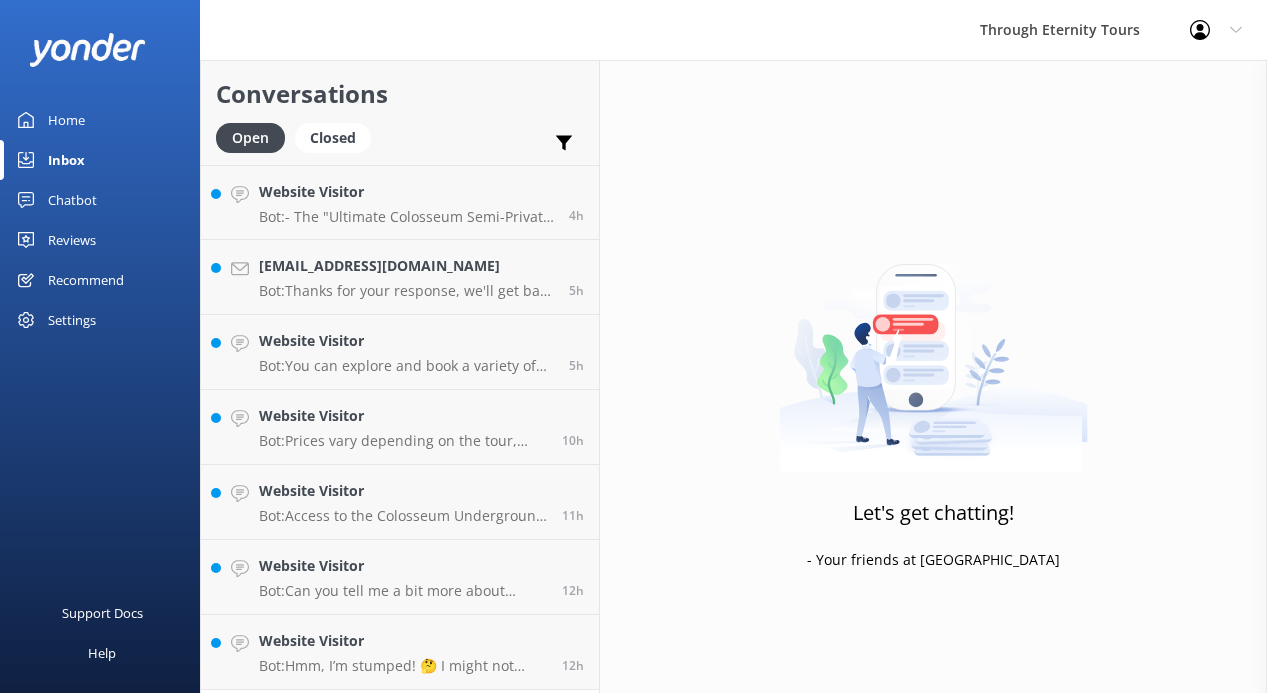 scroll, scrollTop: 0, scrollLeft: 0, axis: both 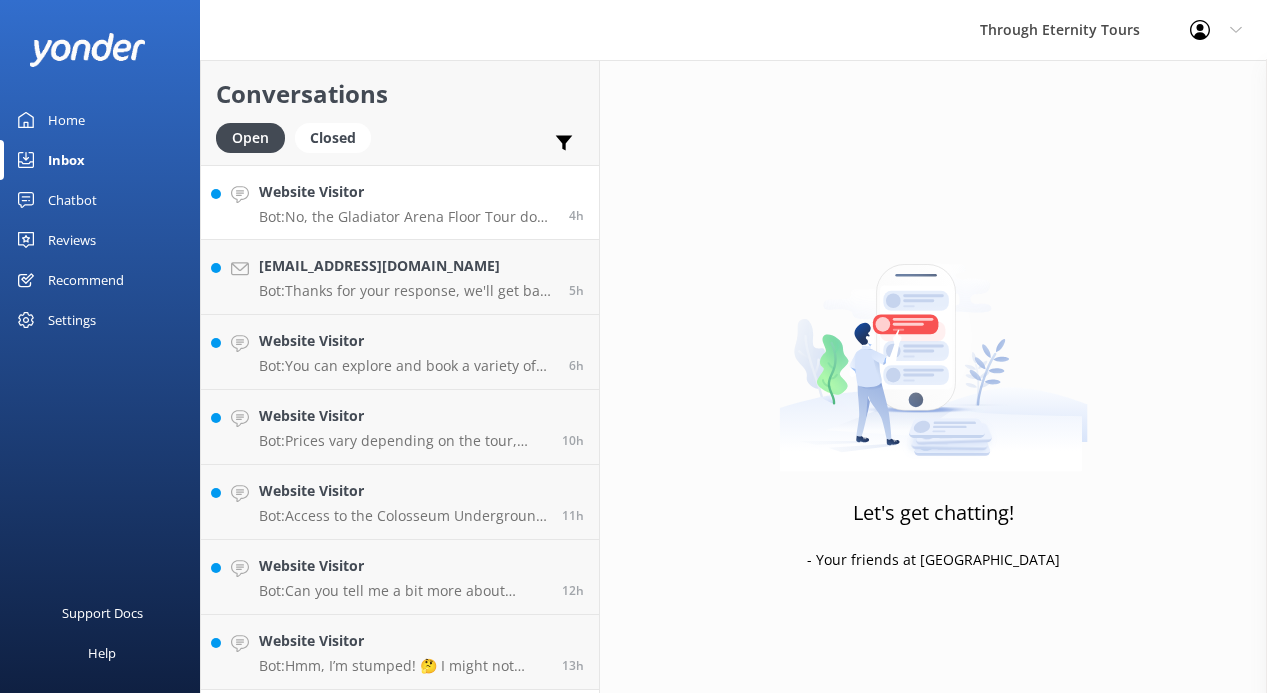click on "Website Visitor Bot:  No, the Gladiator Arena Floor Tour does not include access to the higher levels of the Colosseum. It includes the first and second floors, along with special entrance to the arena floor." at bounding box center (406, 202) 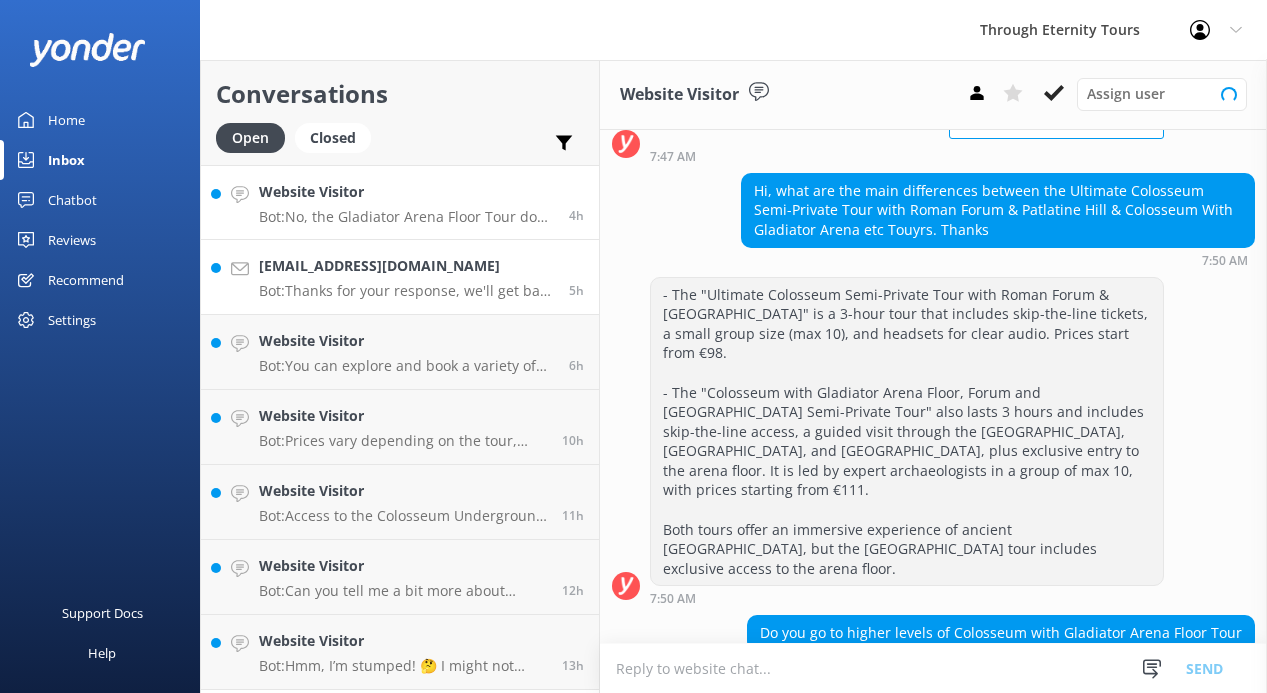 scroll, scrollTop: 308, scrollLeft: 0, axis: vertical 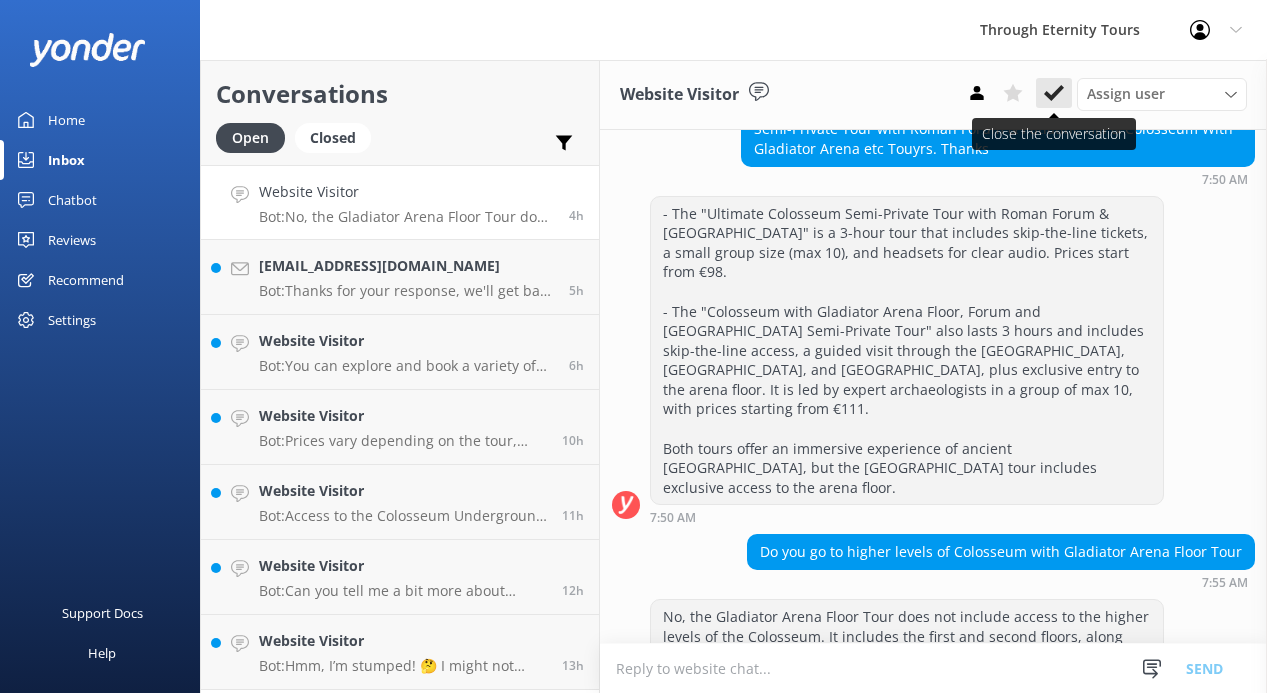 click 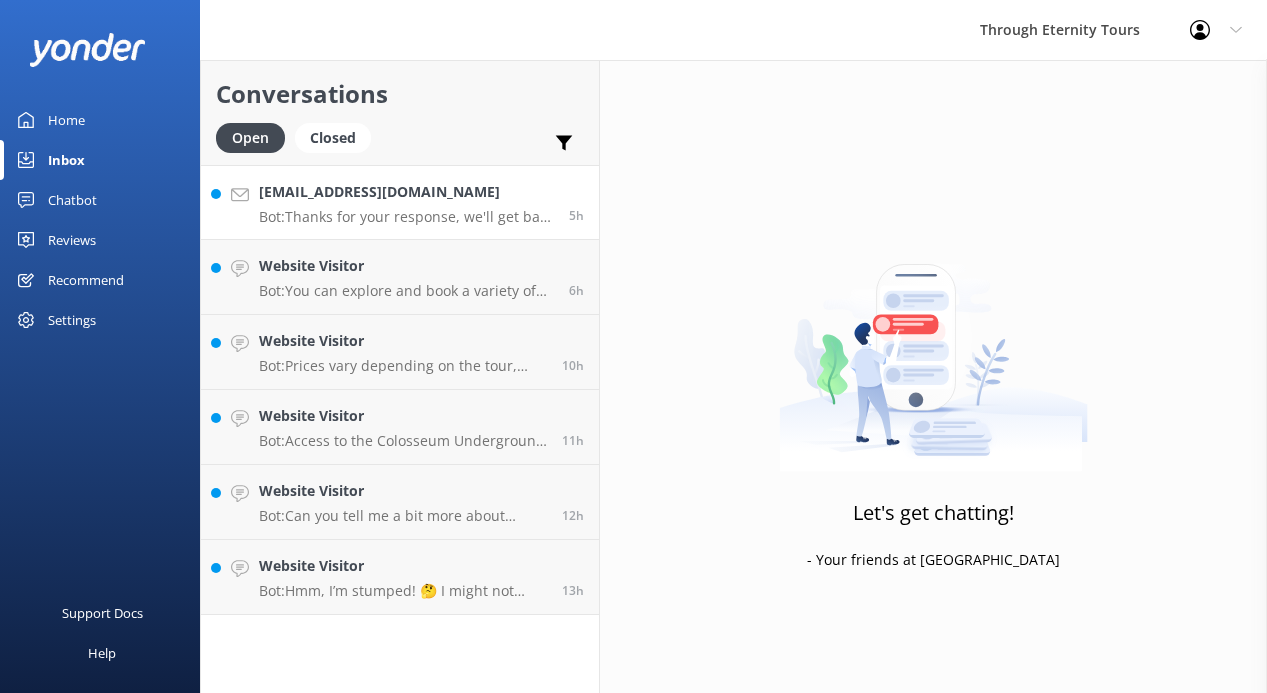 click on "Bot:  Thanks for your response, we'll get back to you as soon as we can during opening hours." at bounding box center [406, 217] 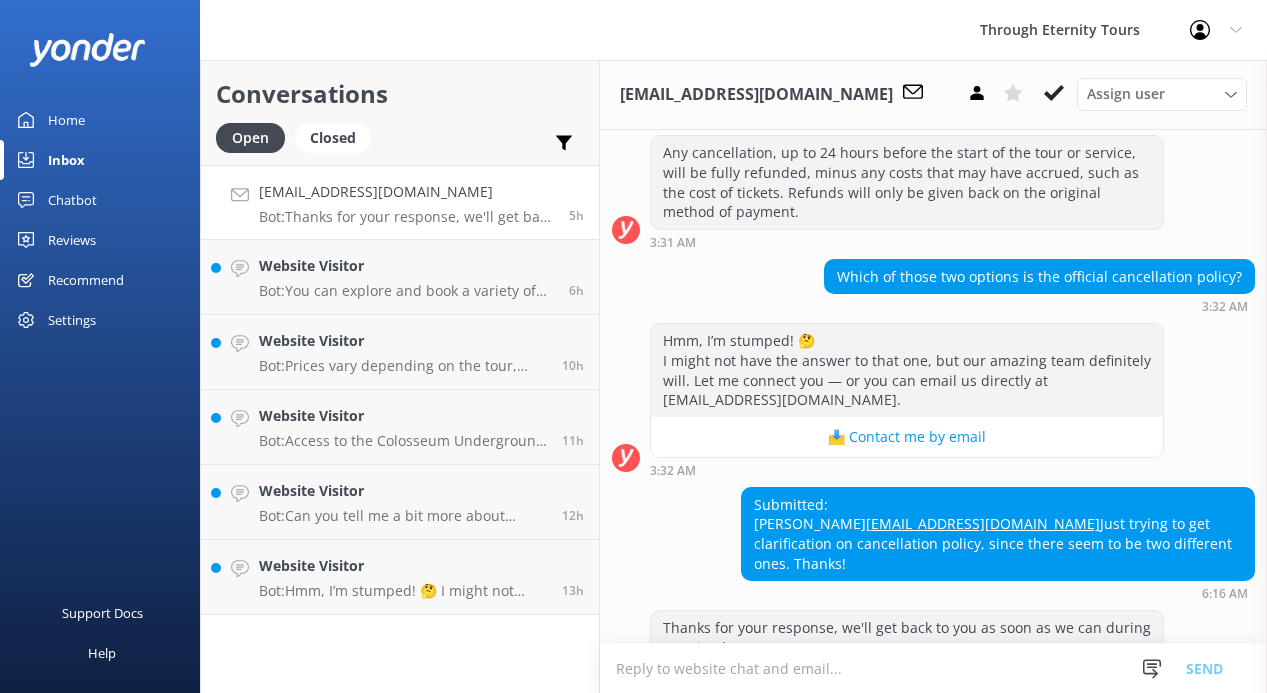 scroll, scrollTop: 834, scrollLeft: 0, axis: vertical 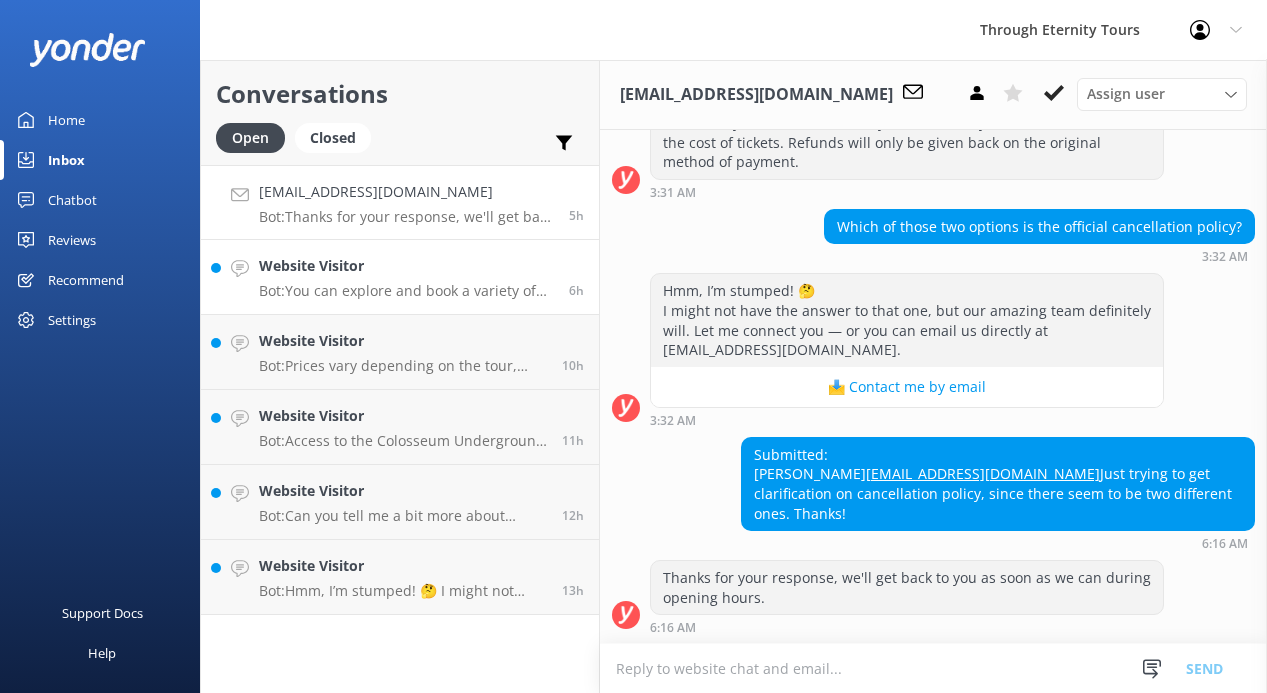 click on "Website Visitor Bot:  You can explore and book a variety of tours in [GEOGRAPHIC_DATA] directly online. We offer tours of iconic landmarks like the [GEOGRAPHIC_DATA], [GEOGRAPHIC_DATA], and [GEOGRAPHIC_DATA], as well as unique experiences such as twilight city walks and underground catacombs. Visit [URL][DOMAIN_NAME] to find the perfect tour for your family." at bounding box center [406, 277] 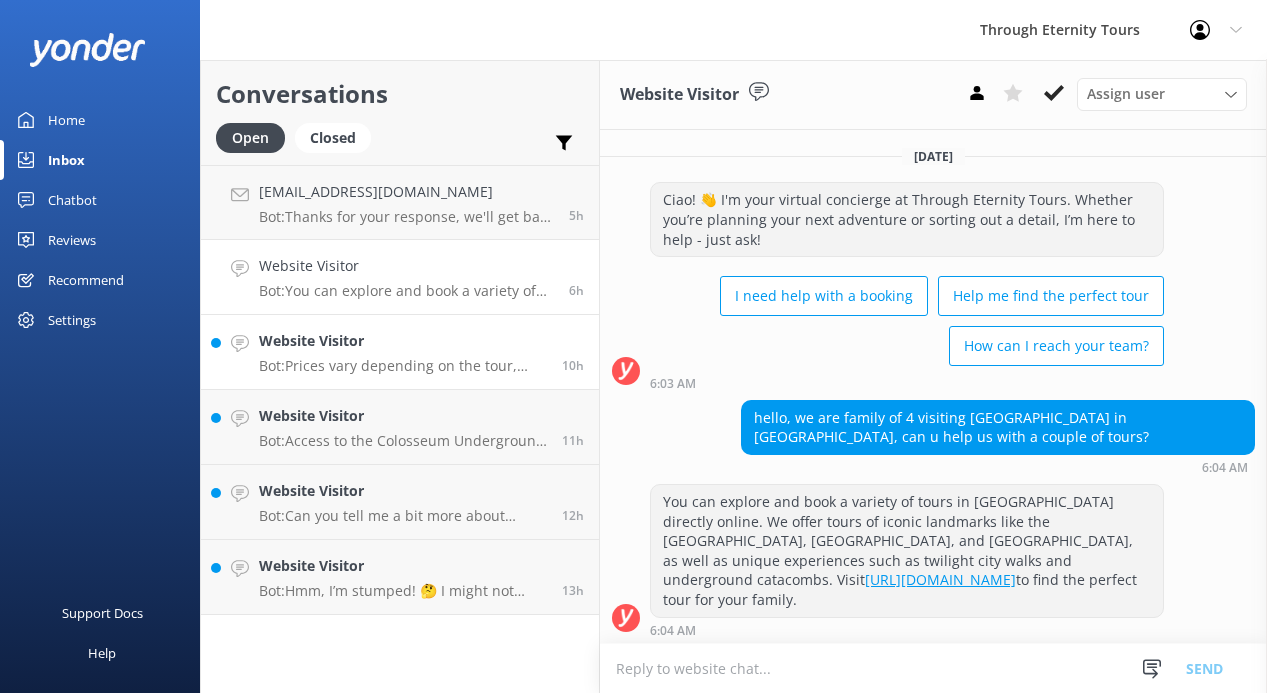 click on "Bot:  Prices vary depending on the tour, location, season, and group size. For the most up-to-date pricing, please check our website or give us a call at [PHONE_NUMBER]." at bounding box center (403, 366) 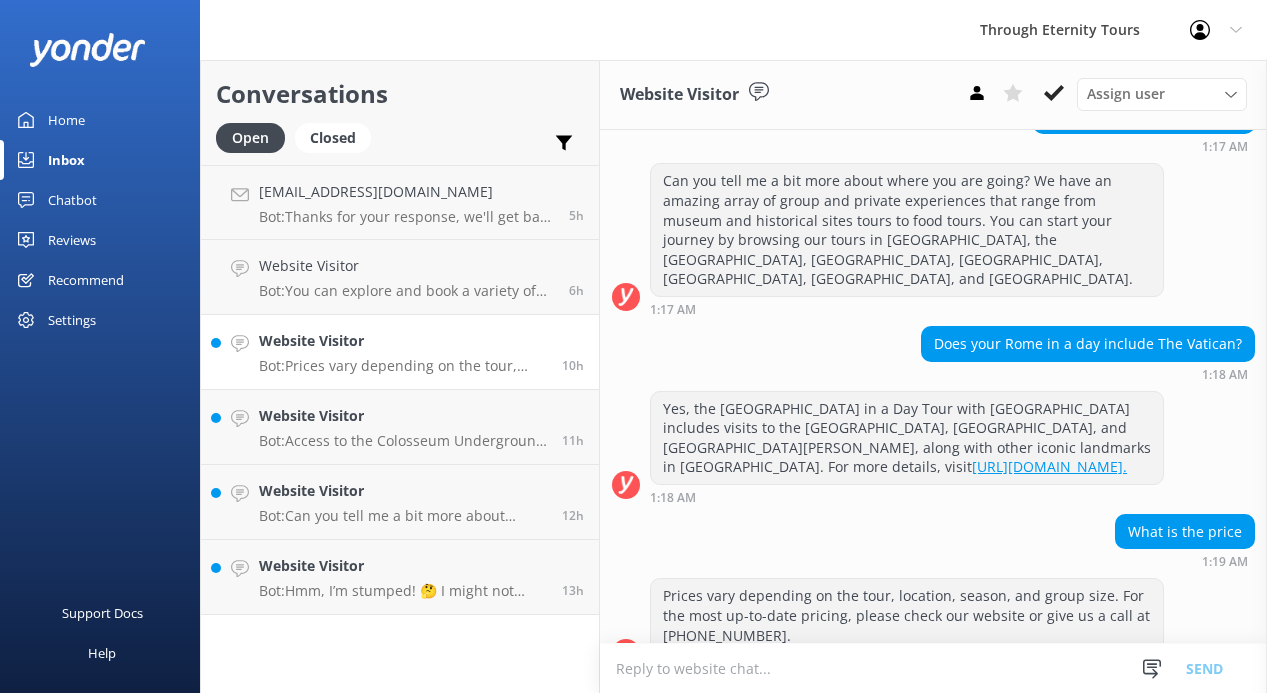 scroll, scrollTop: 319, scrollLeft: 0, axis: vertical 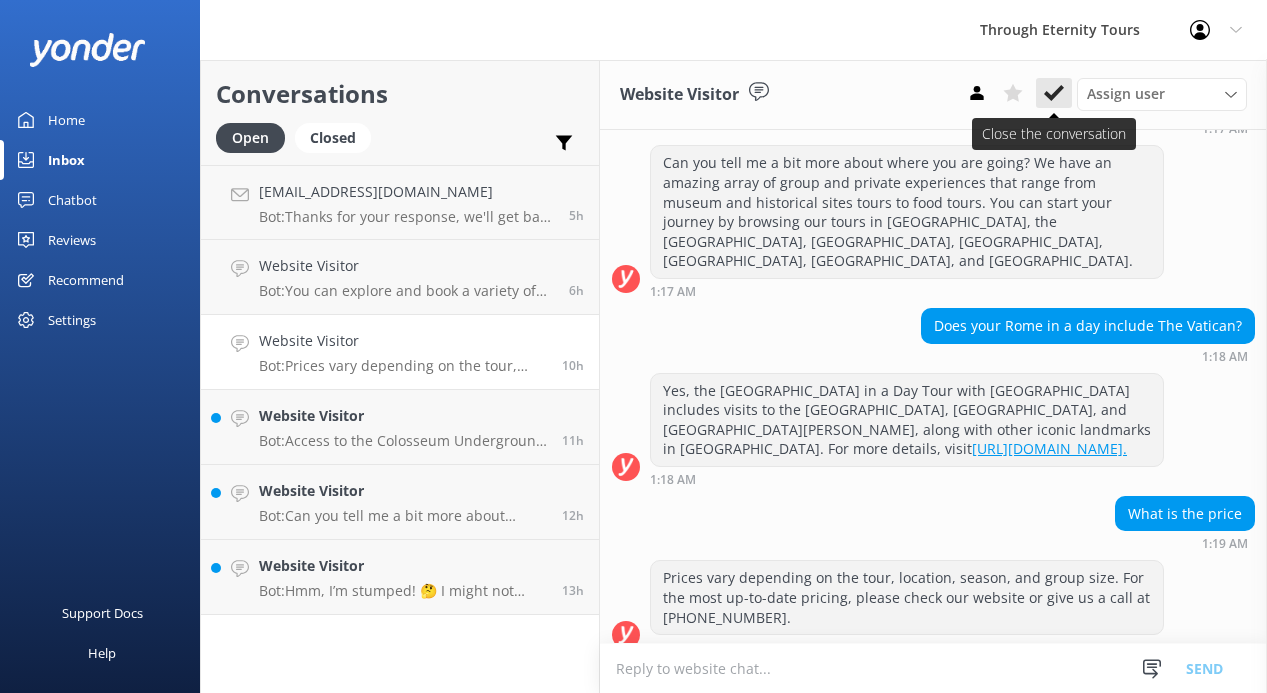 click at bounding box center (1054, 93) 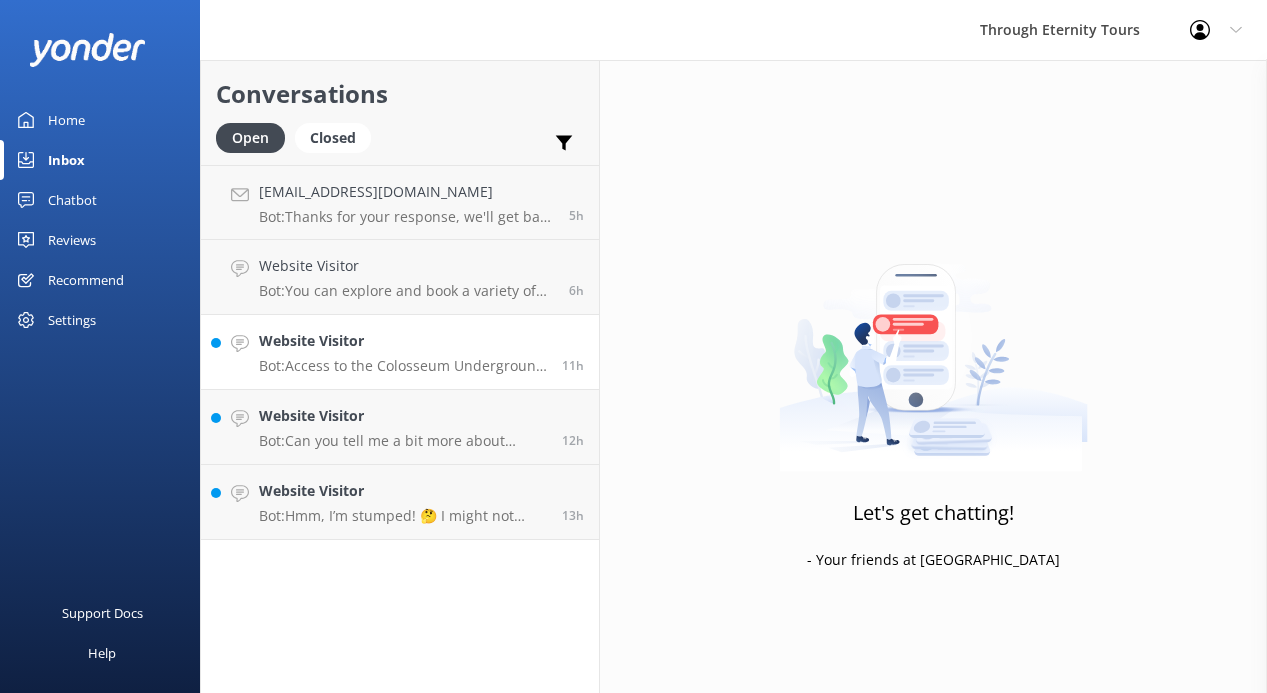 click on "Website Visitor" at bounding box center [403, 341] 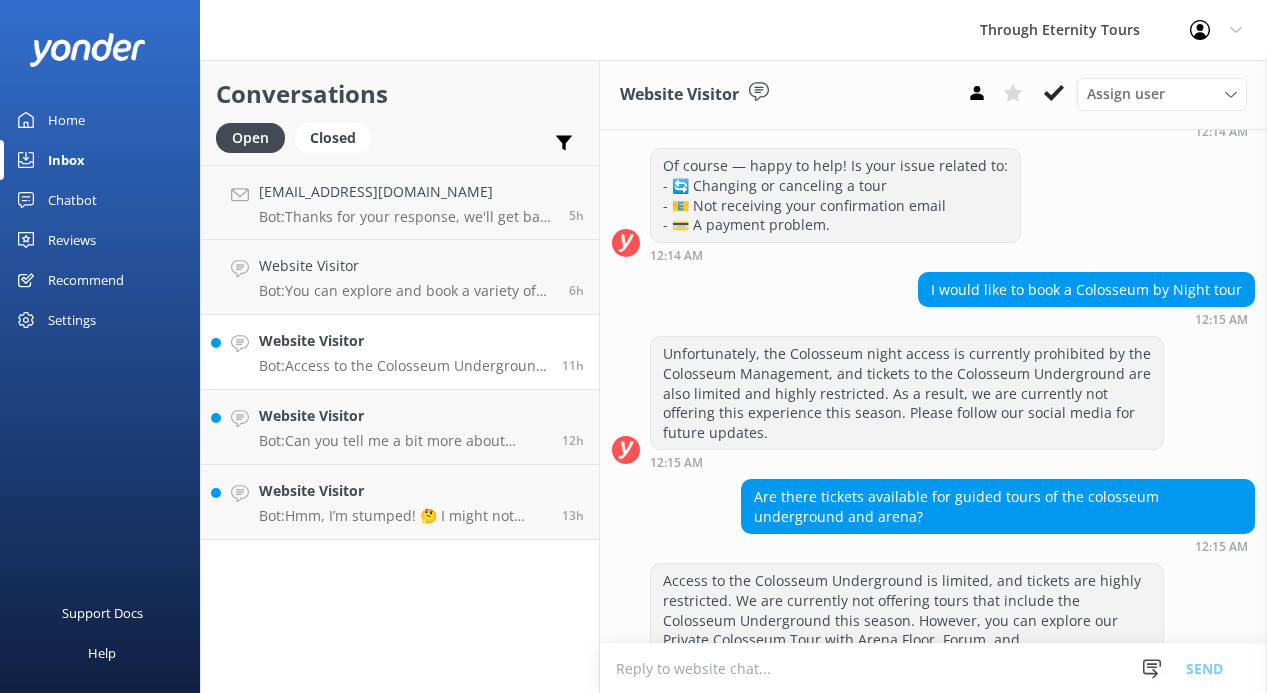 scroll, scrollTop: 417, scrollLeft: 0, axis: vertical 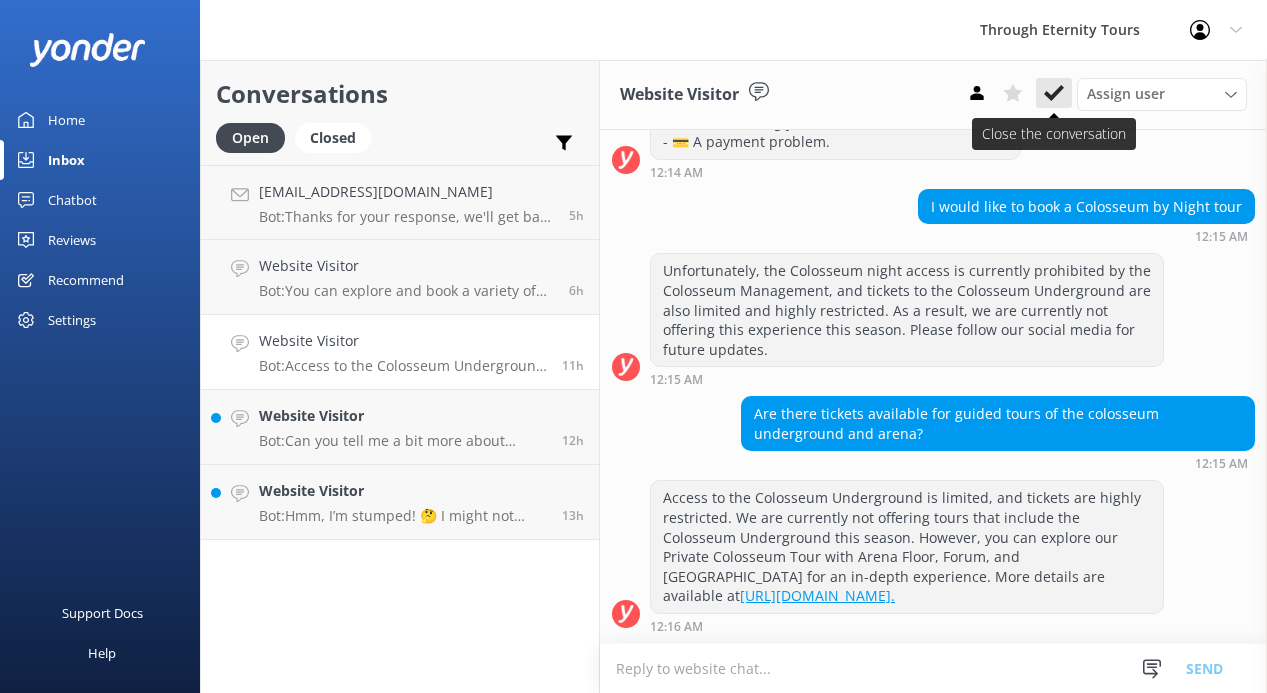 click 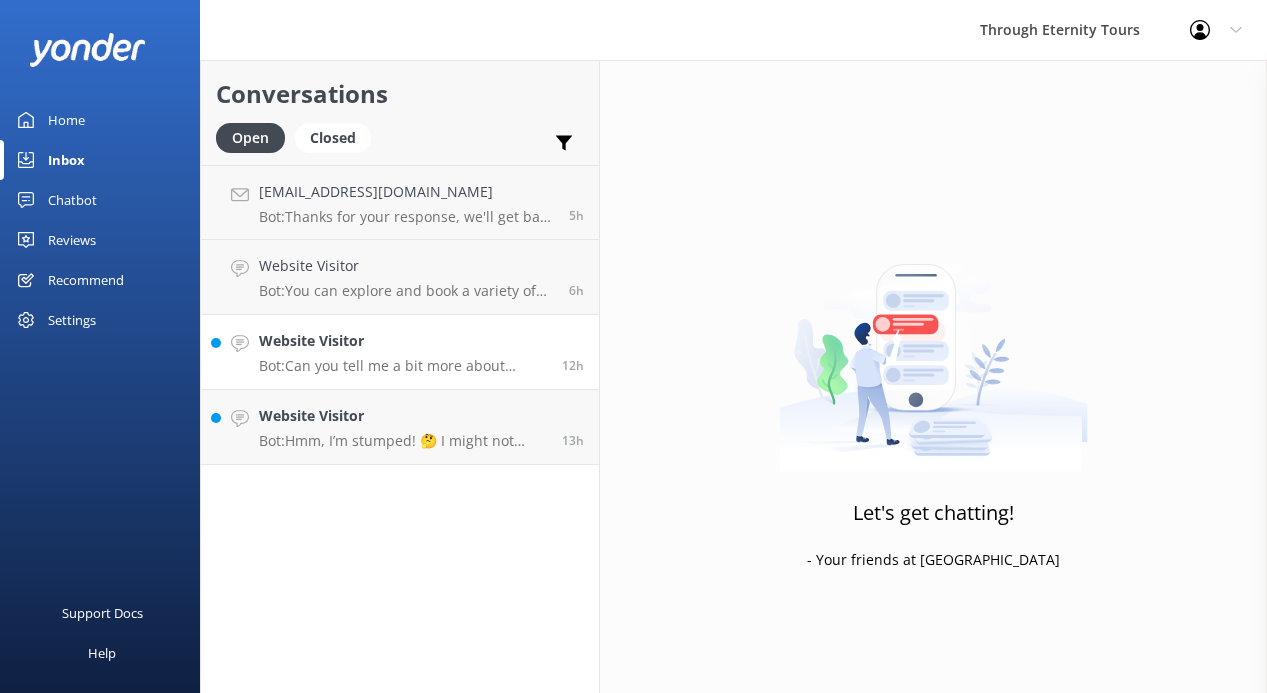 click on "Bot:  Can you tell me a bit more about where you are going? We have an amazing array of group and private experiences that range from museum and historical sites tours to food tours. You can start your journey by browsing our tours in [GEOGRAPHIC_DATA], the [GEOGRAPHIC_DATA], [GEOGRAPHIC_DATA], [GEOGRAPHIC_DATA], [GEOGRAPHIC_DATA], [GEOGRAPHIC_DATA], and [GEOGRAPHIC_DATA]. You can view availability and book directly online." at bounding box center (403, 366) 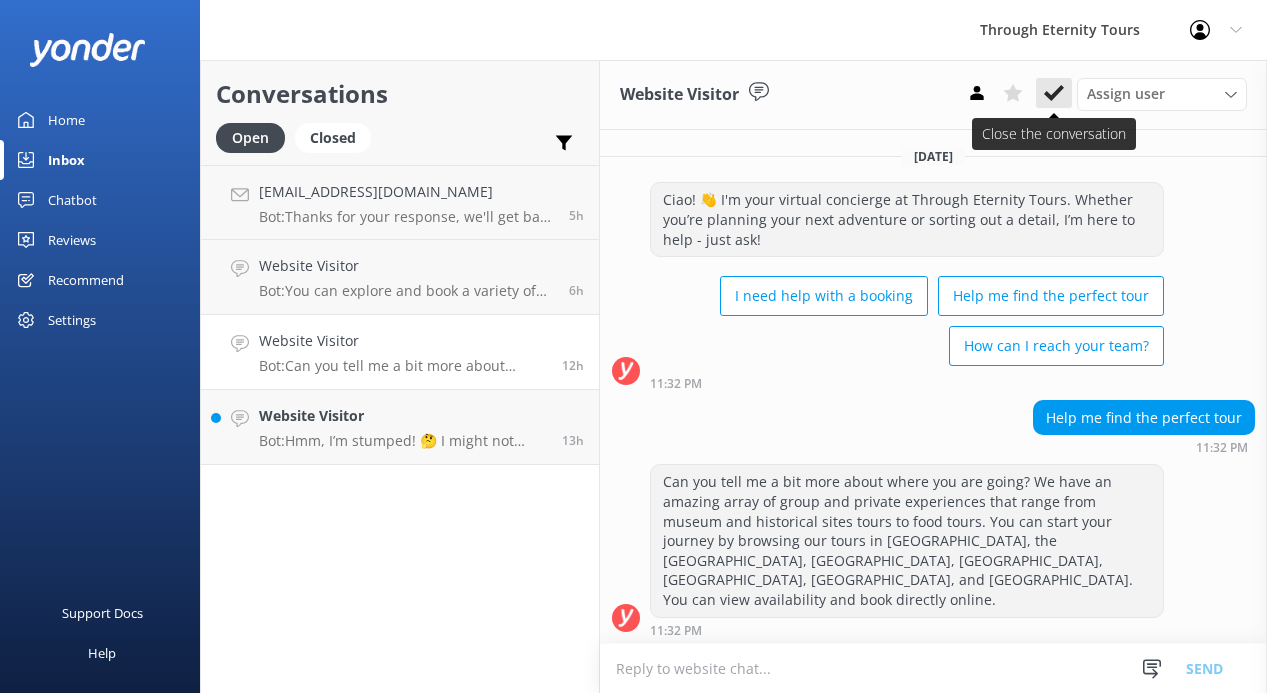 click at bounding box center (1054, 93) 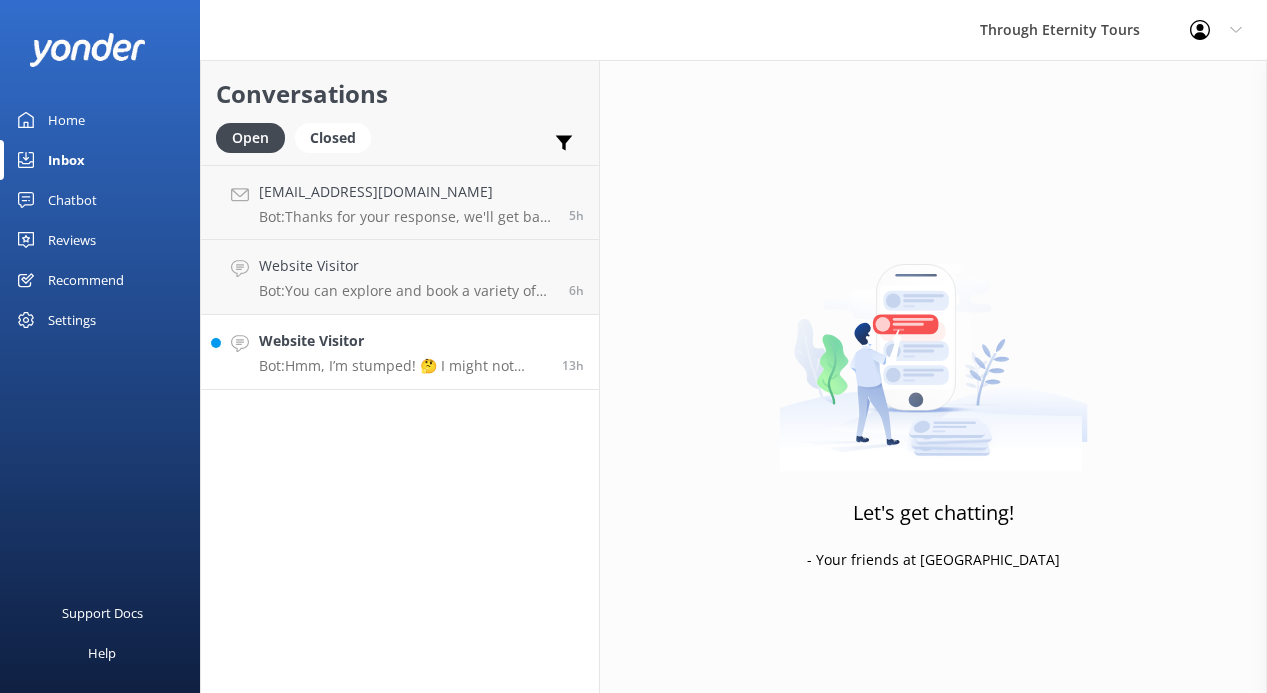 click on "Website Visitor" at bounding box center [403, 341] 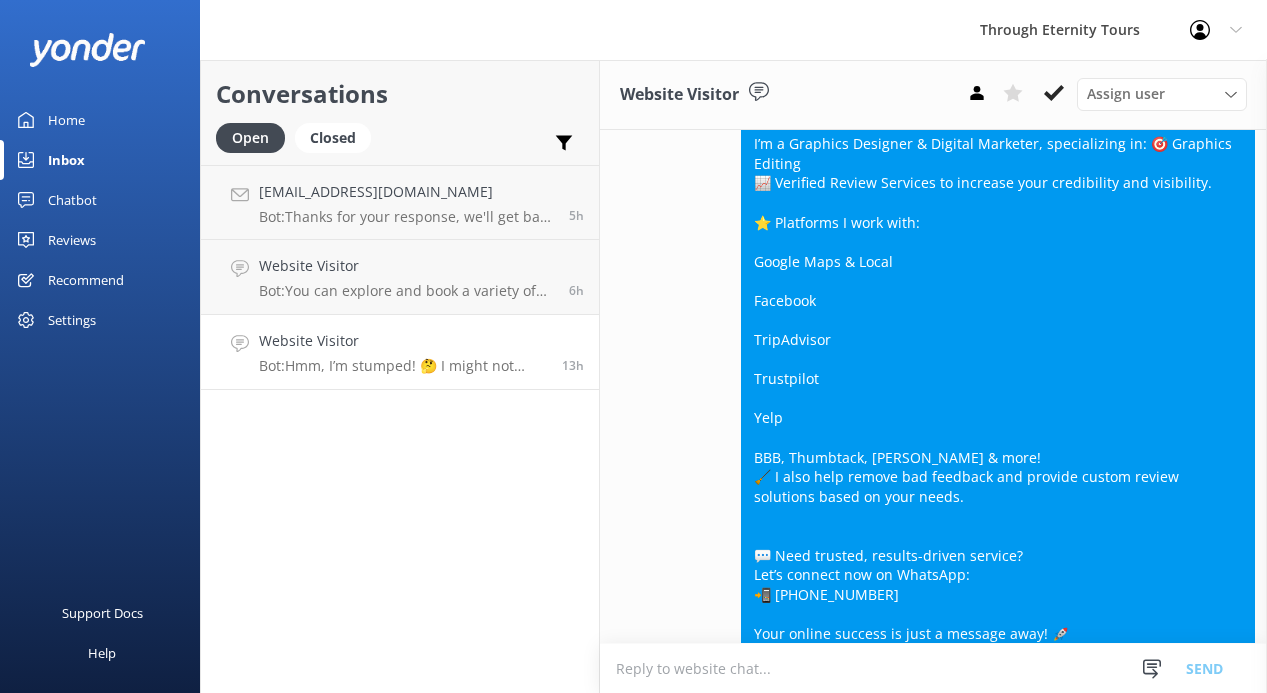 scroll, scrollTop: 354, scrollLeft: 0, axis: vertical 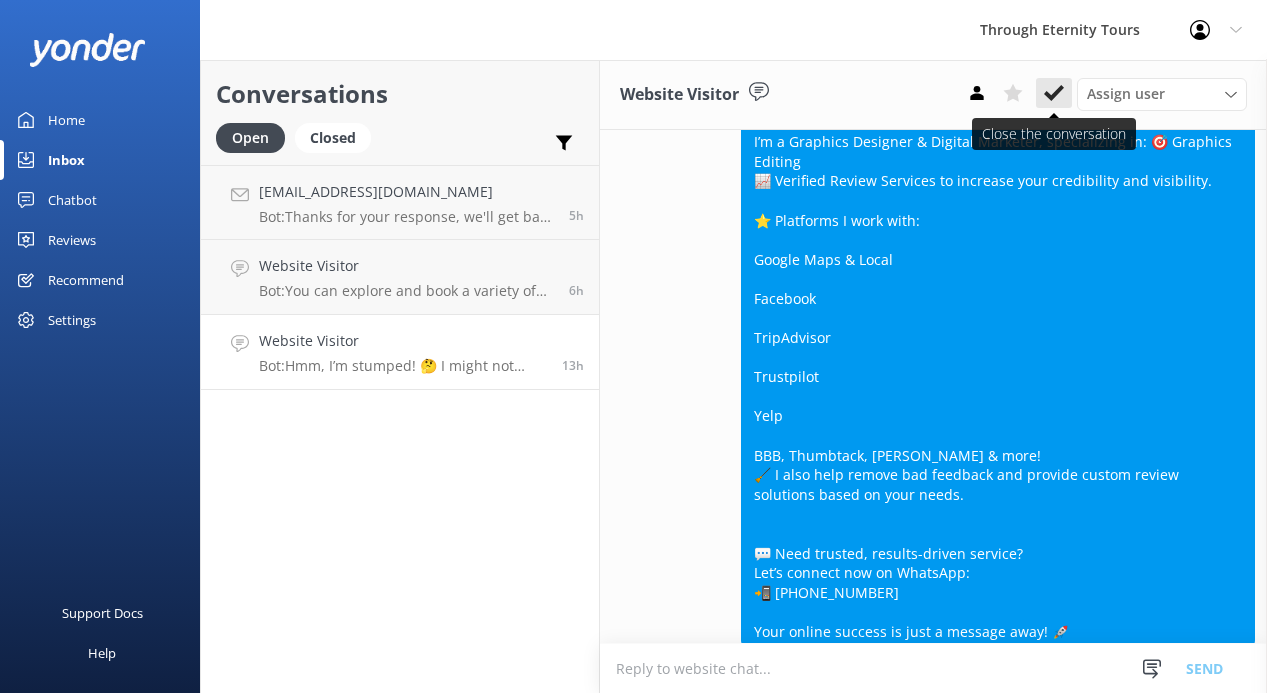 click at bounding box center (1054, 93) 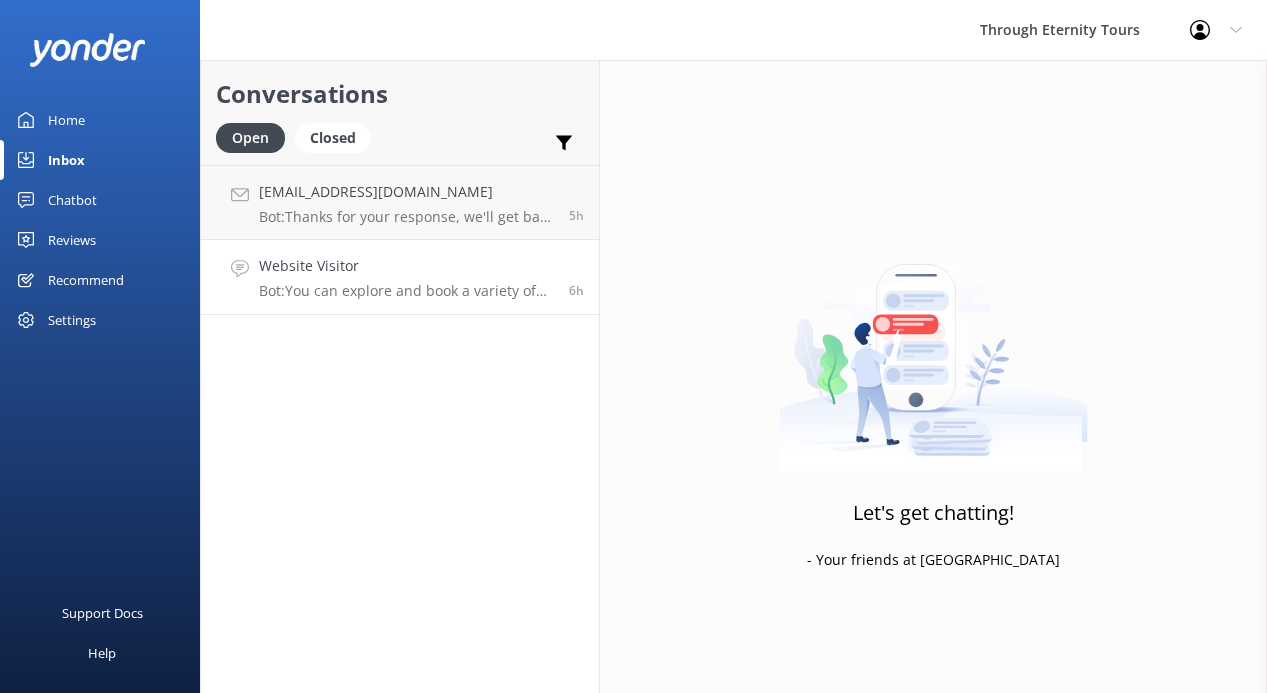 click on "Website Visitor" at bounding box center (406, 266) 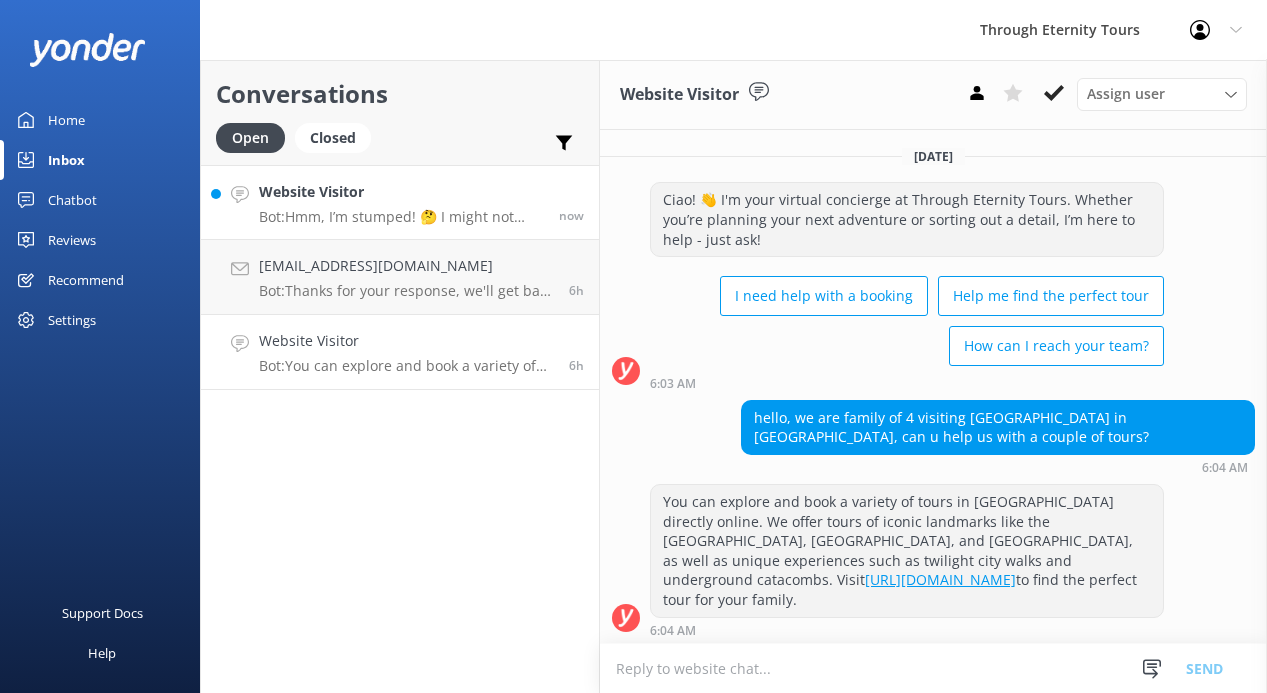 click on "Website Visitor" at bounding box center (401, 192) 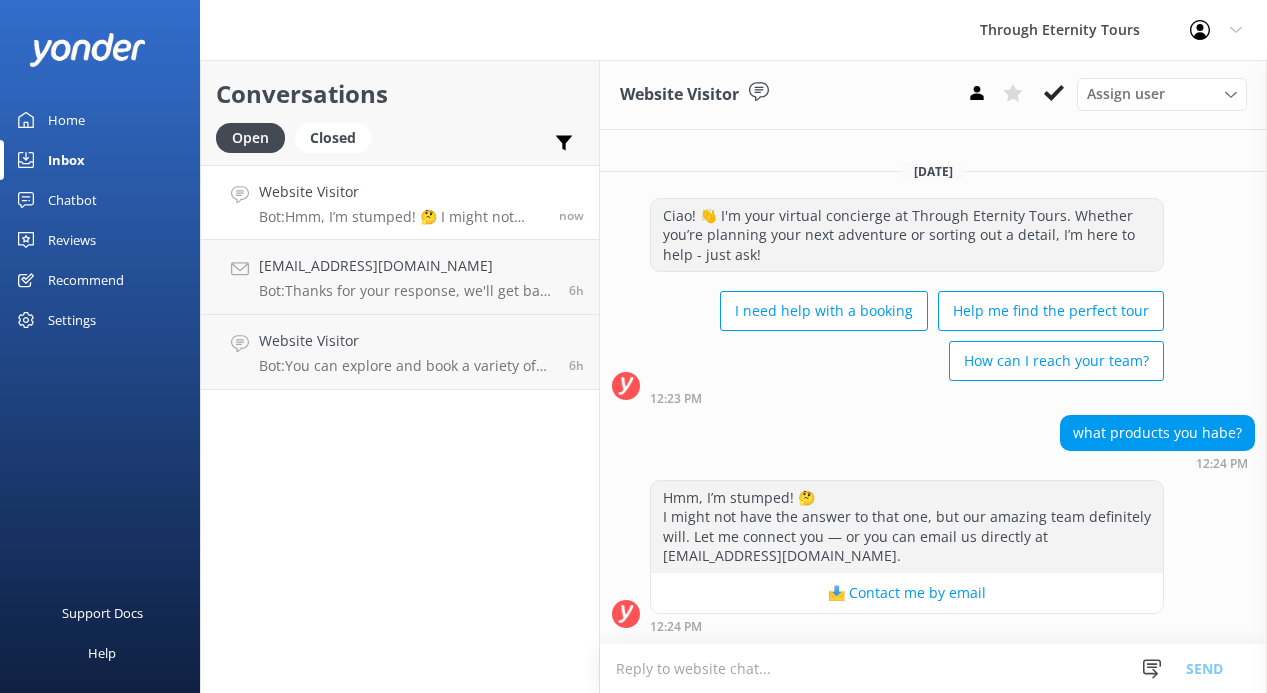 click at bounding box center [933, 668] 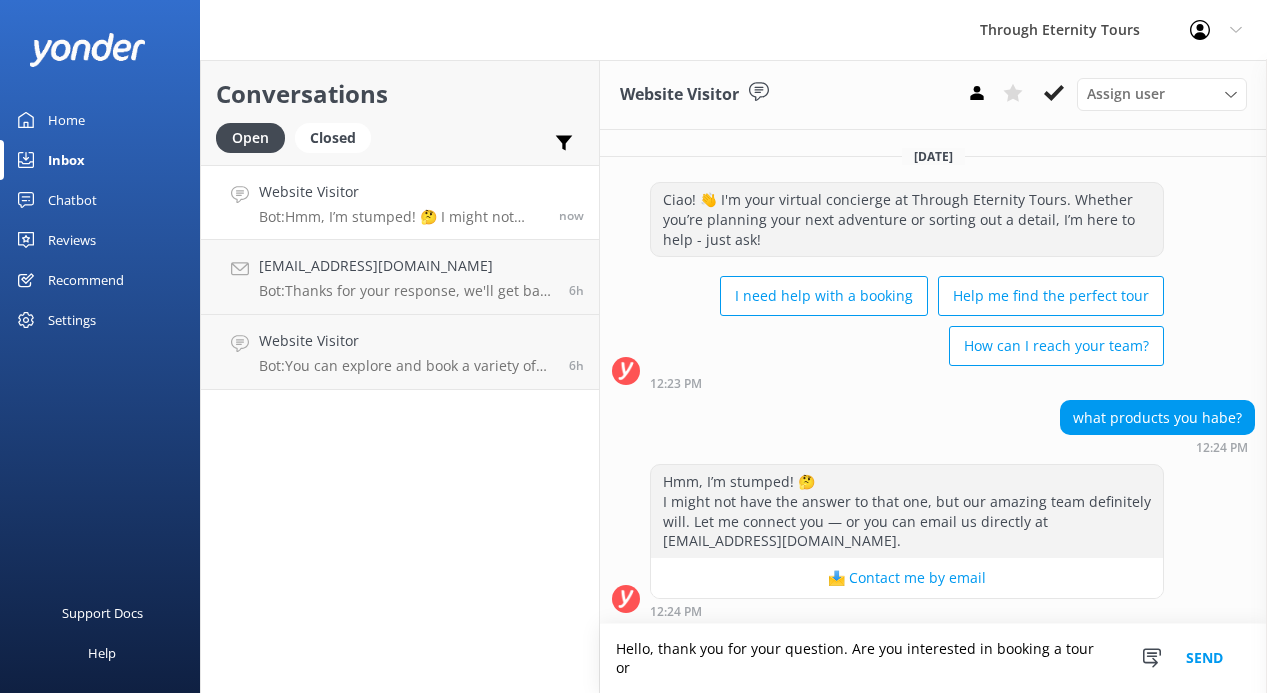 scroll, scrollTop: 3, scrollLeft: 0, axis: vertical 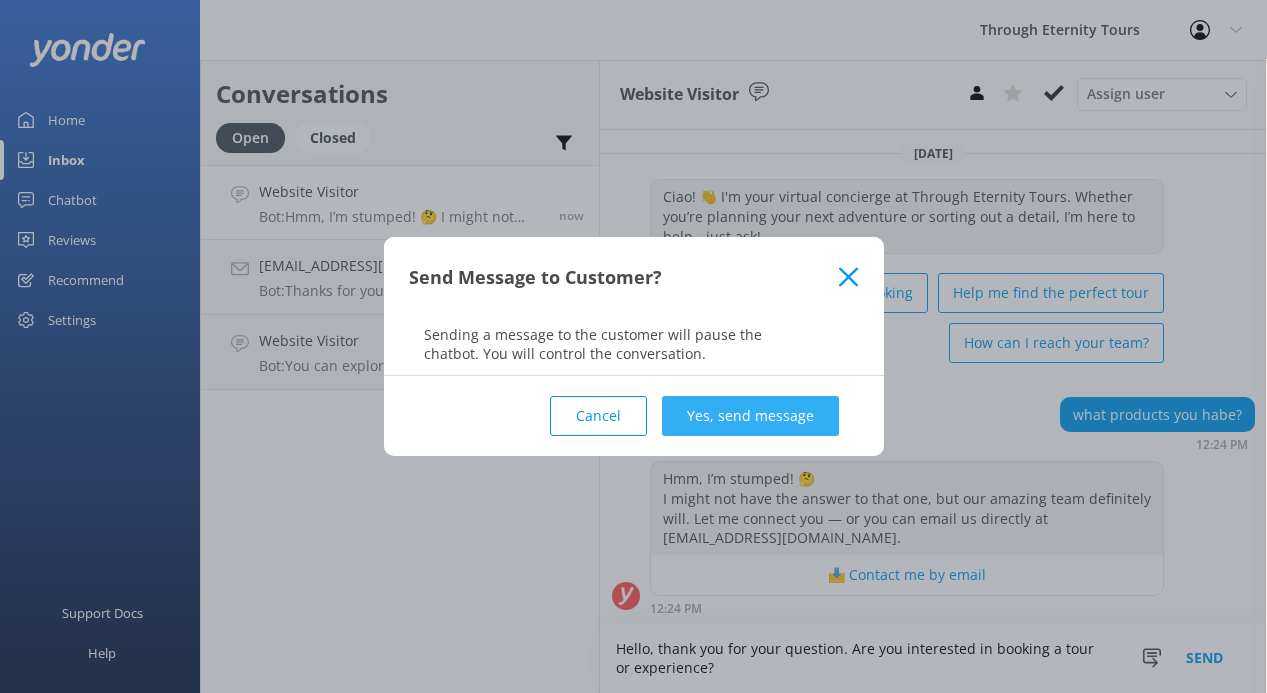 type on "Hello, thank you for your question. Are you interested in booking a tour or experience?" 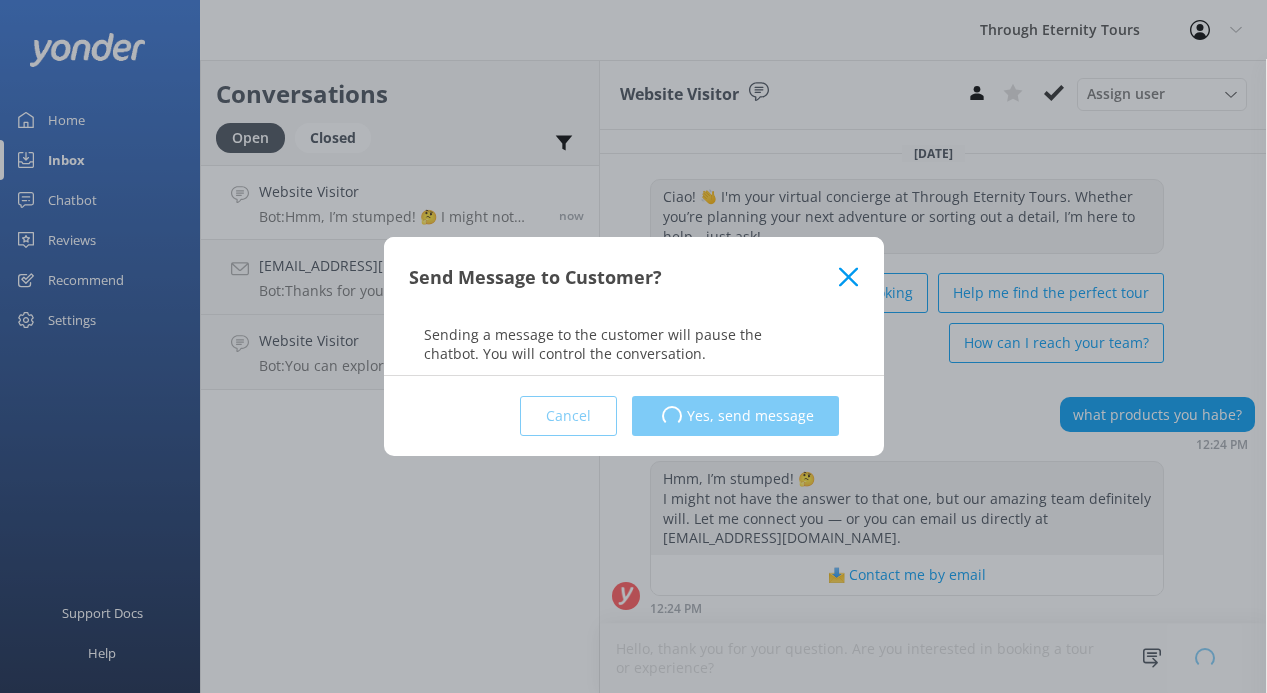 type 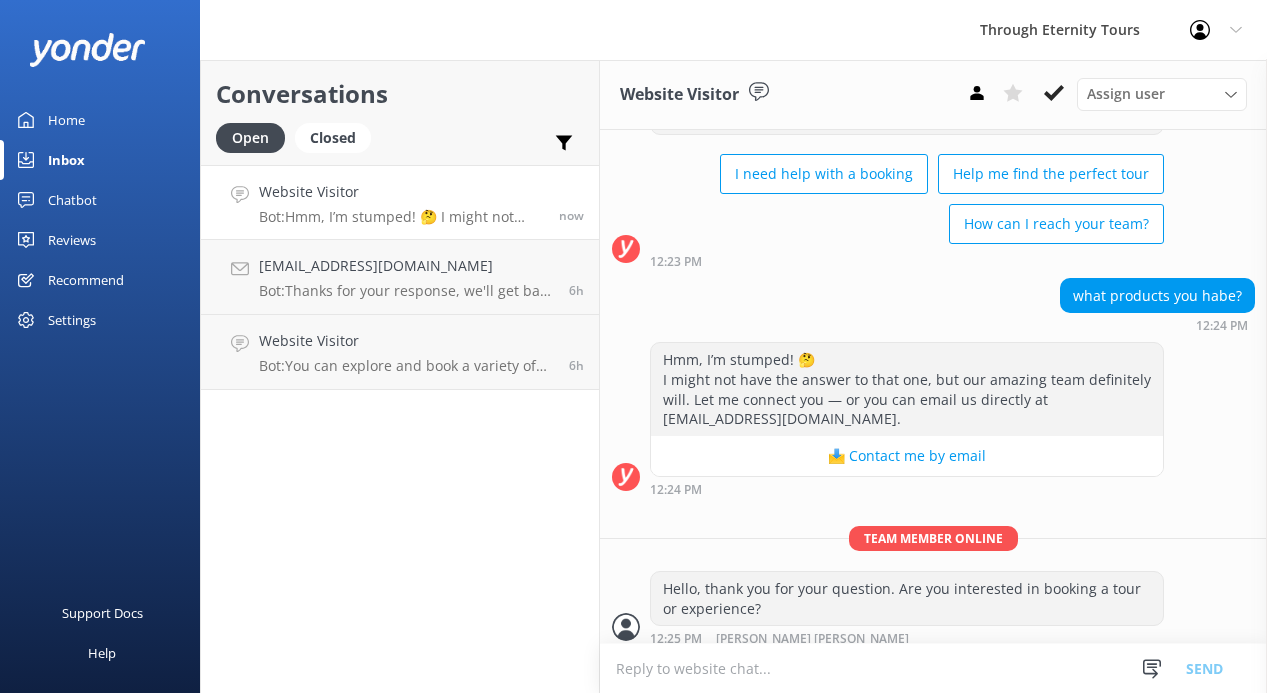 scroll, scrollTop: 134, scrollLeft: 0, axis: vertical 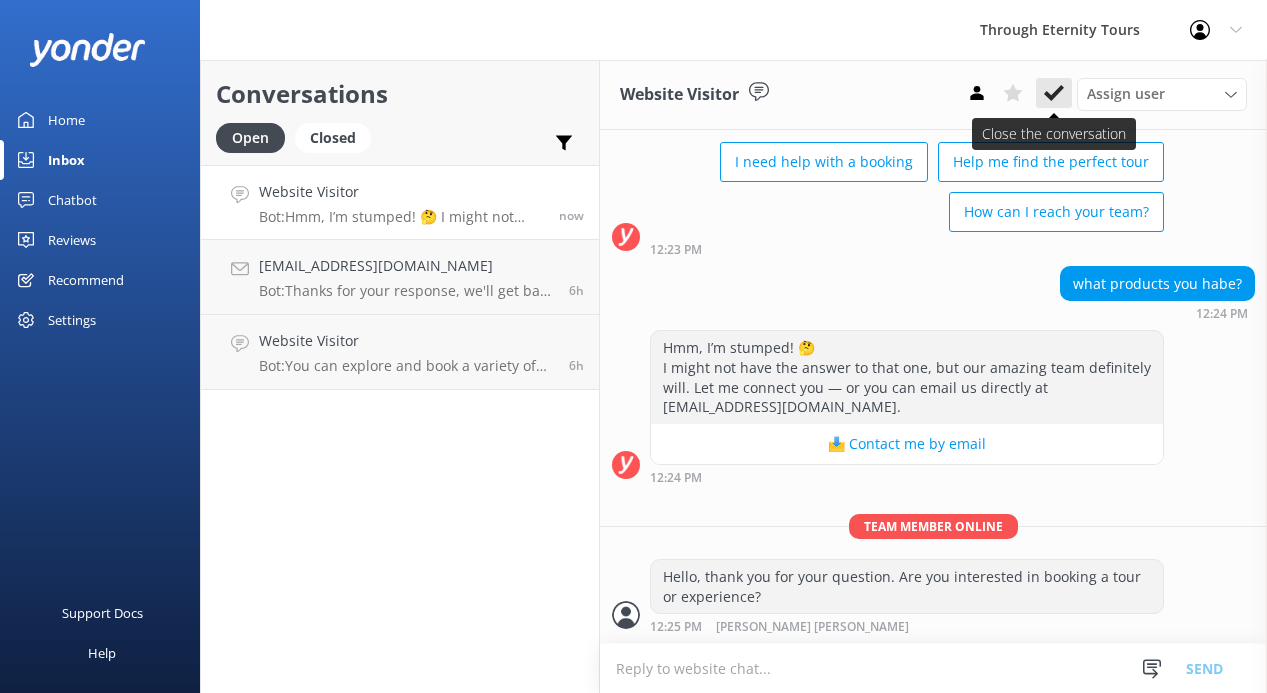click at bounding box center (1054, 93) 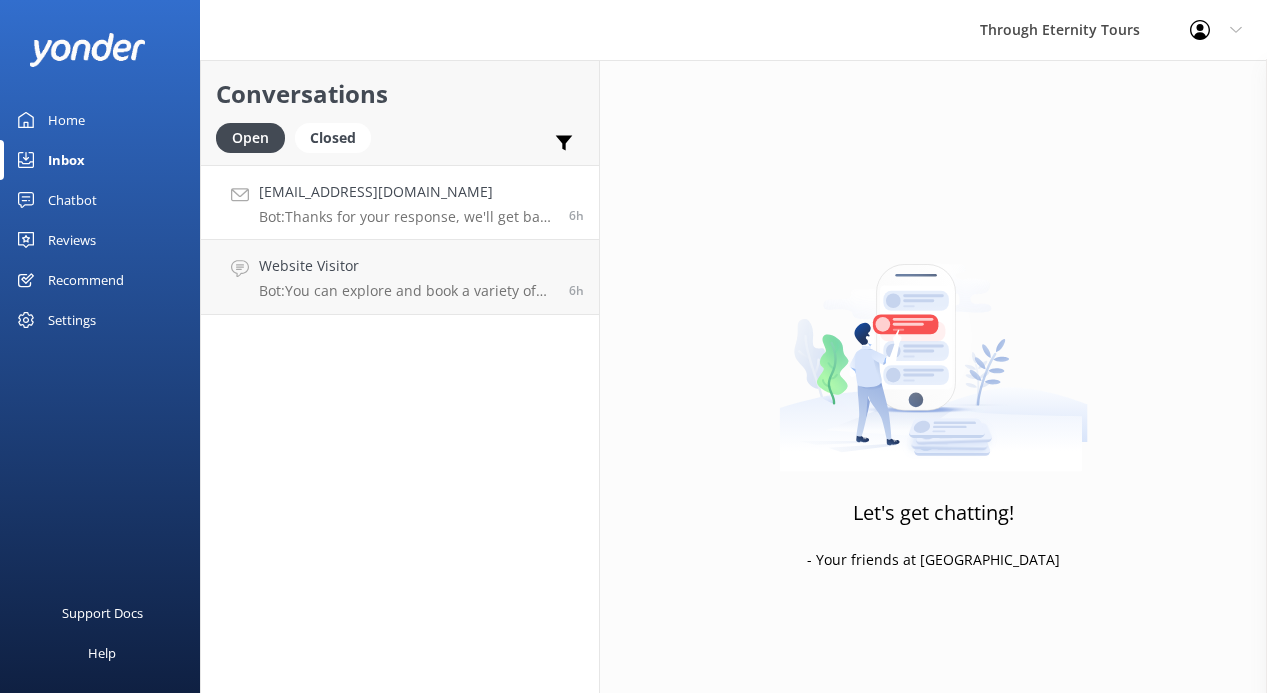 click on "[EMAIL_ADDRESS][DOMAIN_NAME] Bot:  Thanks for your response, we'll get back to you as soon as we can during opening hours. 6h" at bounding box center [400, 202] 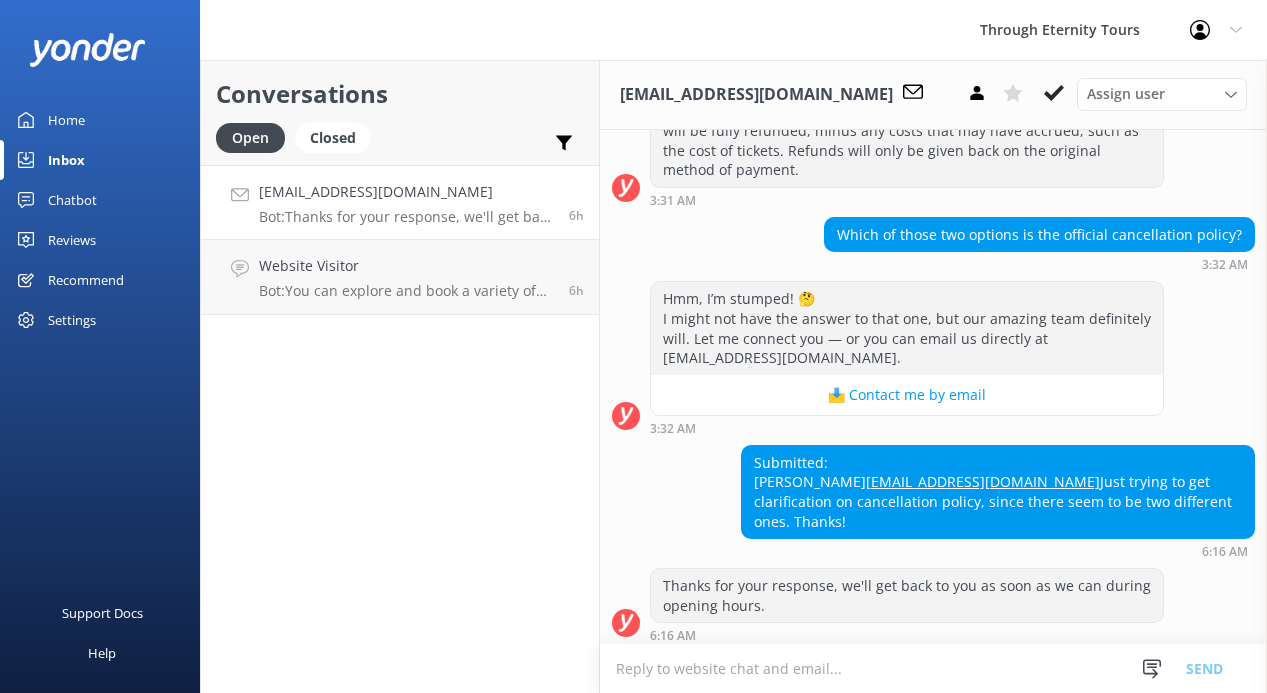 scroll, scrollTop: 834, scrollLeft: 0, axis: vertical 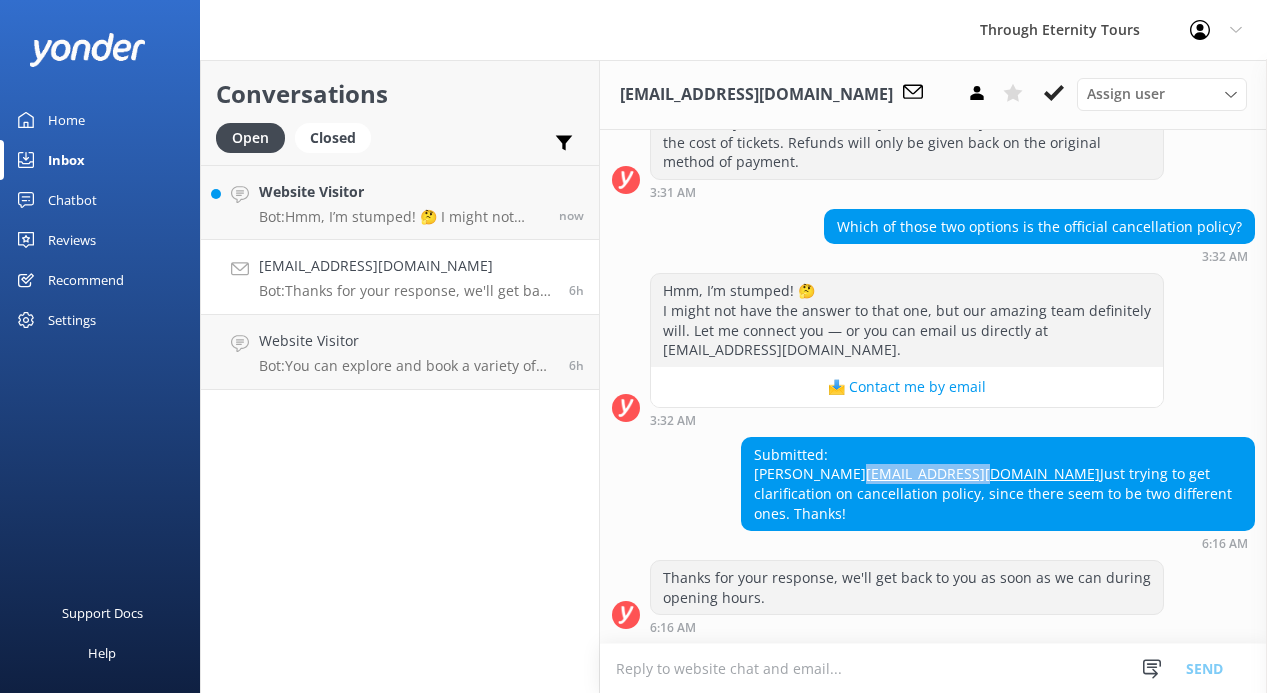 drag, startPoint x: 882, startPoint y: 475, endPoint x: 745, endPoint y: 468, distance: 137.17871 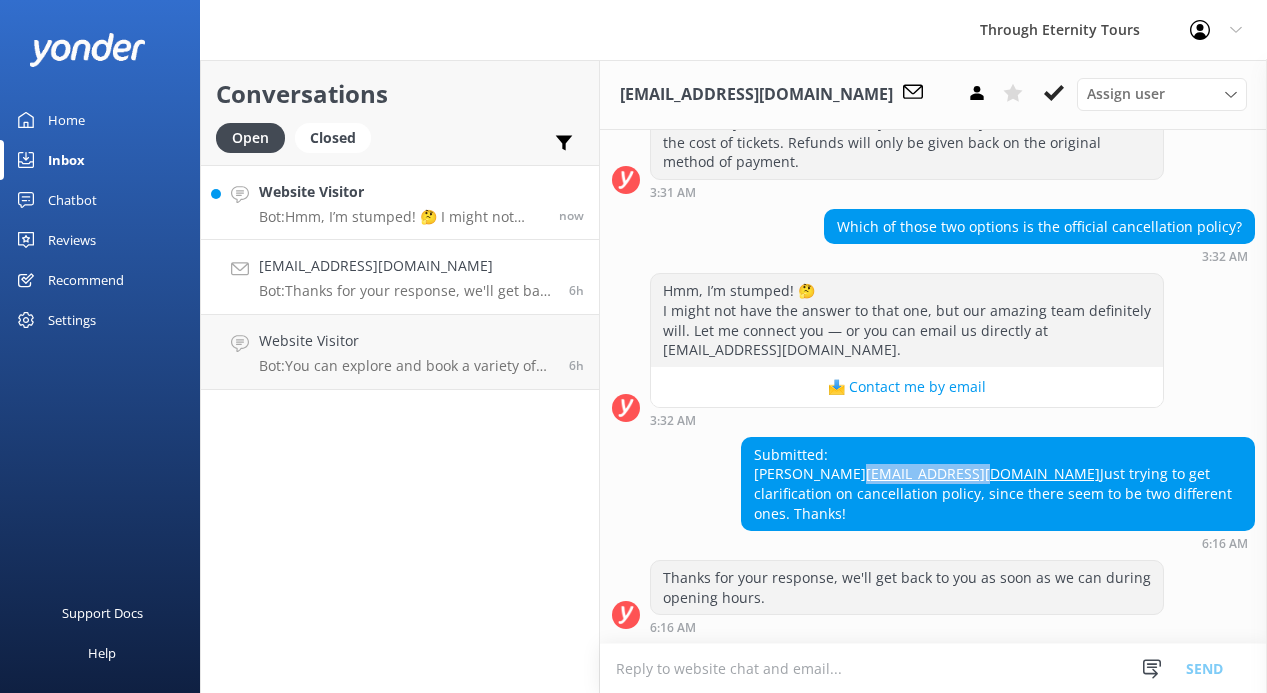 click on "Website Visitor" at bounding box center (401, 192) 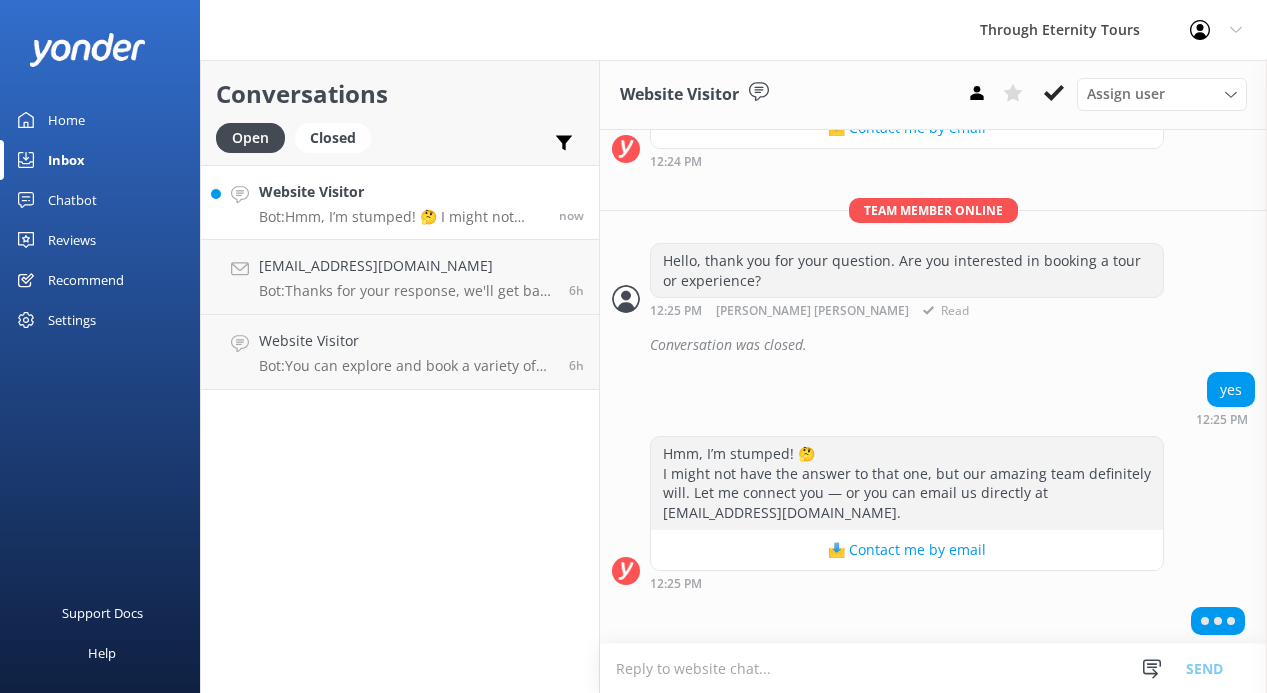 scroll, scrollTop: 452, scrollLeft: 0, axis: vertical 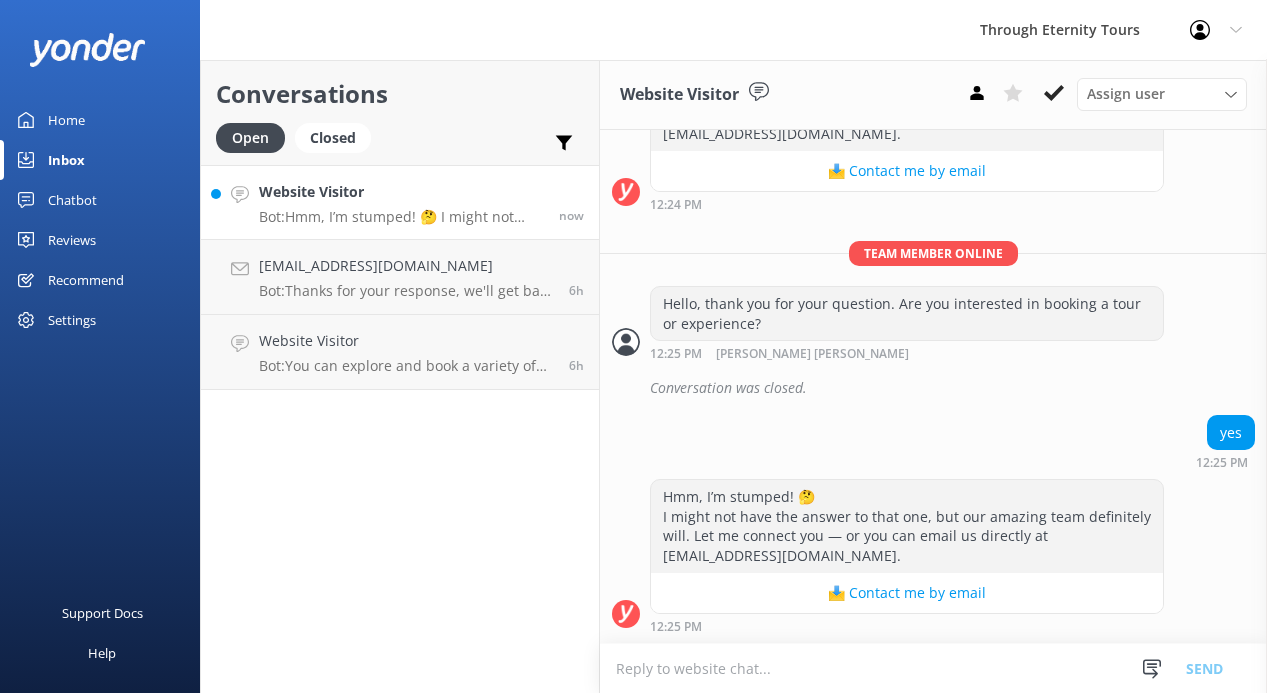 click at bounding box center (933, 668) 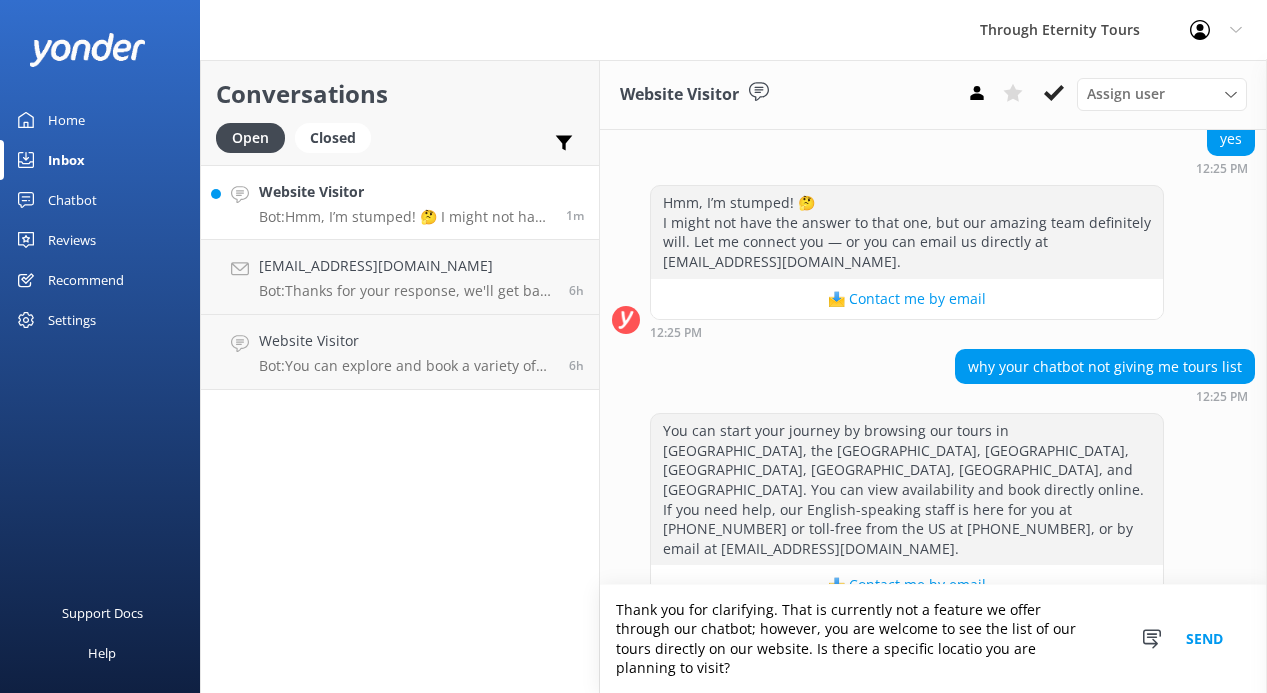 scroll, scrollTop: 712, scrollLeft: 0, axis: vertical 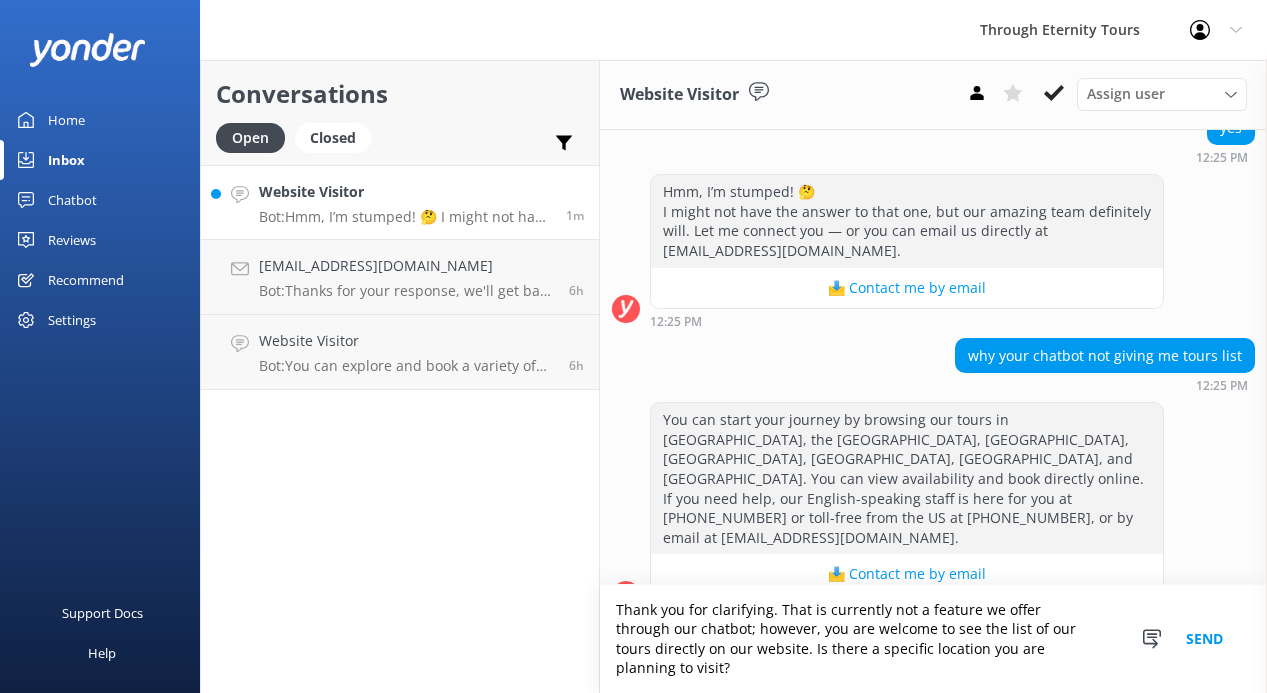 type on "Thank you for clarifying. That is currently not a feature we offer through our chatbot; however, you are welcome to see the list of our tours directly on our website. Is there a specific location you are planning to visit?" 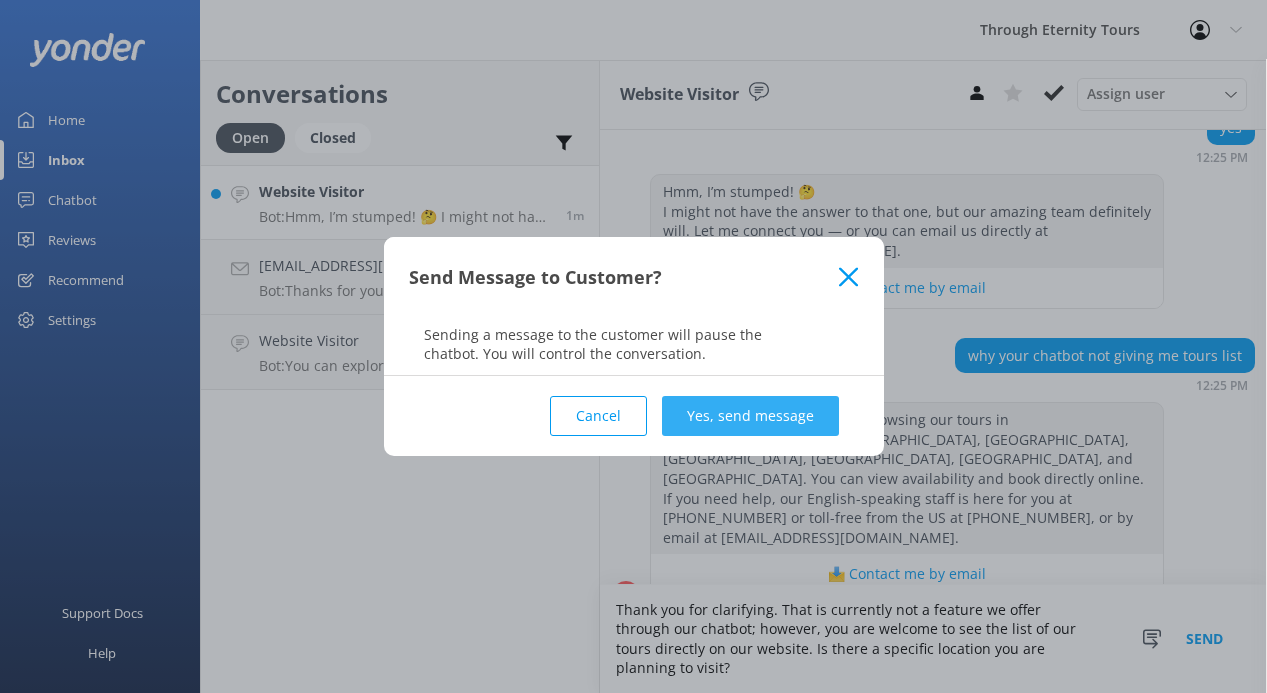click on "Yes, send message" at bounding box center (750, 416) 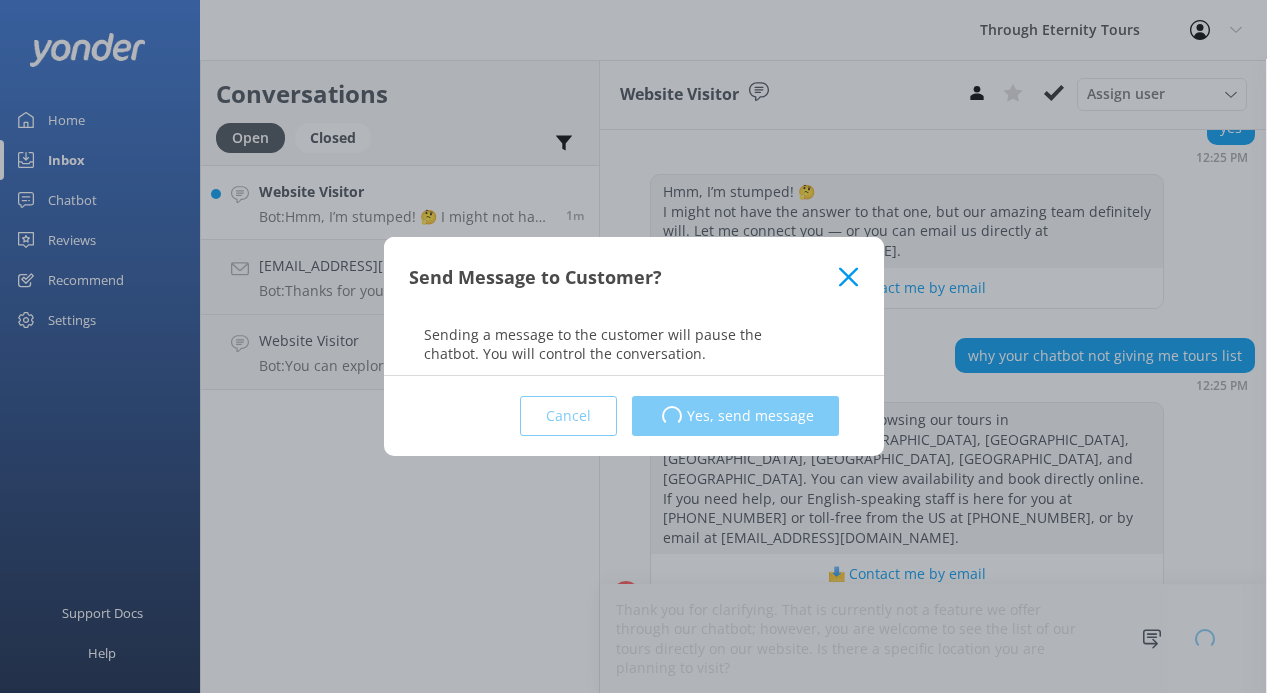 type 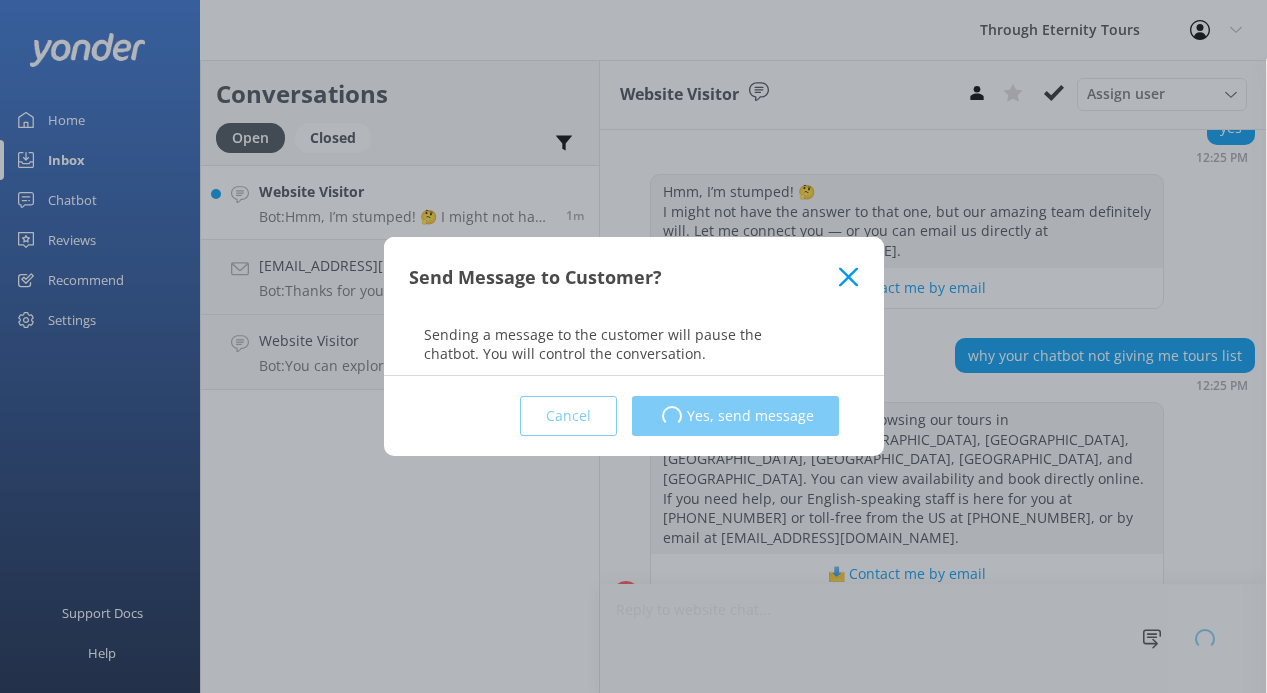 scroll, scrollTop: 653, scrollLeft: 0, axis: vertical 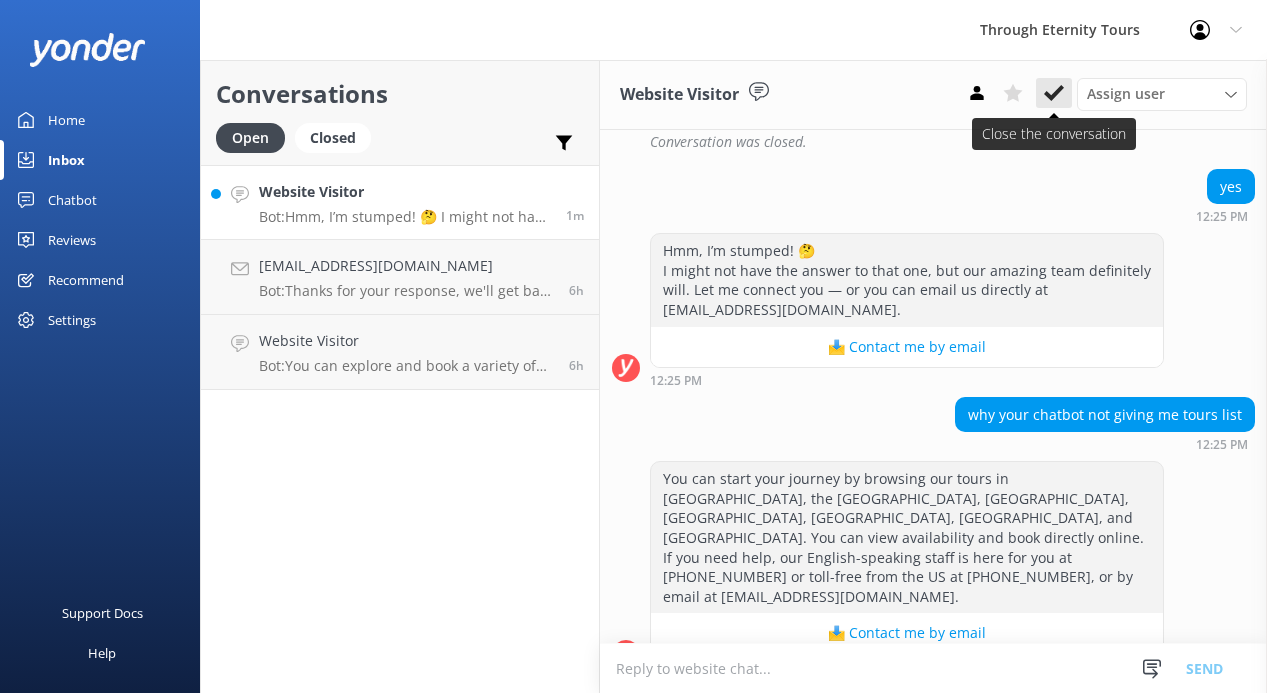 click at bounding box center (1054, 93) 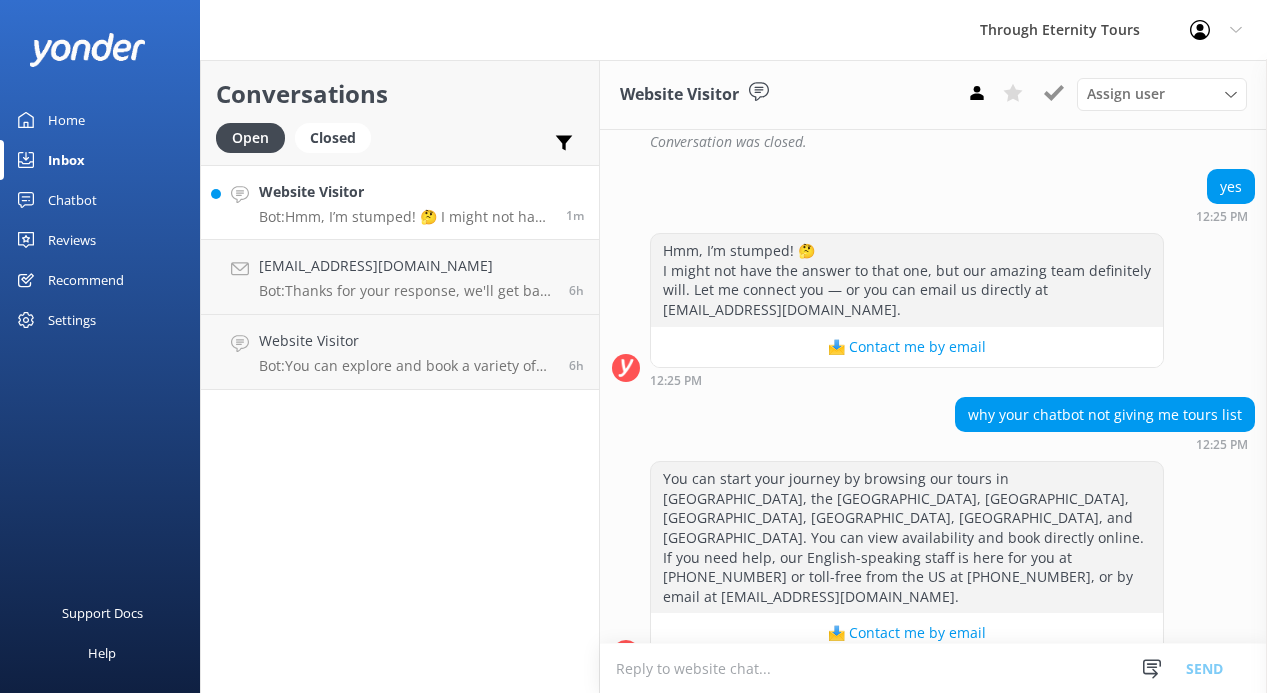 scroll, scrollTop: 728, scrollLeft: 0, axis: vertical 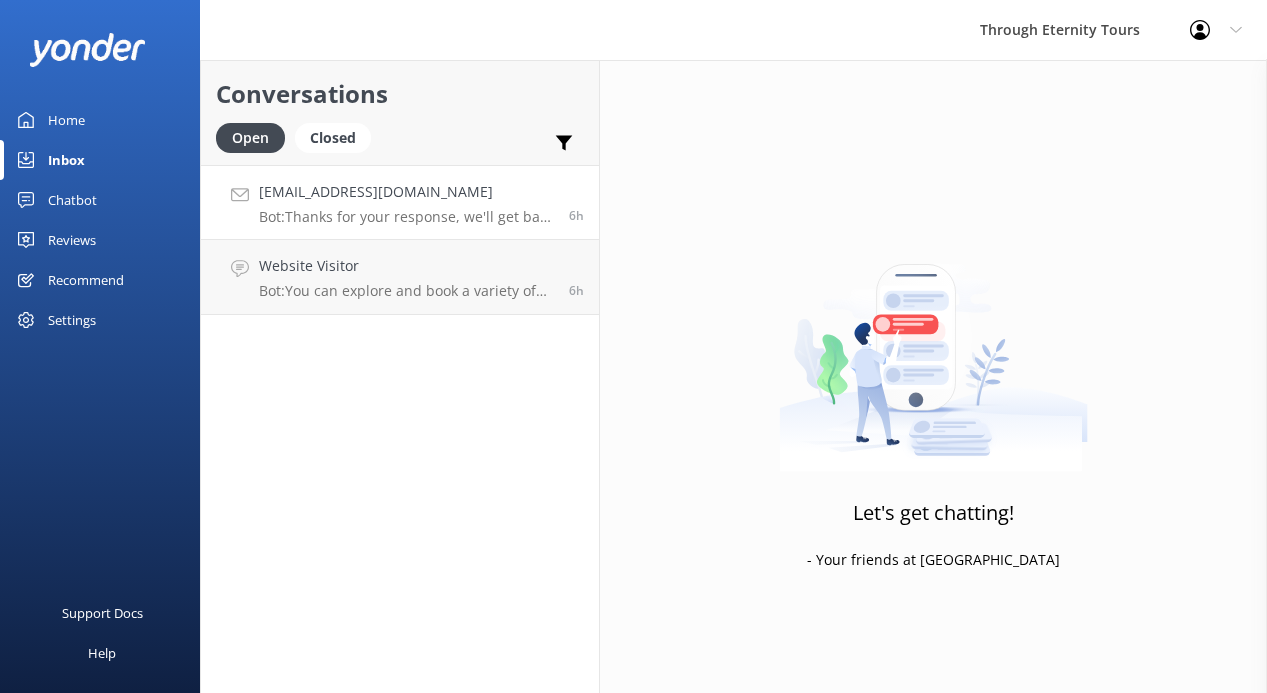 click on "Bot:  Thanks for your response, we'll get back to you as soon as we can during opening hours." at bounding box center [406, 217] 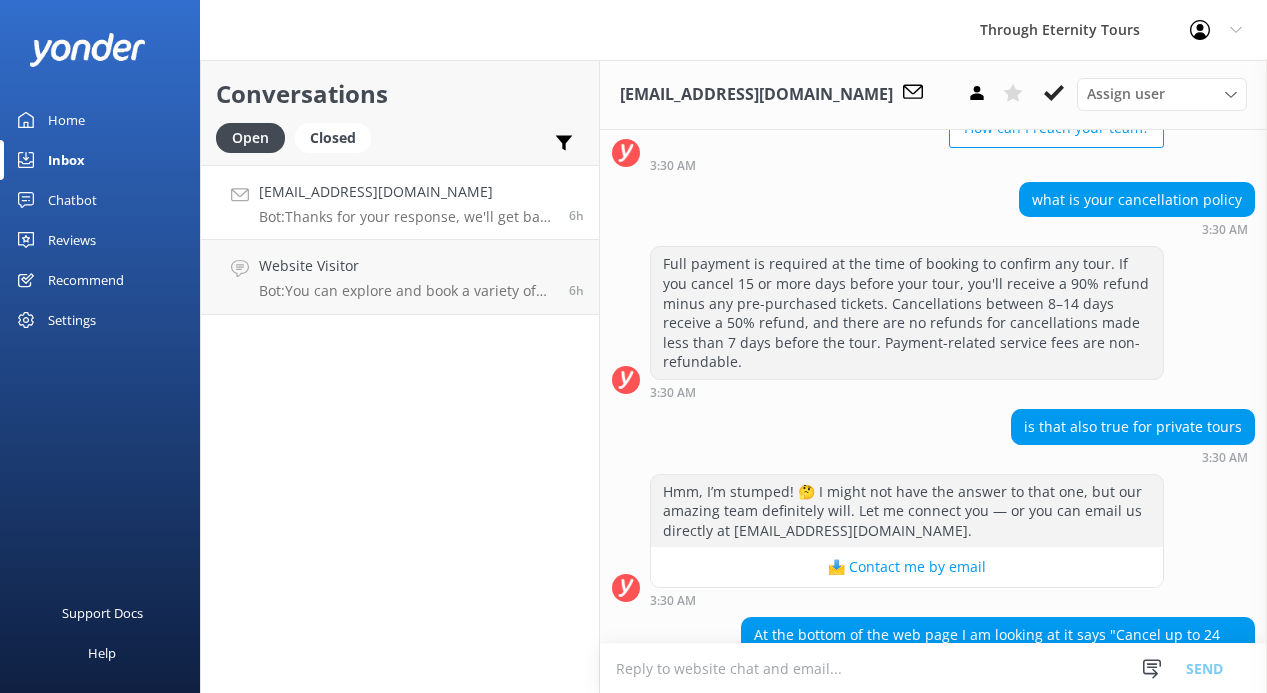 scroll, scrollTop: 197, scrollLeft: 0, axis: vertical 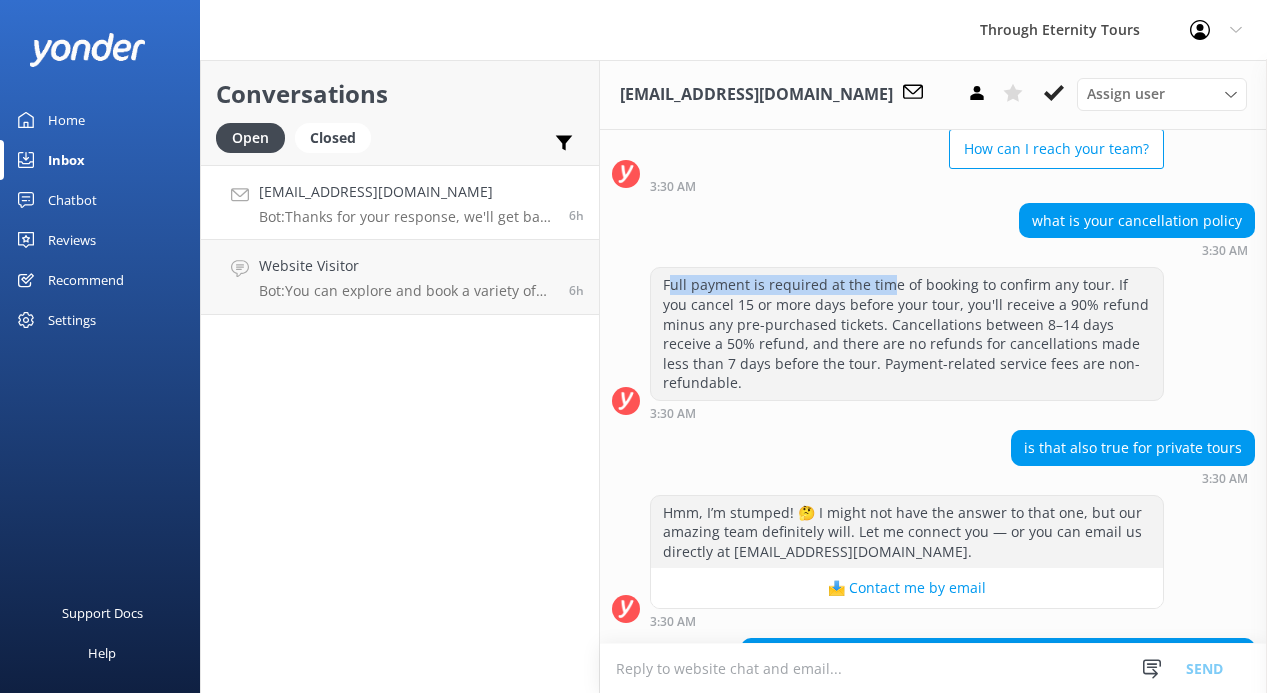 drag, startPoint x: 669, startPoint y: 281, endPoint x: 882, endPoint y: 284, distance: 213.02112 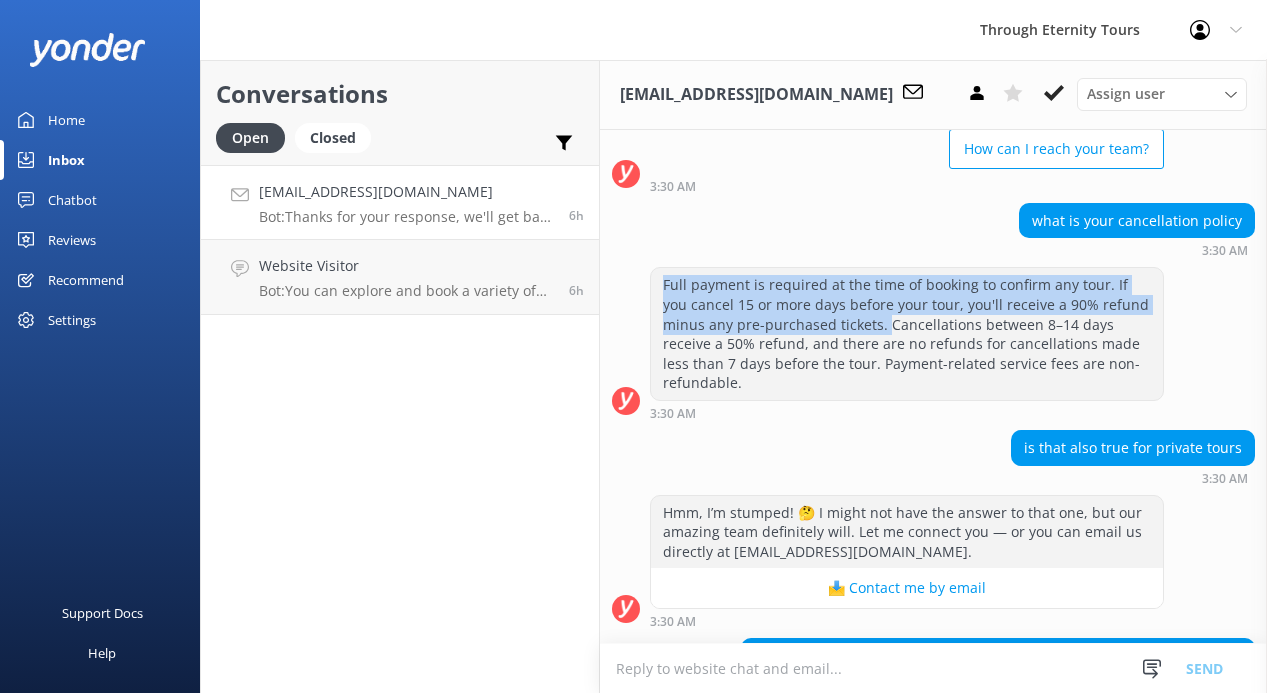 drag, startPoint x: 662, startPoint y: 283, endPoint x: 837, endPoint y: 315, distance: 177.90166 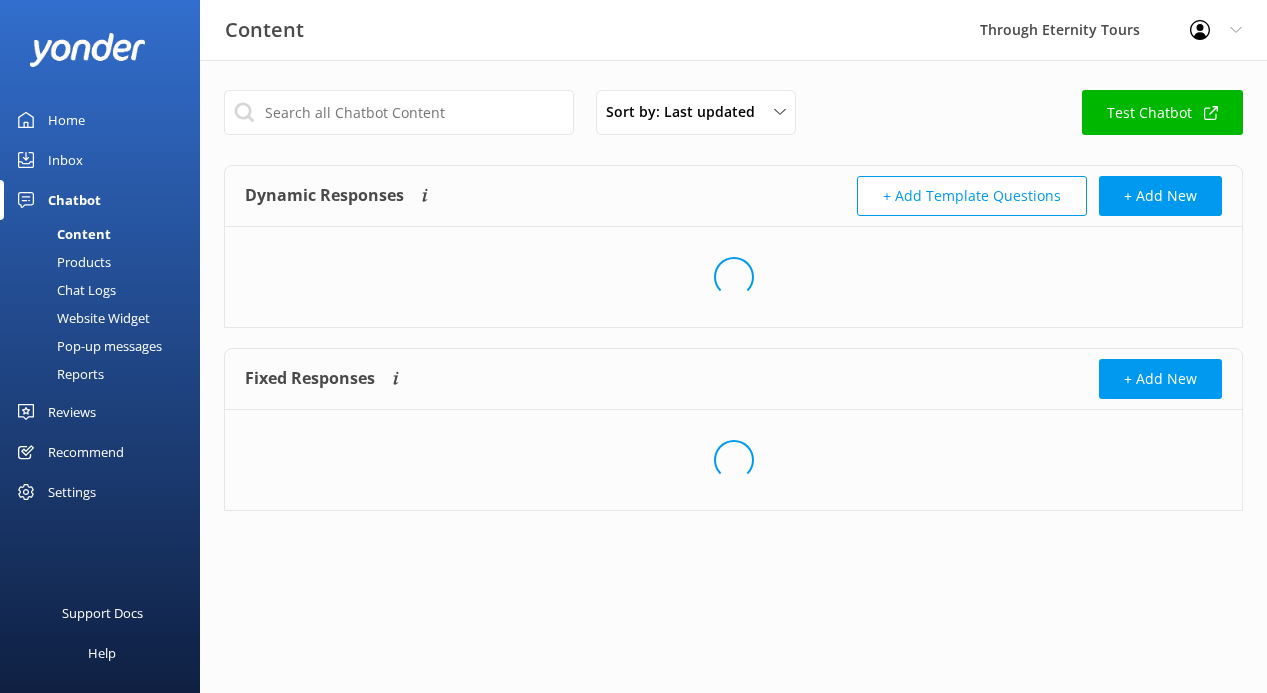 click on "Content" at bounding box center [61, 234] 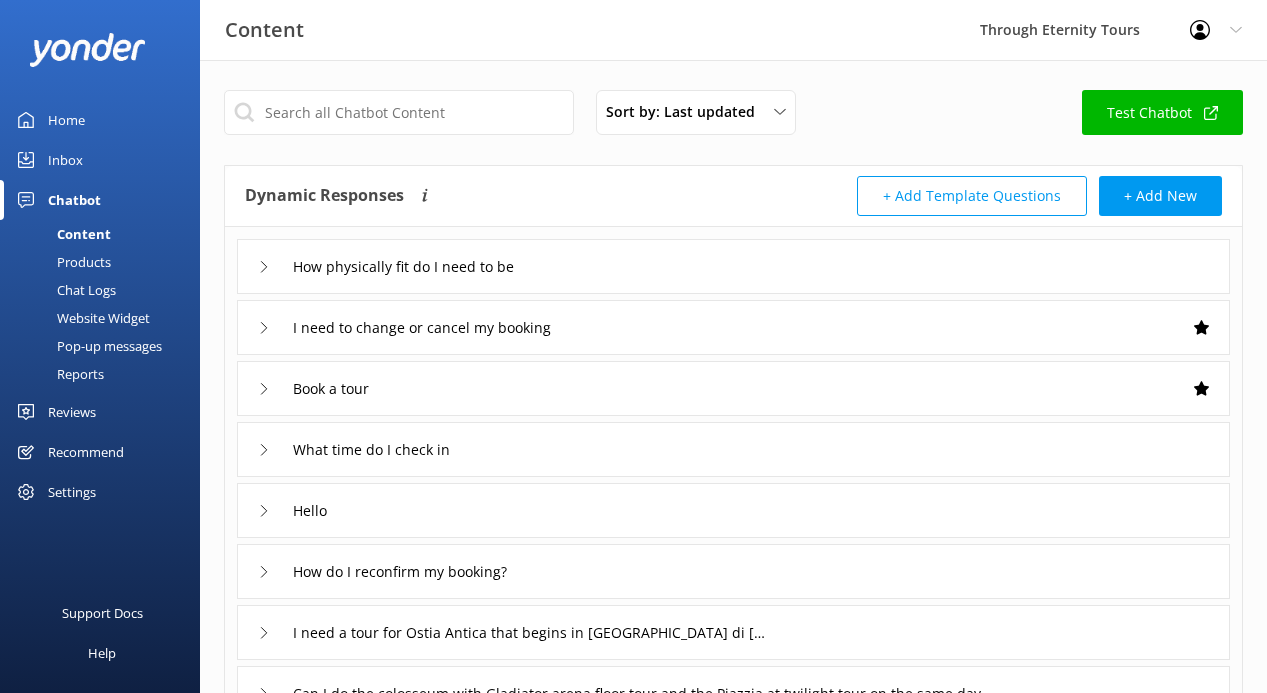click on "Sort by: Last updated Title Last updated Test Chatbot Dynamic Responses Dynamic responses rely on the Large Language Model to create the most-relevant response to a user's question by referencing all of the information provided. + Add Template Questions + Add New How physically fit do I need to be I need to change or cancel my booking Book a tour What time do I check in Hello How do I reconfirm my booking? I need a tour for Ostia Antica that begins in Lido di [GEOGRAPHIC_DATA] I do the colosseum with Gladiator arena floor tour and the Piazzia at twilight tour on the same day Can you help me obtain a work visa? I didn't receive a confirmation email 1 2 3 4 5 6 7 8 9 10 ... Fixed Responses Fixed Responses will always return the exact answer you add to a question. For example, if you add "What is the price?" as a fixed response, users will get the exact copy you provide, versus relying on the LLM to create a response. + Add New No results" at bounding box center (733, 583) 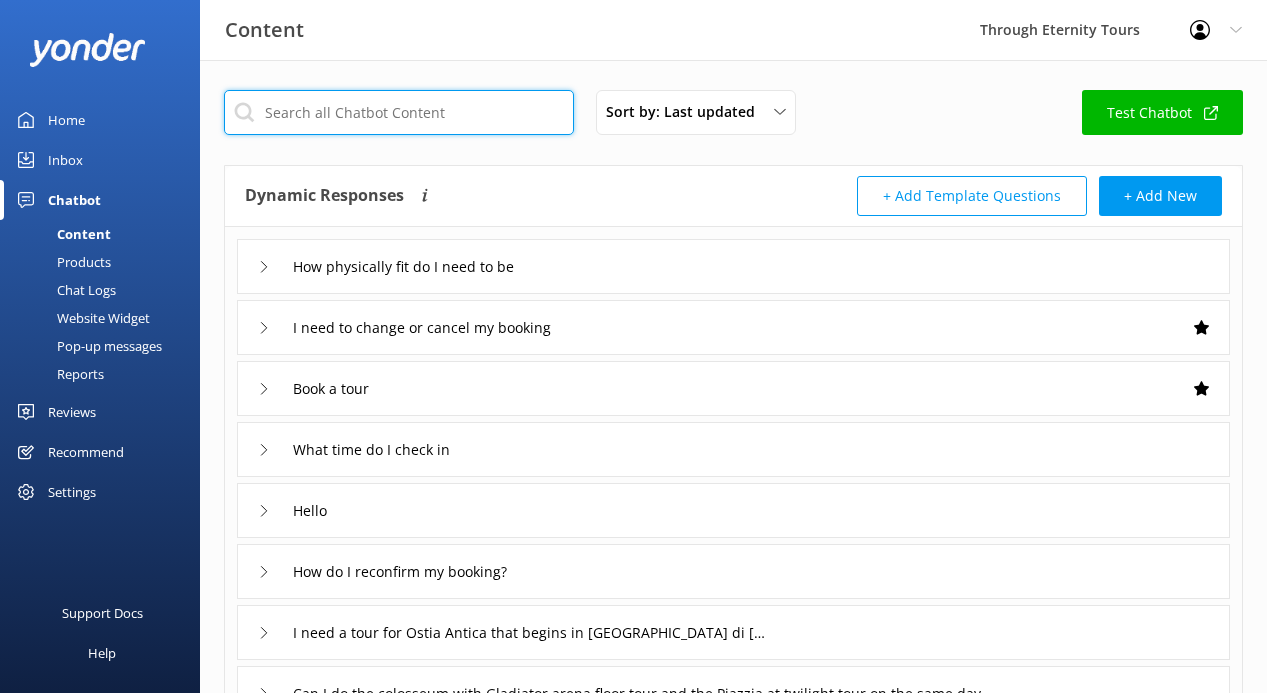 click at bounding box center [399, 112] 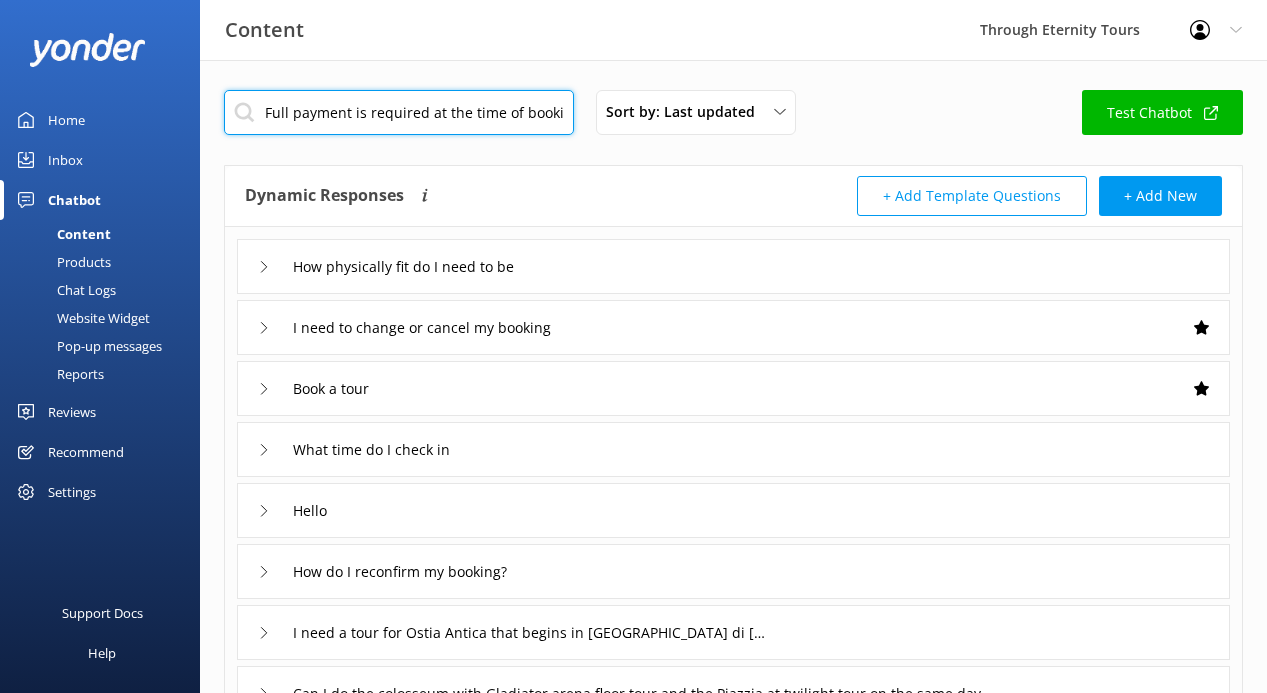 scroll, scrollTop: 0, scrollLeft: 852, axis: horizontal 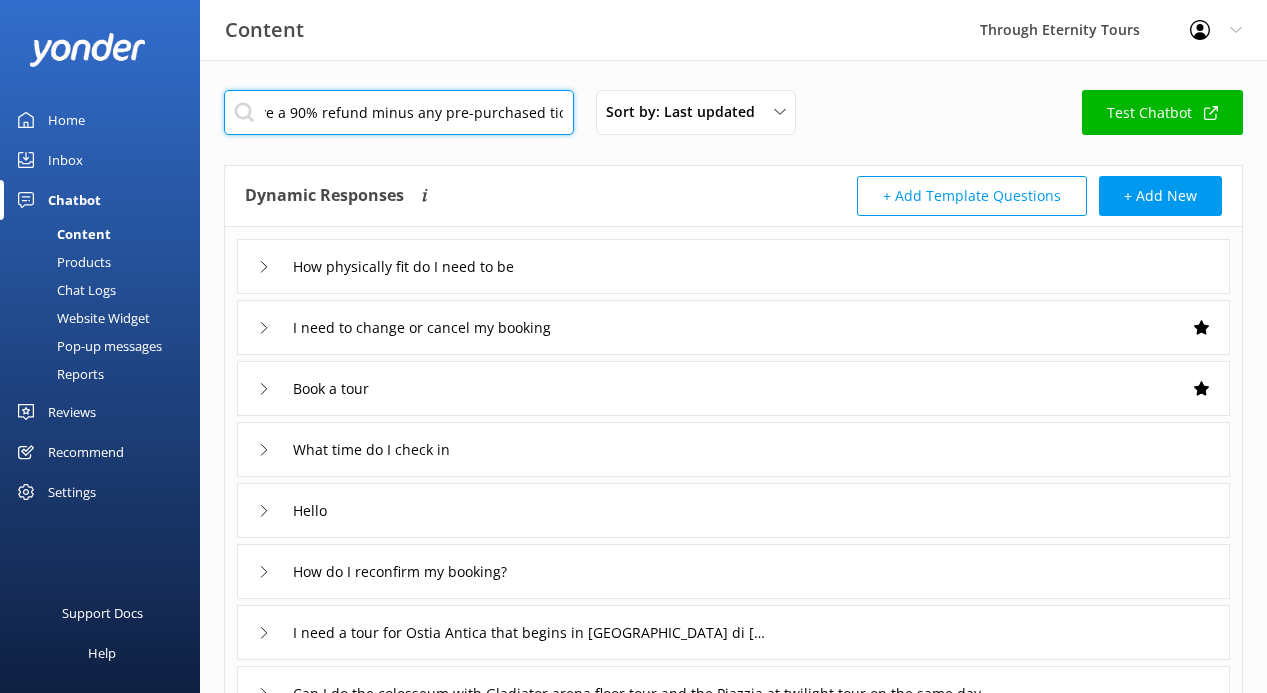 type on "Full payment is required at the time of booking to confirm any tour. If you cancel 15 or more days before your tour, you'll receive a 90% refund minus any pre-purchased tickets." 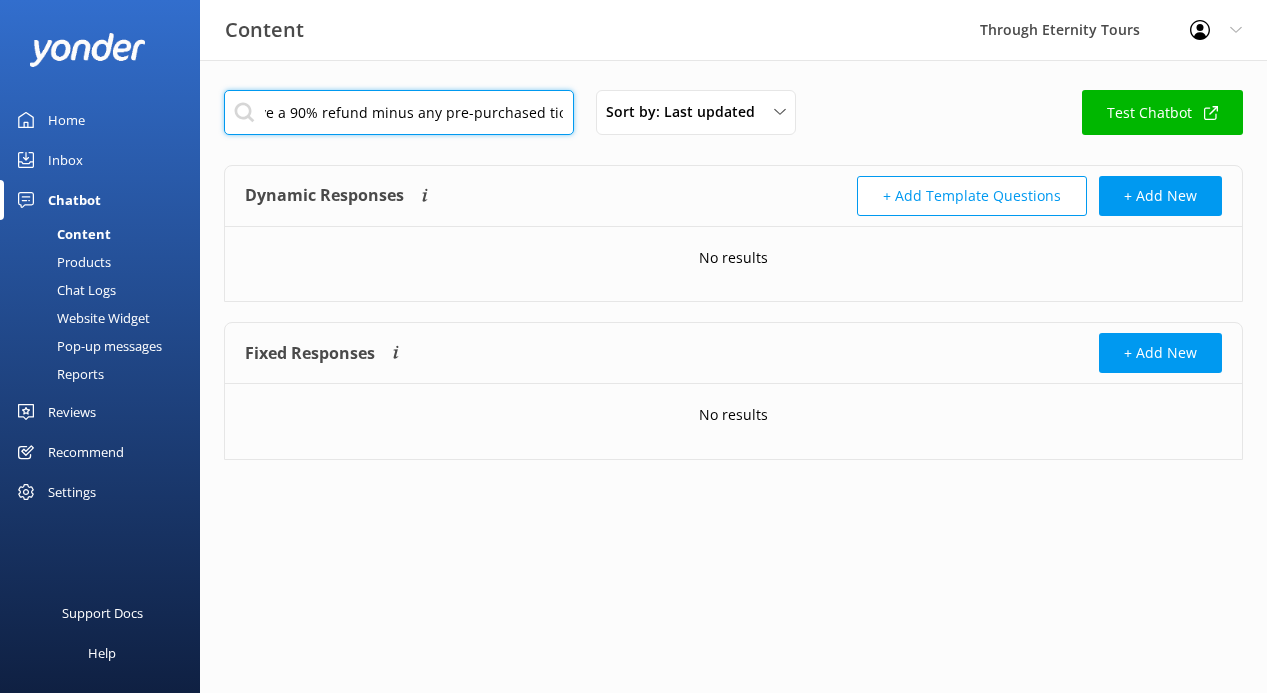 click on "Full payment is required at the time of booking to confirm any tour. If you cancel 15 or more days before your tour, you'll receive a 90% refund minus any pre-purchased tickets." at bounding box center [399, 112] 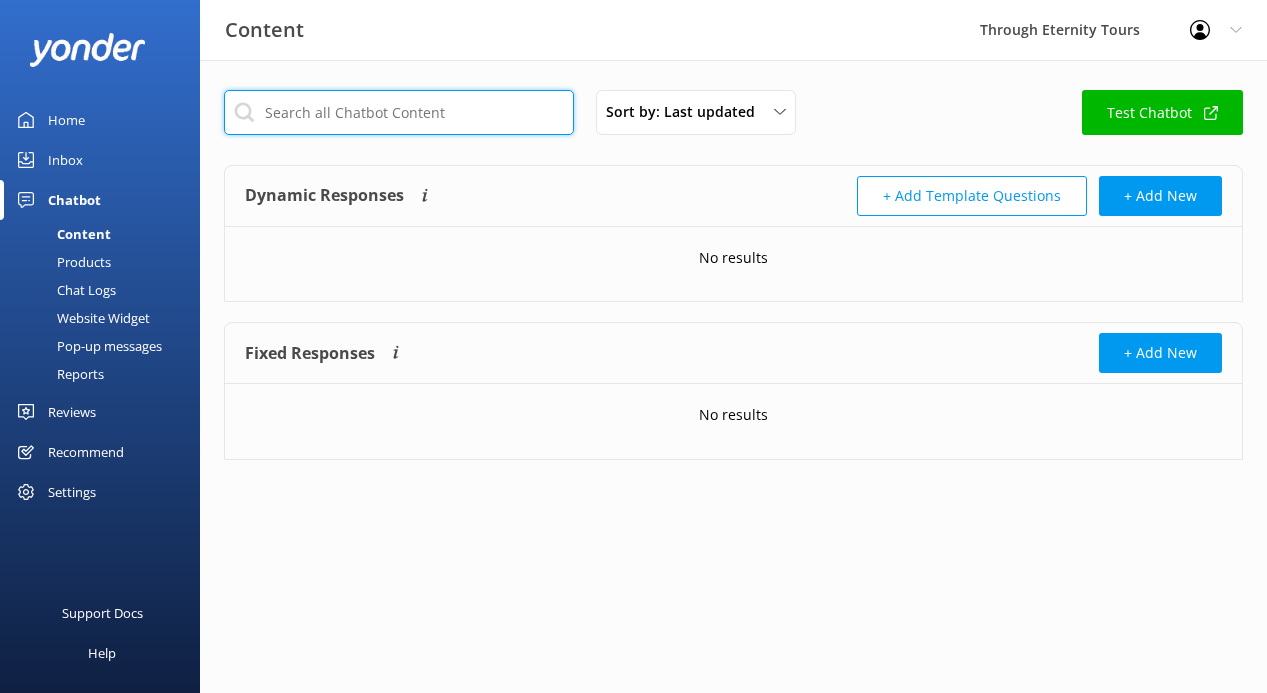 scroll, scrollTop: 0, scrollLeft: 0, axis: both 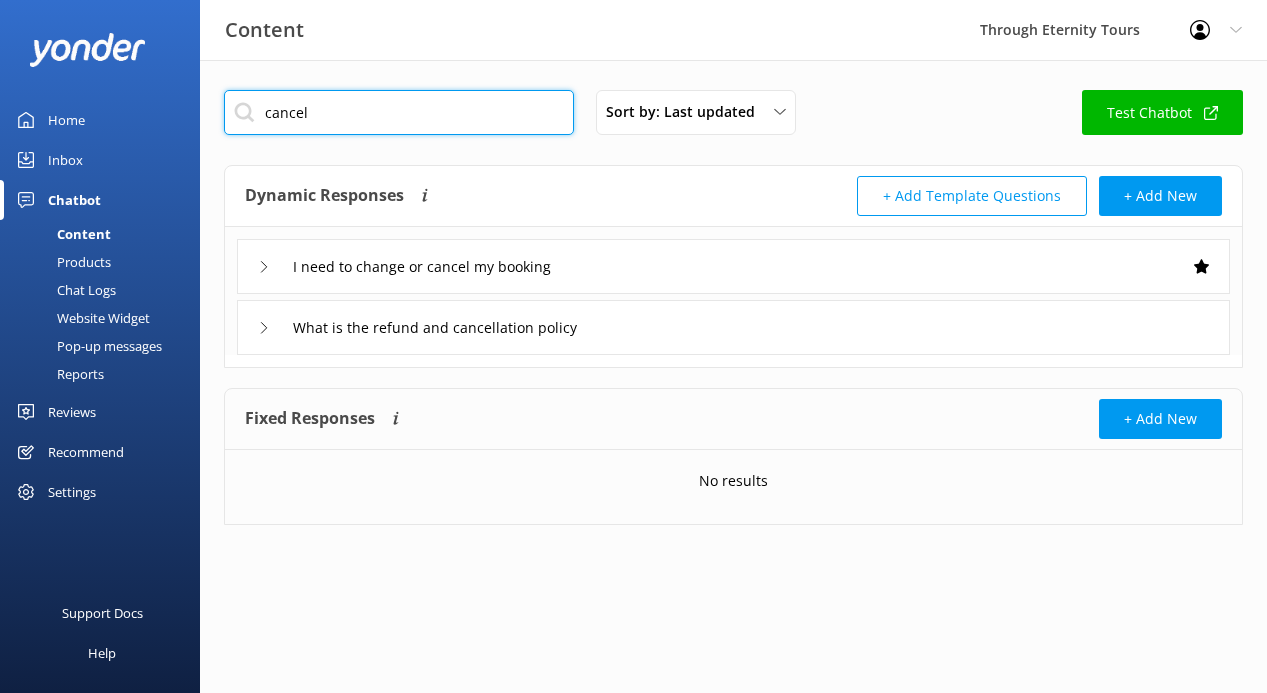 type on "cancel" 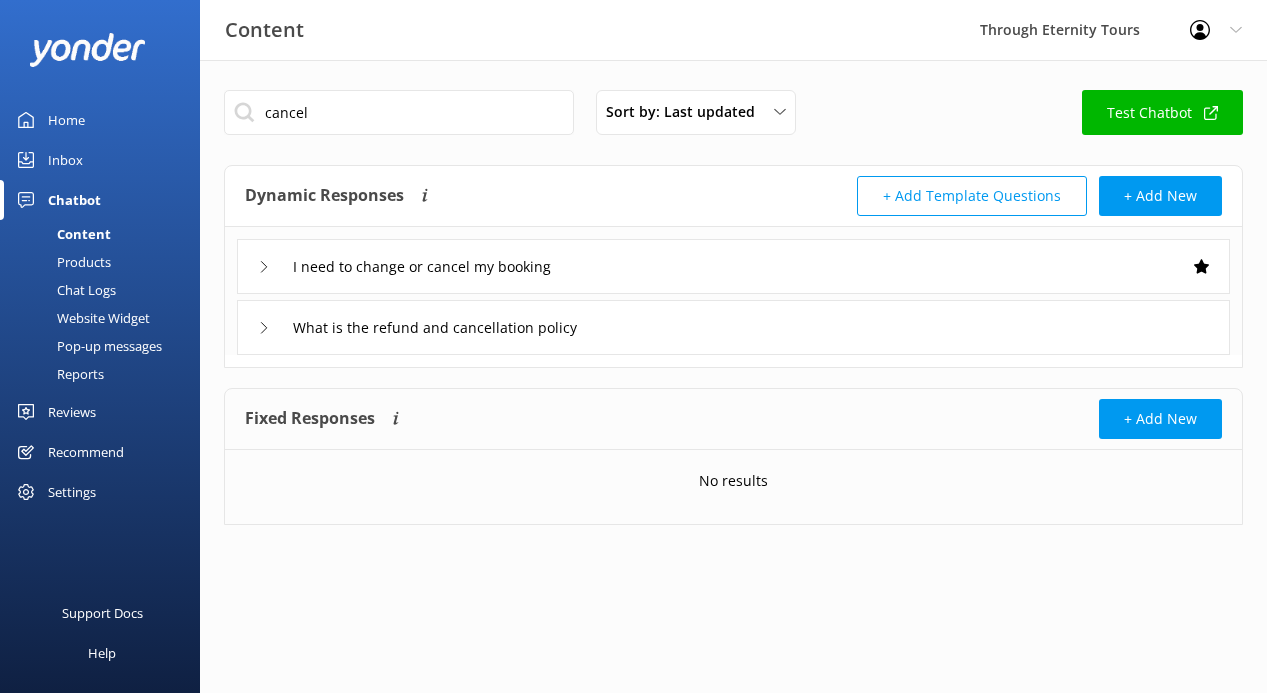 click on "I need to change or cancel my booking" at bounding box center (418, 266) 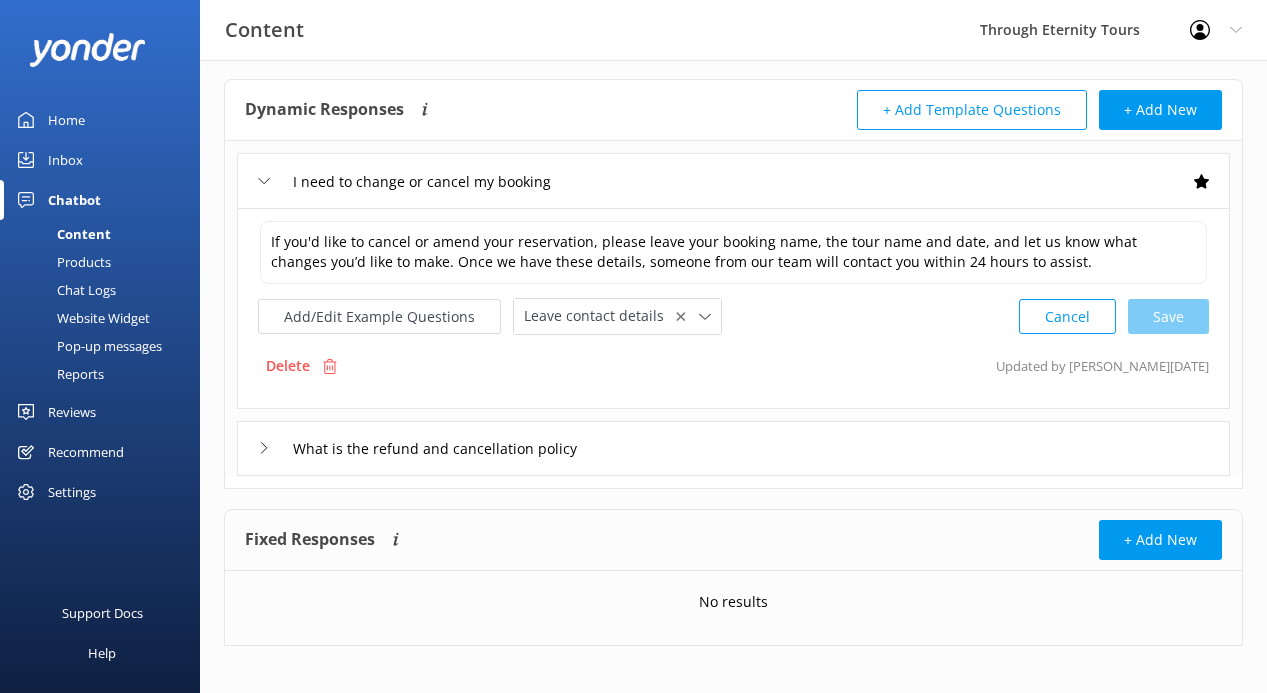 scroll, scrollTop: 99, scrollLeft: 0, axis: vertical 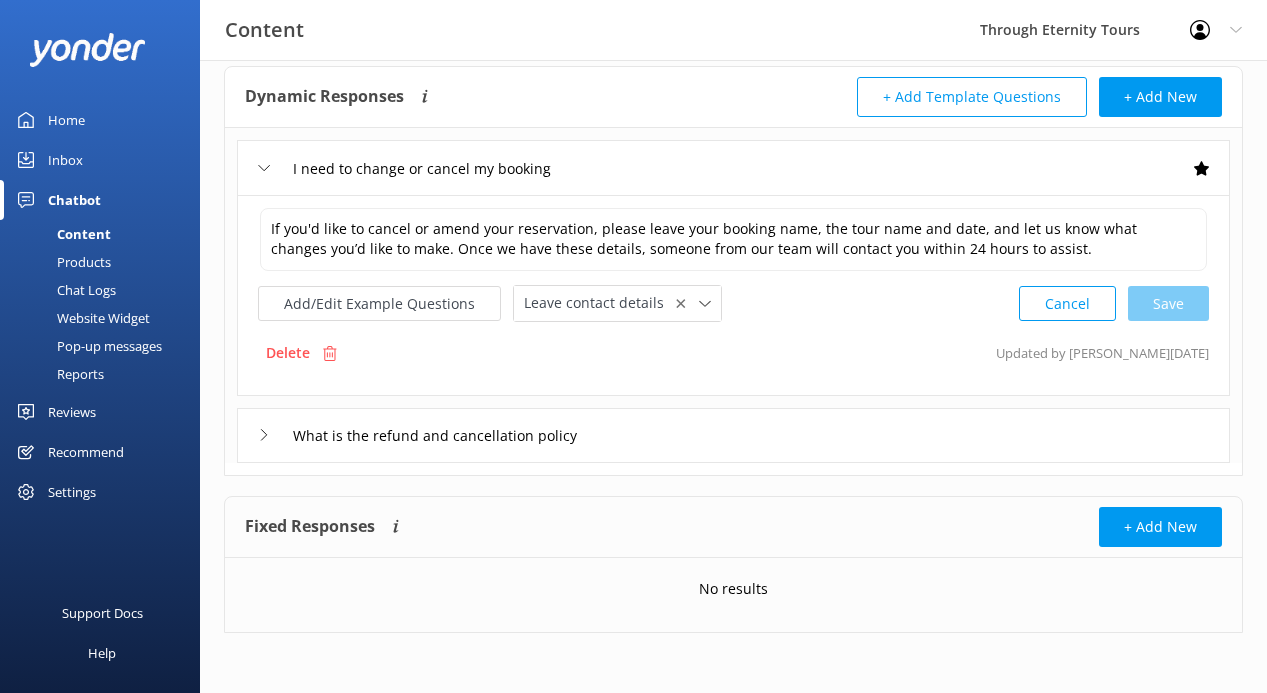 click on "What is the refund and cancellation policy" at bounding box center [438, 435] 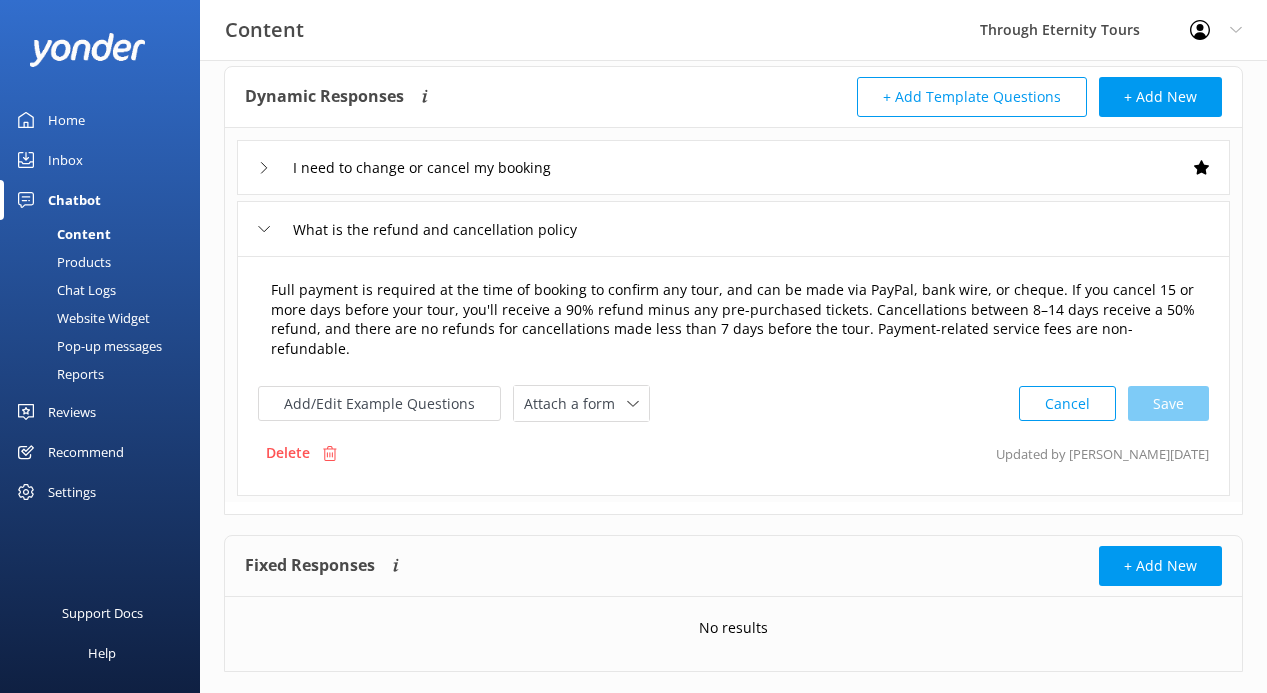 click on "Full payment is required at the time of booking to confirm any tour, and can be made via PayPal, bank wire, or cheque. If you cancel 15 or more days before your tour, you'll receive a 90% refund minus any pre-purchased tickets. Cancellations between 8–14 days receive a 50% refund, and there are no refunds for cancellations made less than 7 days before the tour. Payment-related service fees are non-refundable." at bounding box center [733, 320] 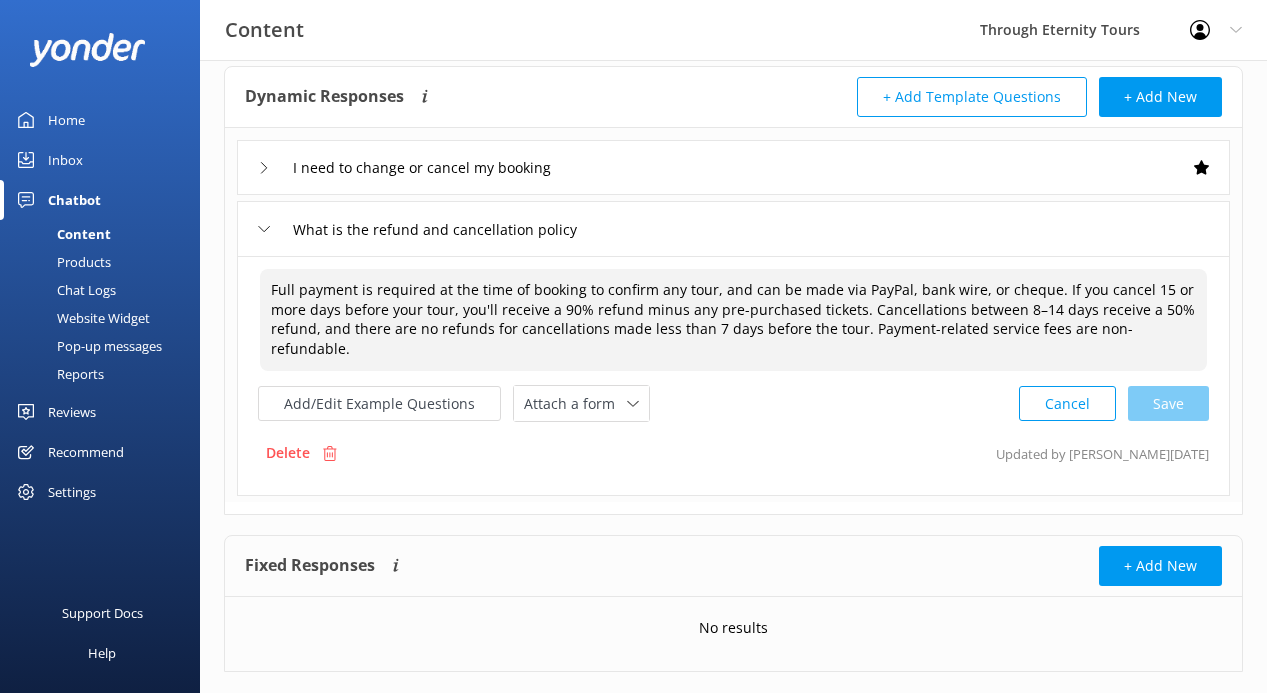 click on "Full payment is required at the time of booking to confirm any tour, and can be made via PayPal, bank wire, or cheque. If you cancel 15 or more days before your tour, you'll receive a 90% refund minus any pre-purchased tickets. Cancellations between 8–14 days receive a 50% refund, and there are no refunds for cancellations made less than 7 days before the tour. Payment-related service fees are non-refundable." at bounding box center (733, 320) 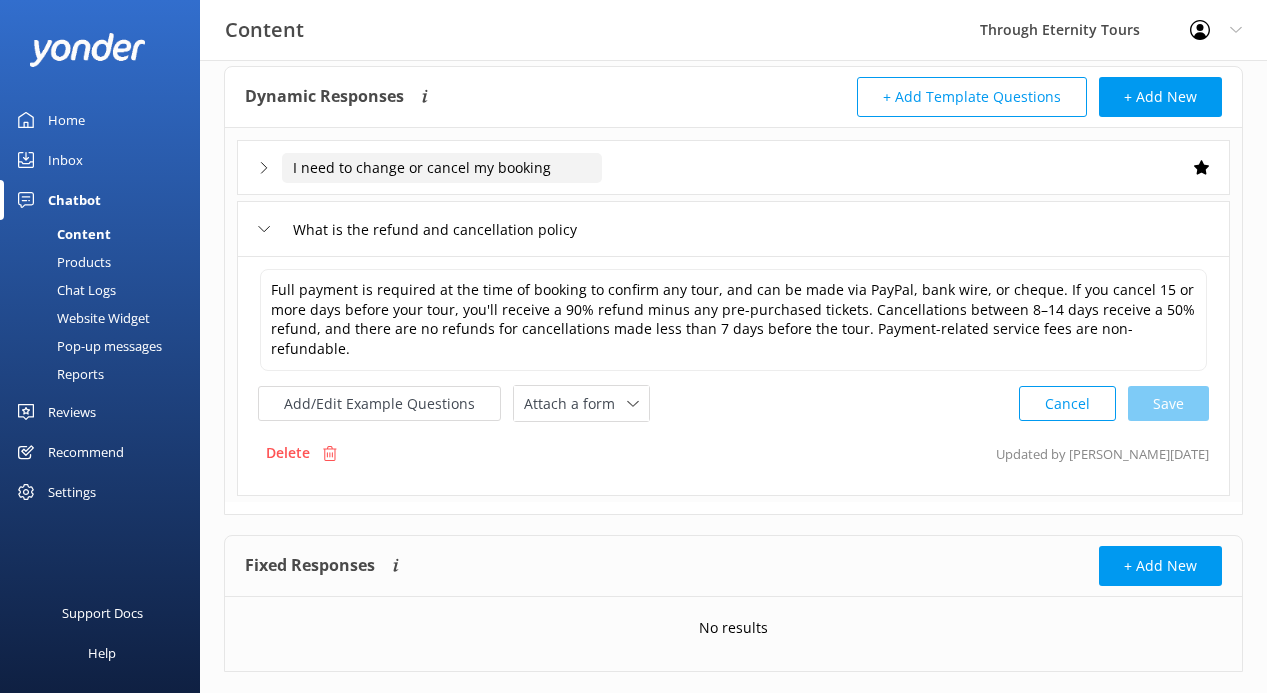 click on "I need to change or cancel my booking" at bounding box center (442, 168) 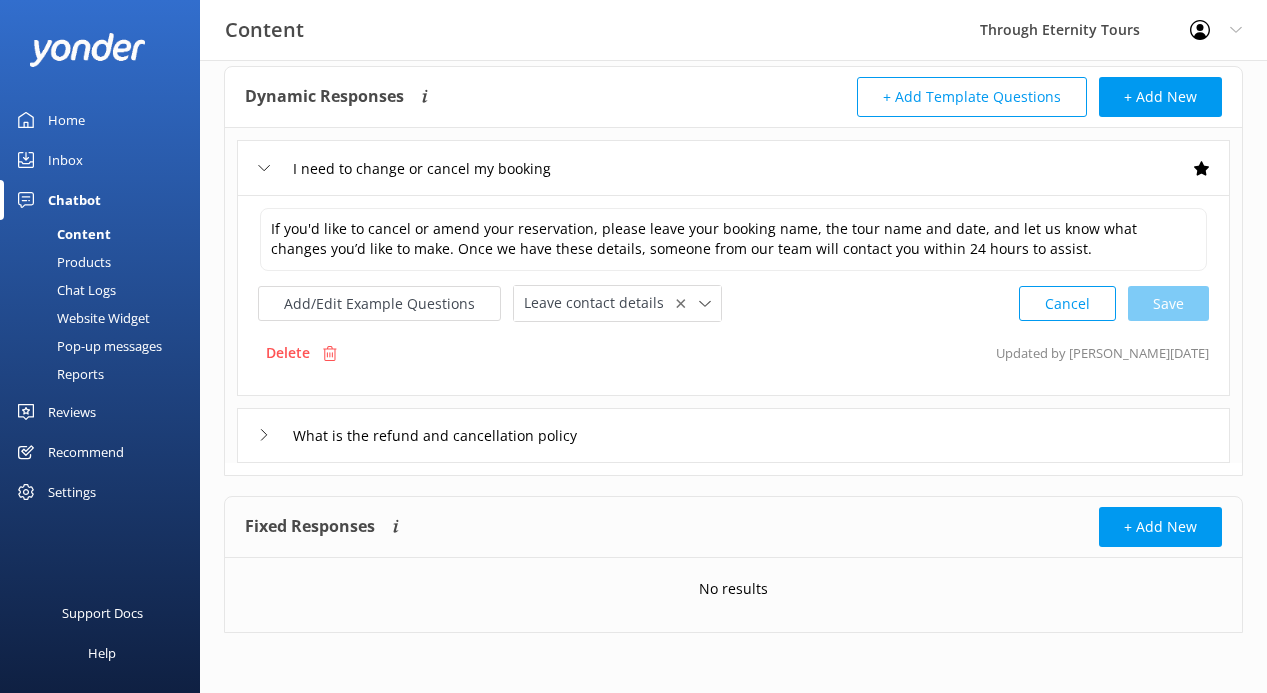 click 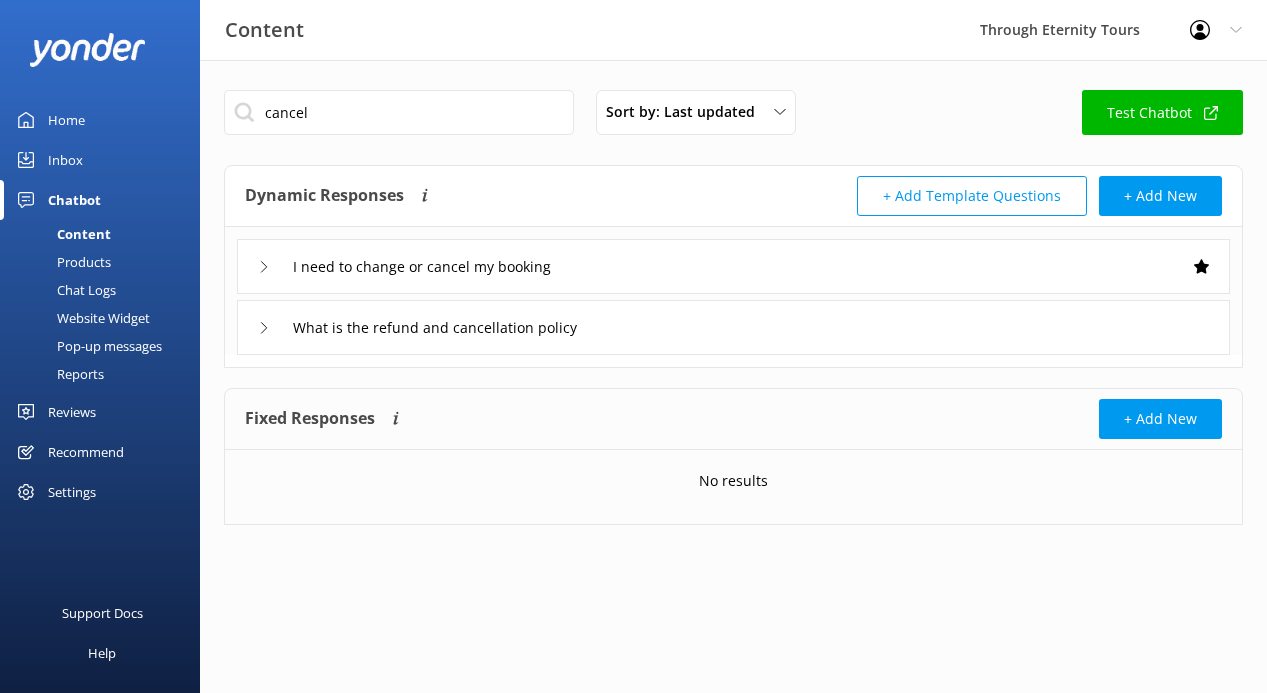 click 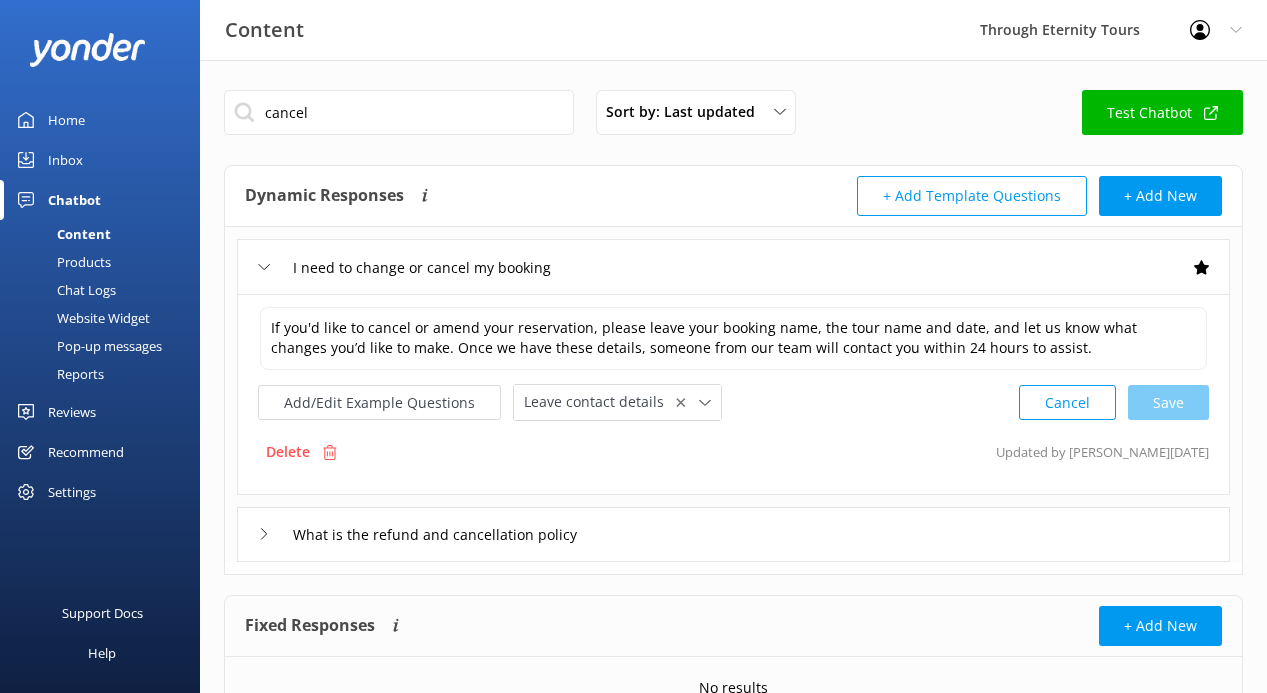 click on "Inbox" at bounding box center (100, 160) 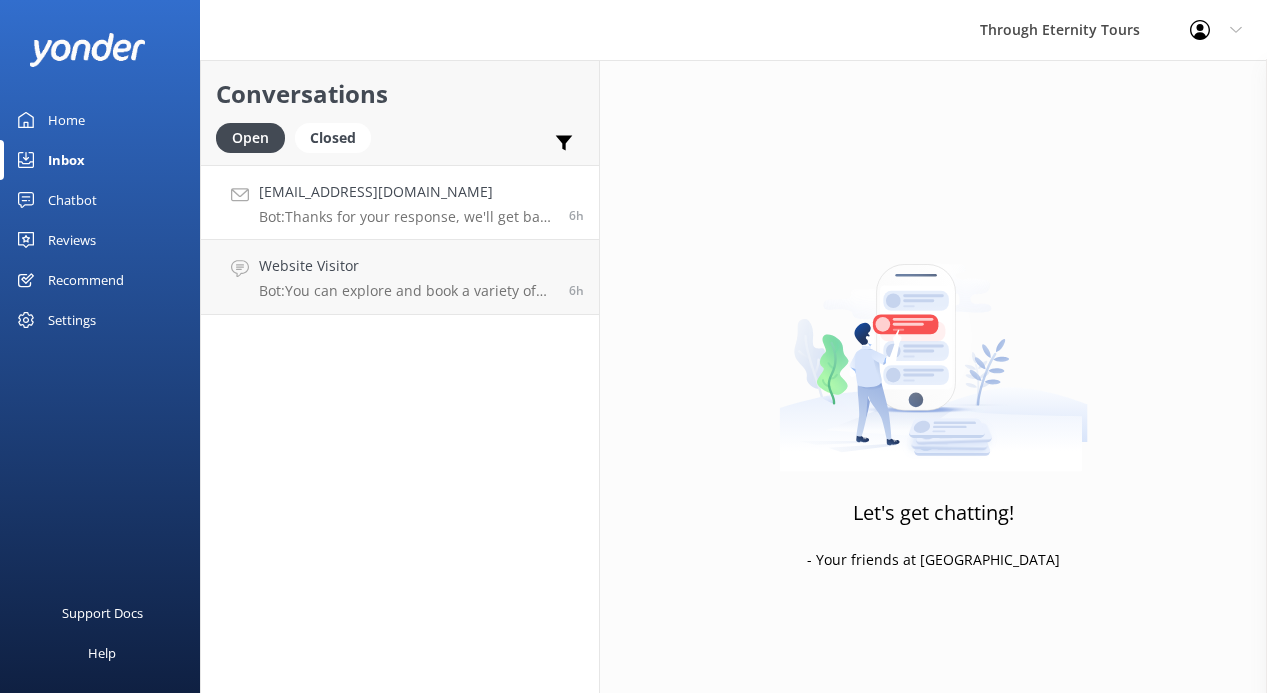 click on "Bot:  Thanks for your response, we'll get back to you as soon as we can during opening hours." at bounding box center (406, 217) 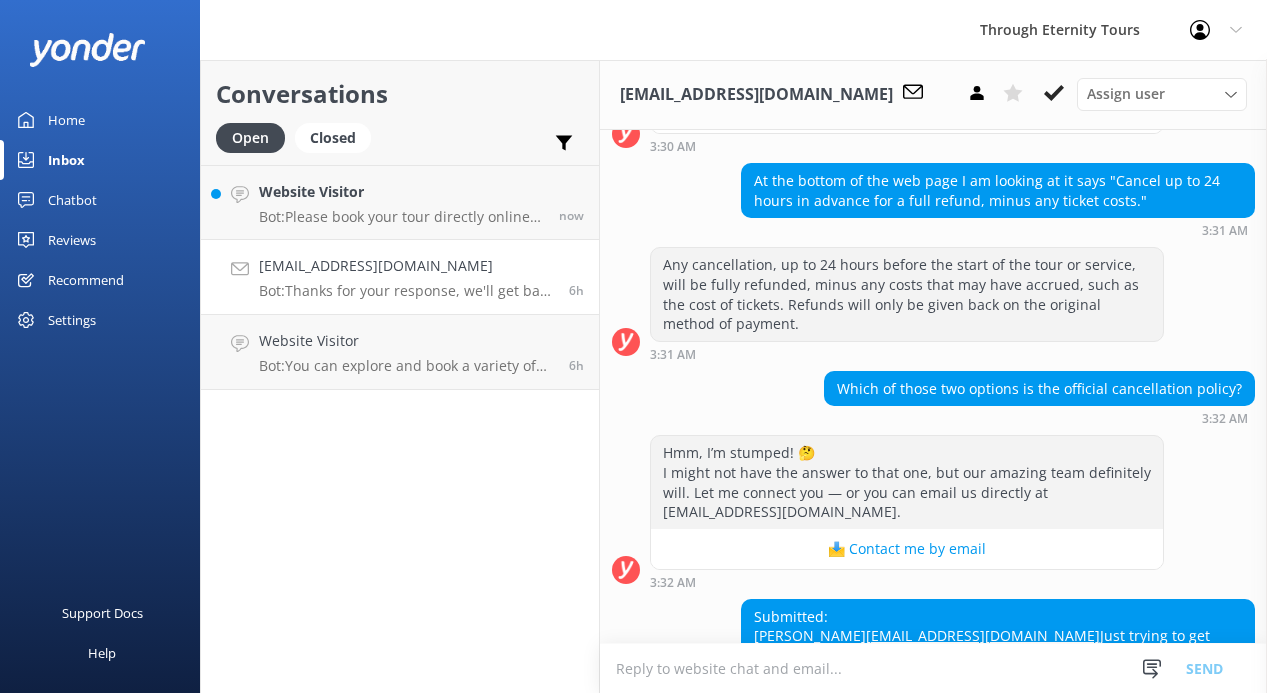 scroll, scrollTop: 671, scrollLeft: 0, axis: vertical 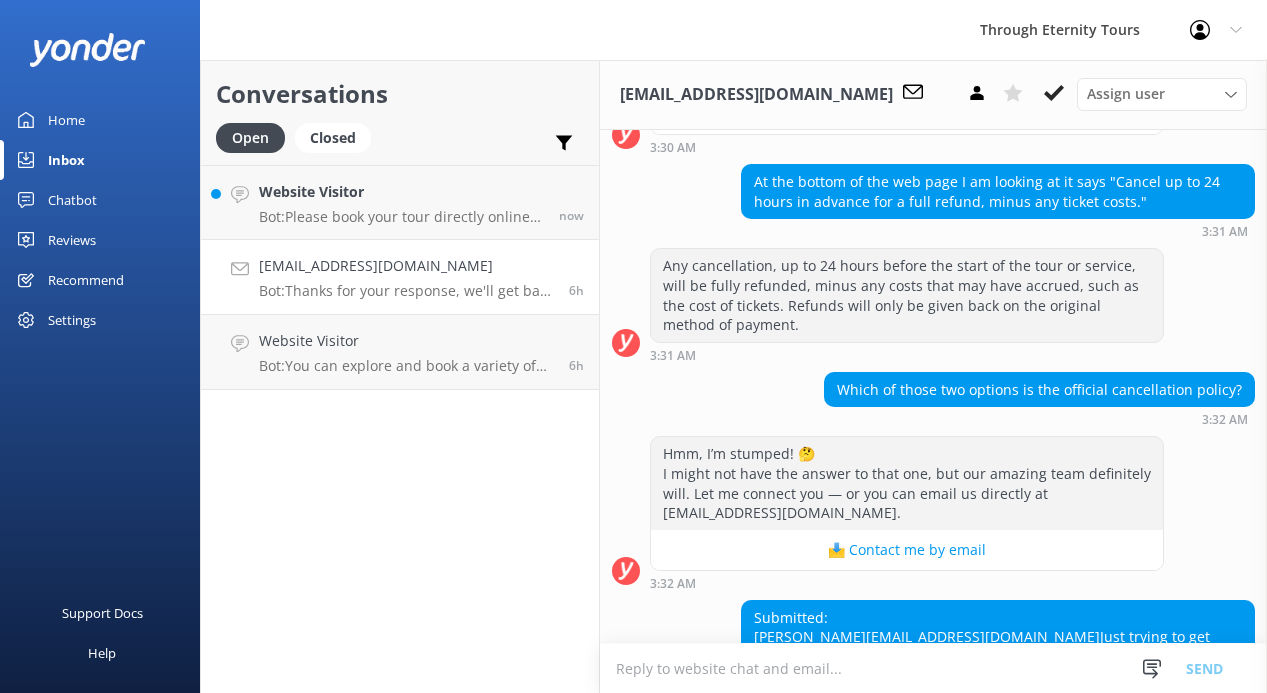 click on "Any cancellation, up to 24 hours before the start of the tour or service, will be fully refunded, minus any costs that may have accrued, such as the cost of tickets. Refunds will only be given back on the original method of payment." at bounding box center [907, 295] 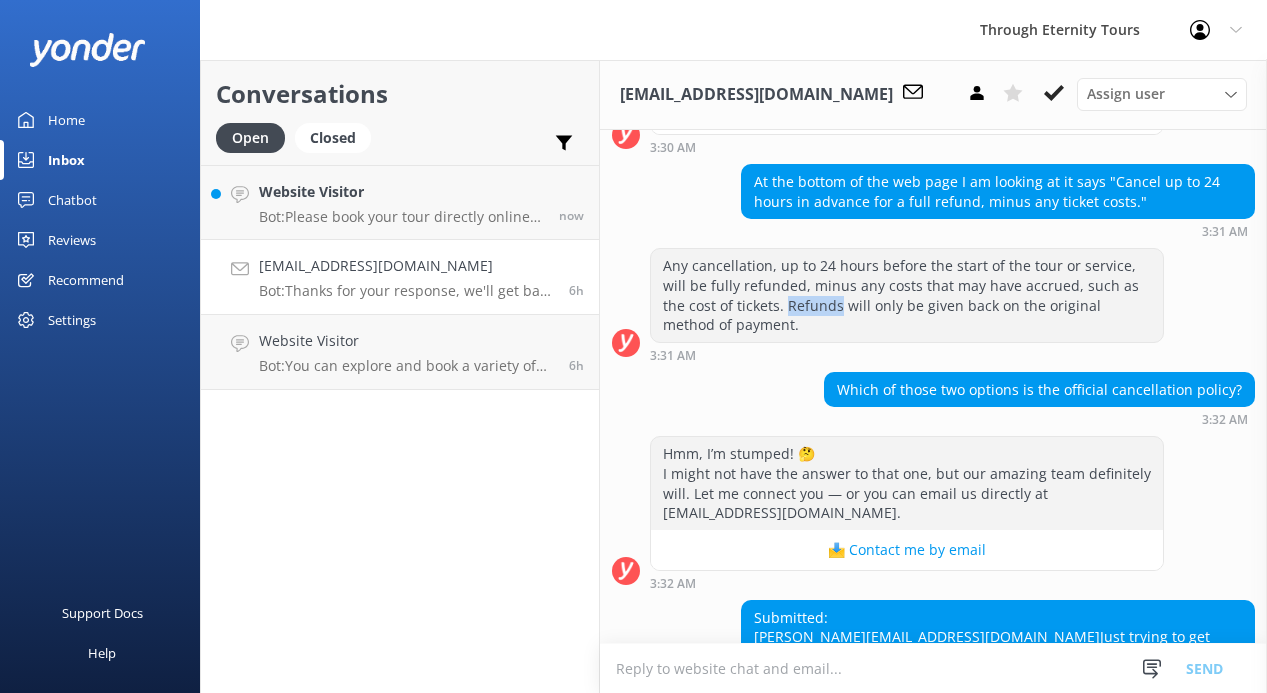 click on "Any cancellation, up to 24 hours before the start of the tour or service, will be fully refunded, minus any costs that may have accrued, such as the cost of tickets. Refunds will only be given back on the original method of payment." at bounding box center [907, 295] 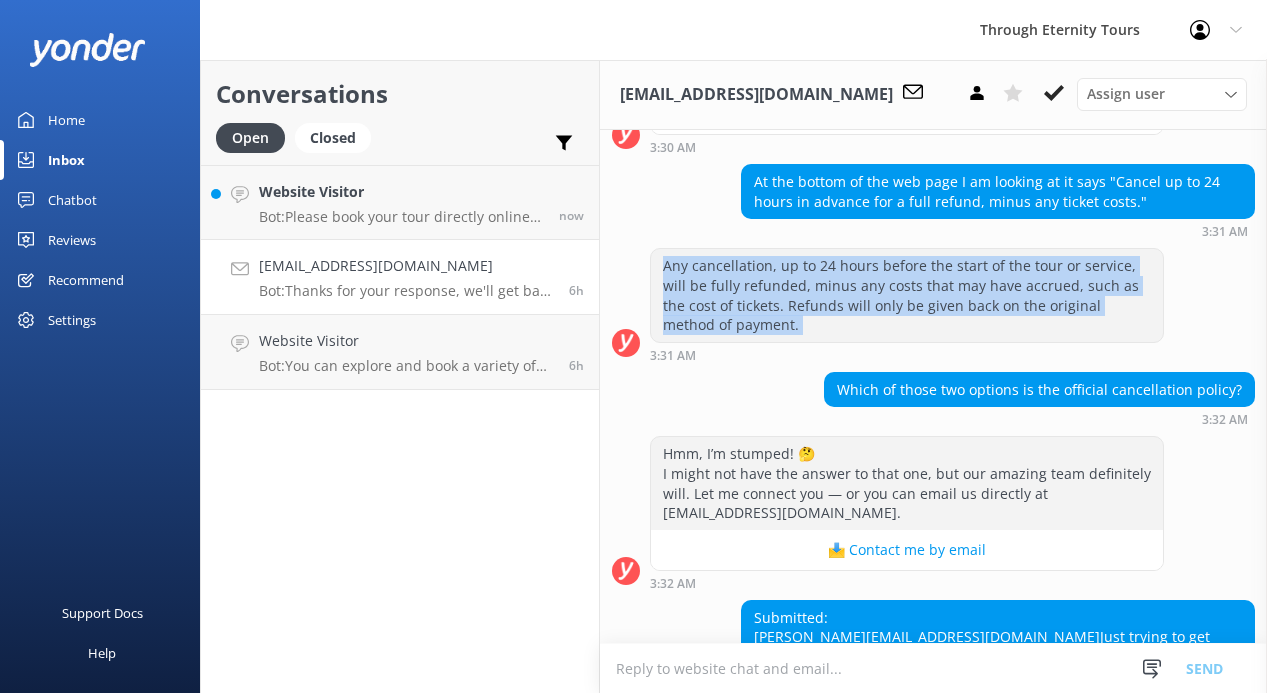 click on "Any cancellation, up to 24 hours before the start of the tour or service, will be fully refunded, minus any costs that may have accrued, such as the cost of tickets. Refunds will only be given back on the original method of payment." at bounding box center [907, 295] 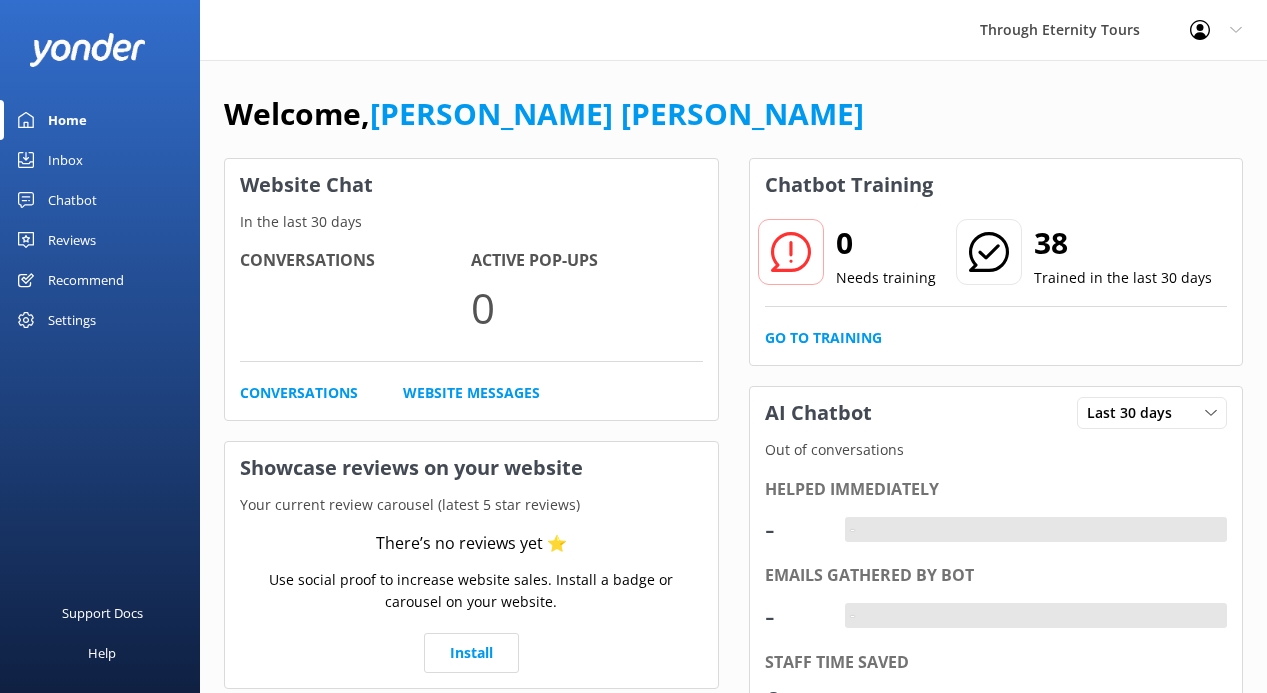 click on "Chatbot" at bounding box center [72, 200] 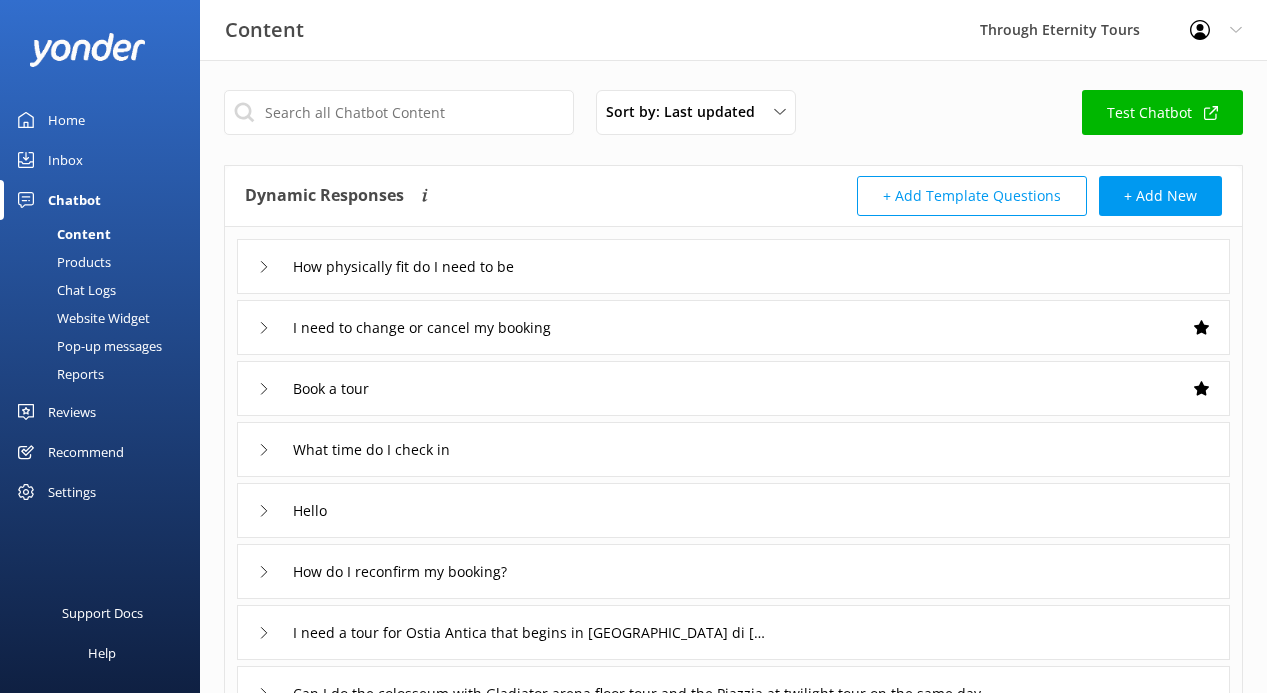 click on "Content" at bounding box center [61, 234] 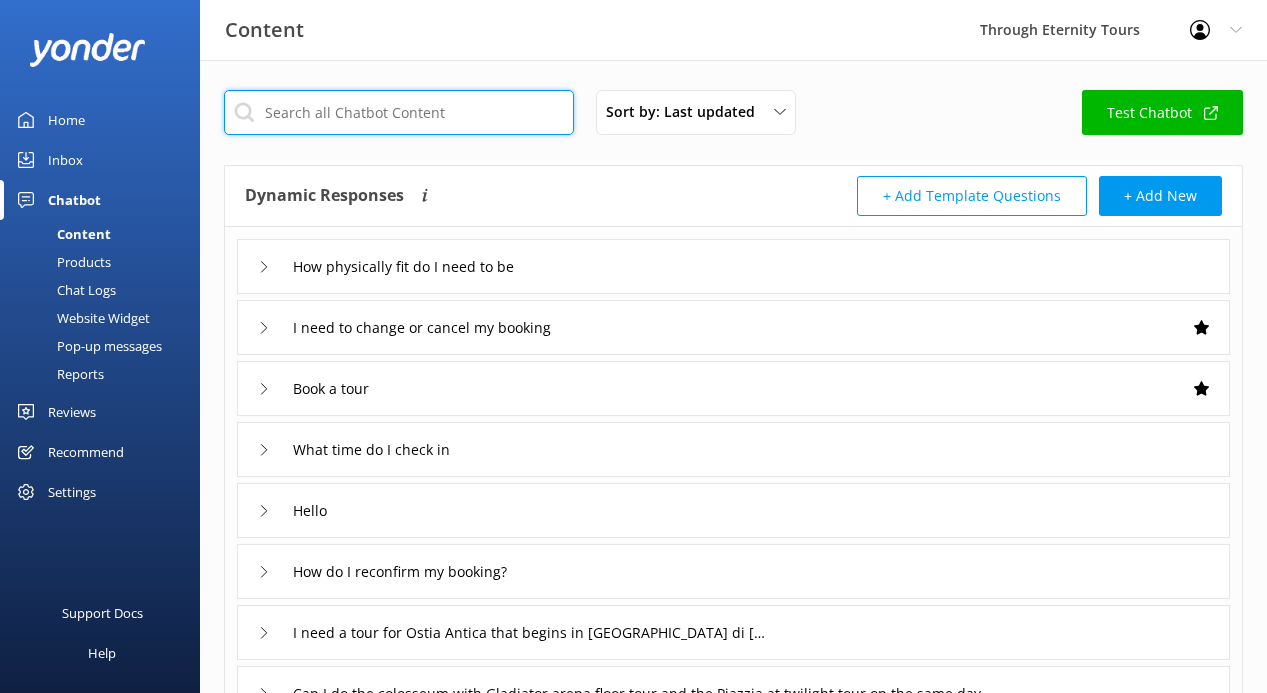 click at bounding box center (399, 112) 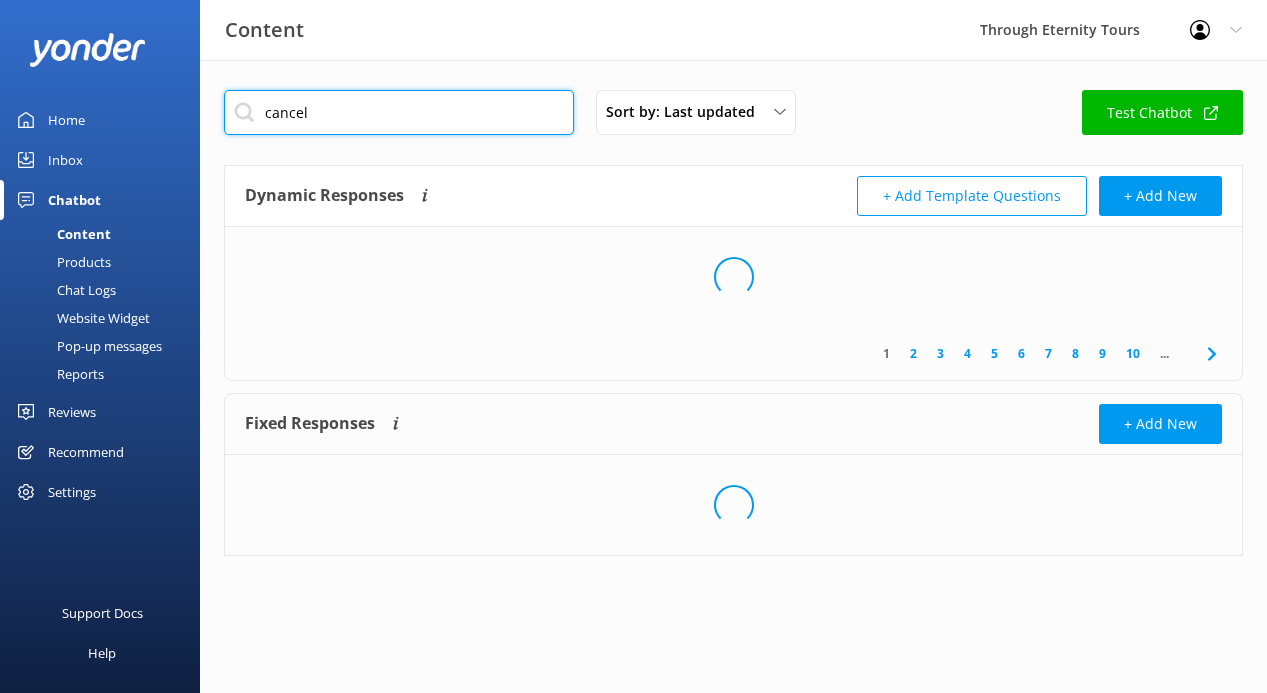 type on "cancel" 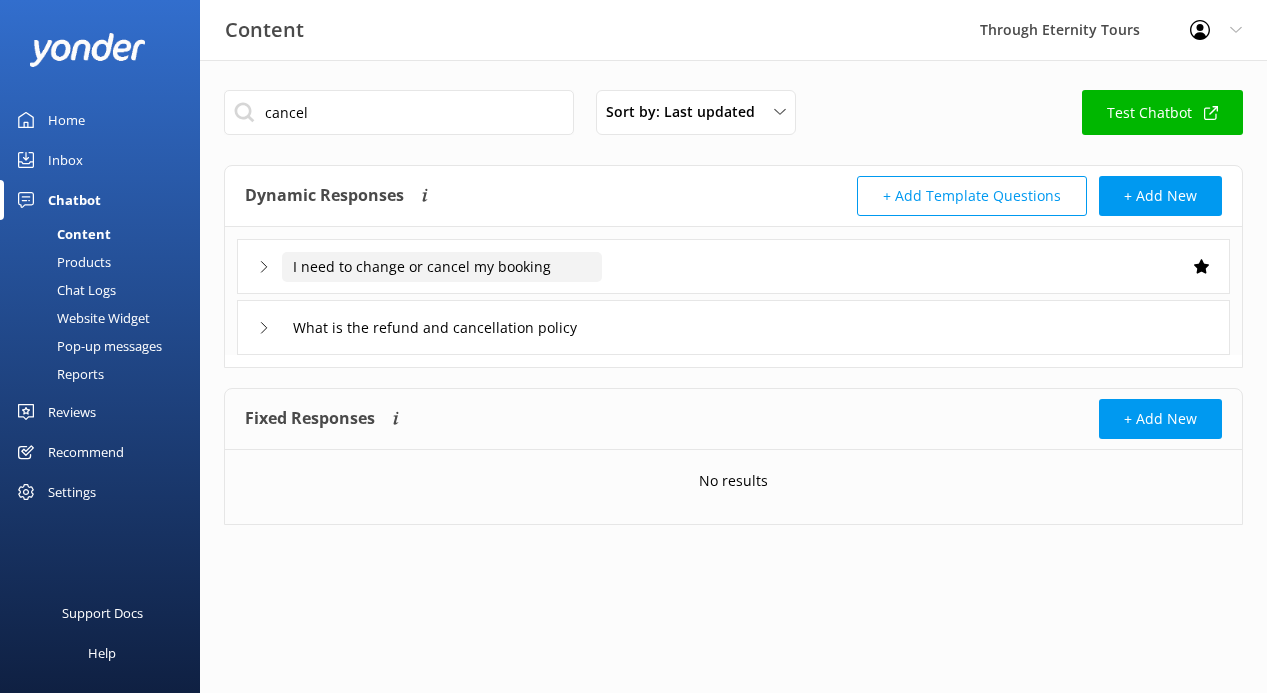 click on "I need to change or cancel my booking" at bounding box center [442, 267] 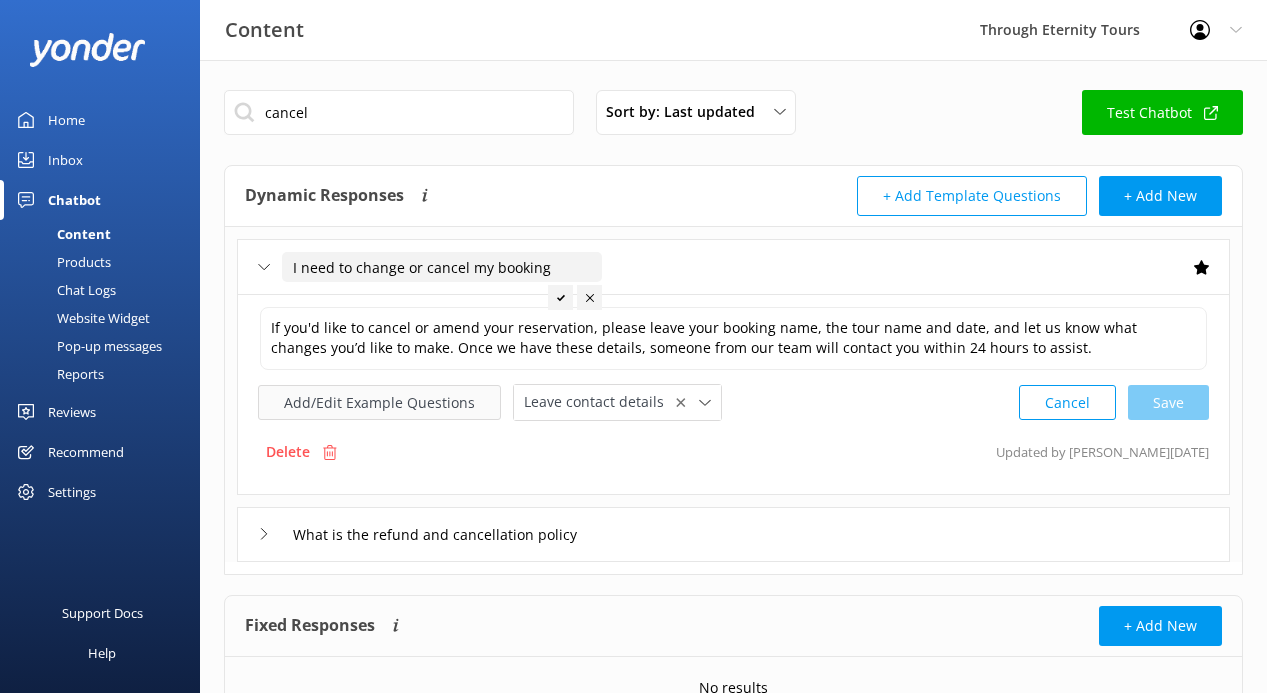 scroll, scrollTop: 99, scrollLeft: 0, axis: vertical 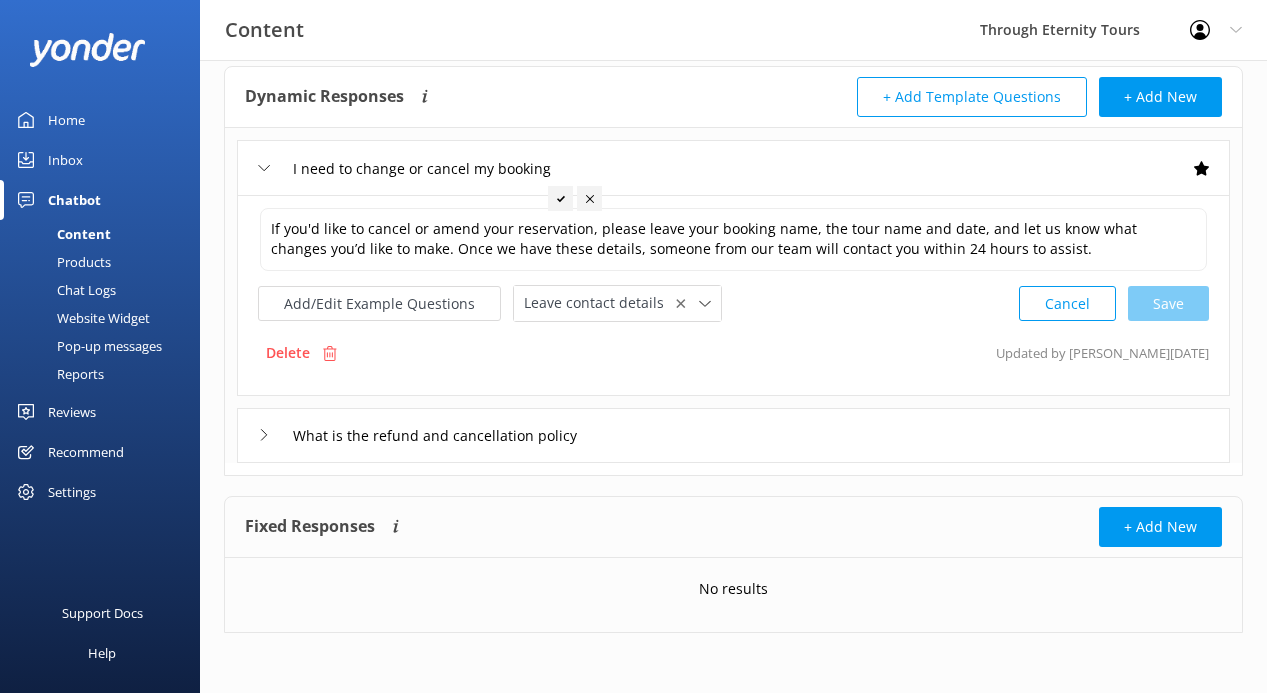 click 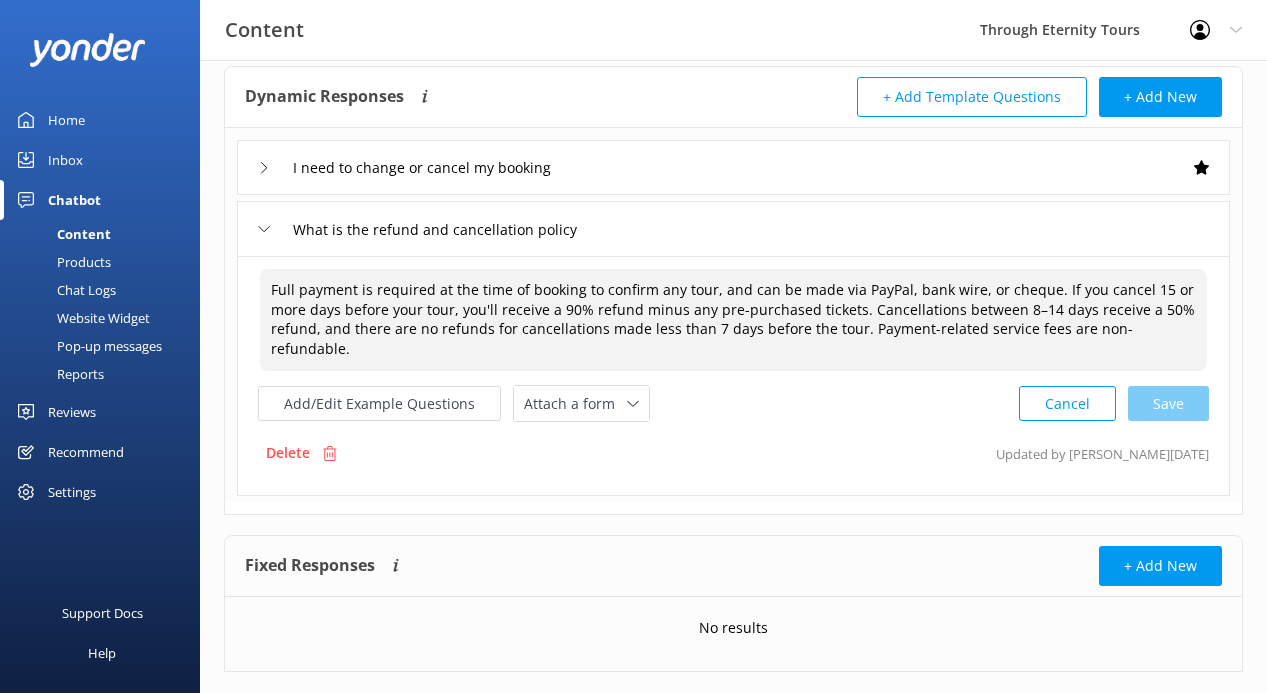 click on "Full payment is required at the time of booking to confirm any tour, and can be made via PayPal, bank wire, or cheque. If you cancel 15 or more days before your tour, you'll receive a 90% refund minus any pre-purchased tickets. Cancellations between 8–14 days receive a 50% refund, and there are no refunds for cancellations made less than 7 days before the tour. Payment-related service fees are non-refundable." at bounding box center (733, 320) 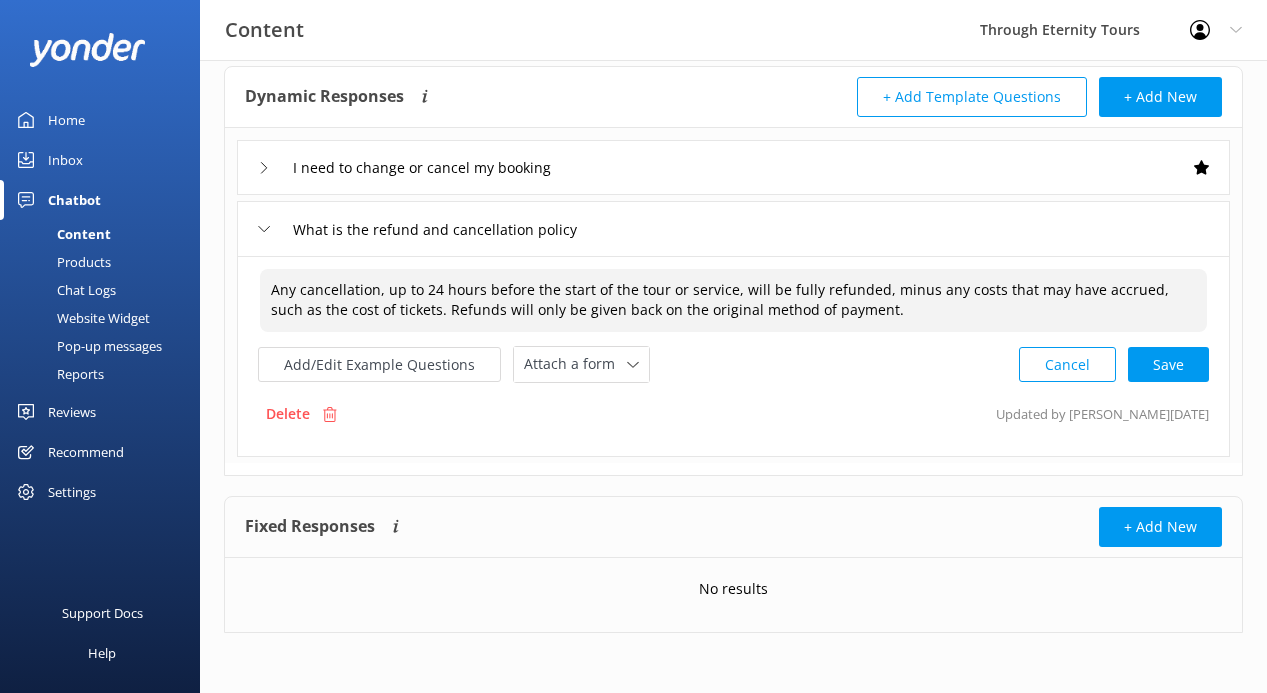 scroll, scrollTop: 0, scrollLeft: 0, axis: both 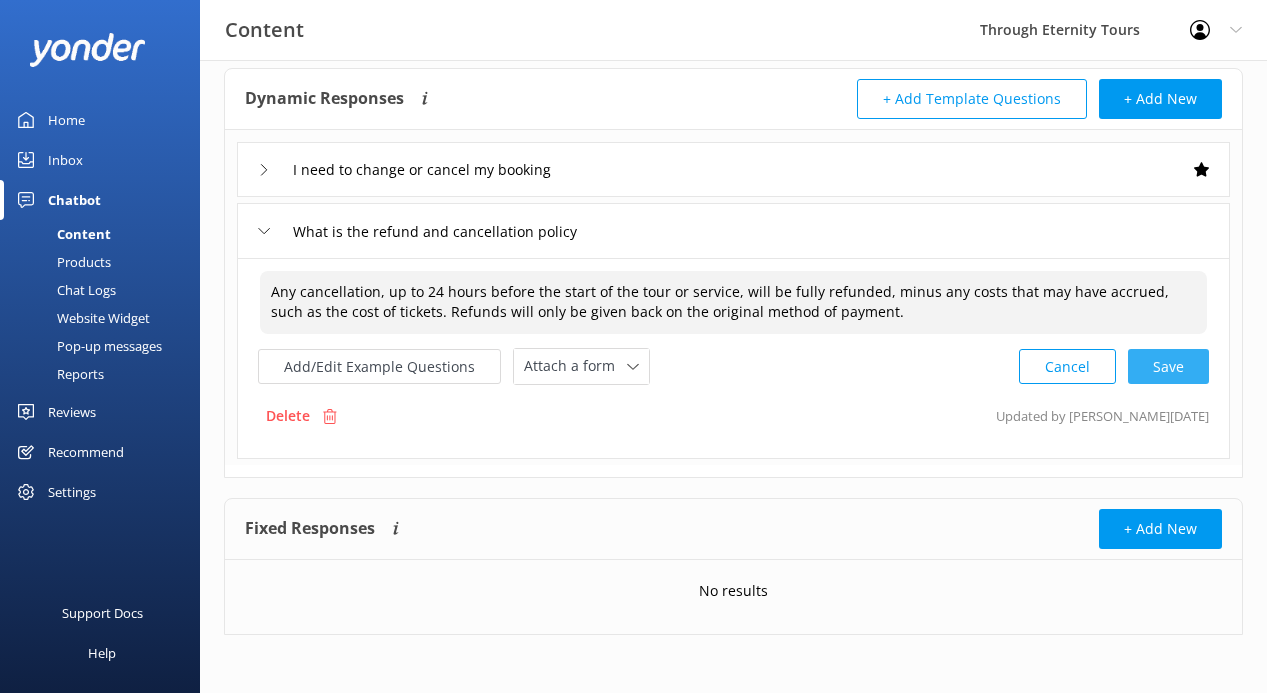 click on "Cancel Save" at bounding box center [1114, 366] 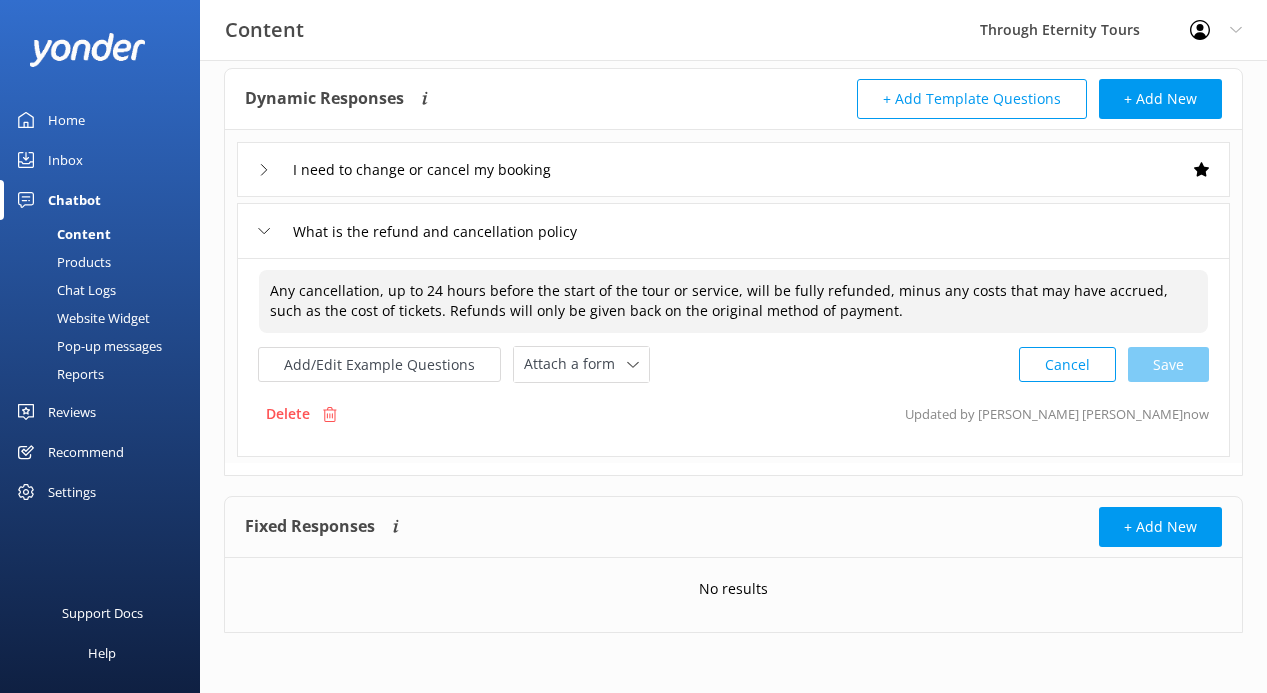 type on "Any cancellation, up to 24 hours before the start of the tour or service, will be fully refunded, minus any costs that may have accrued, such as the cost of tickets. Refunds will only be given back on the original method of payment." 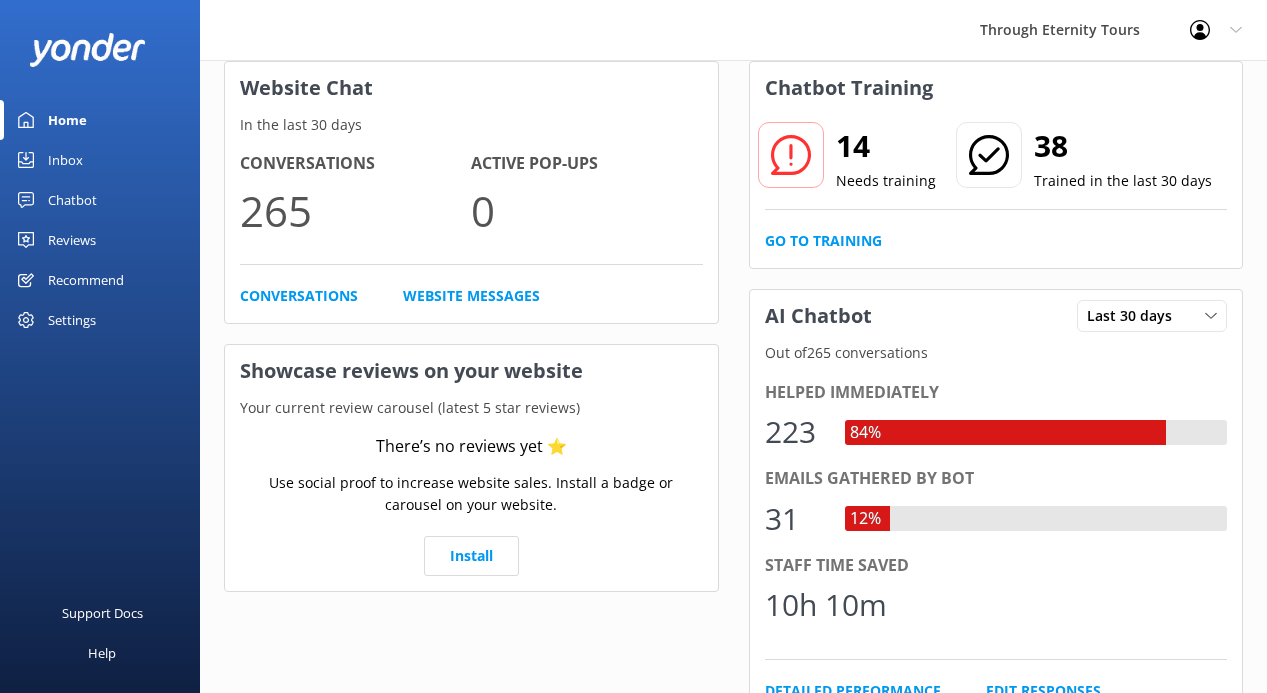 click on "Inbox" at bounding box center [100, 160] 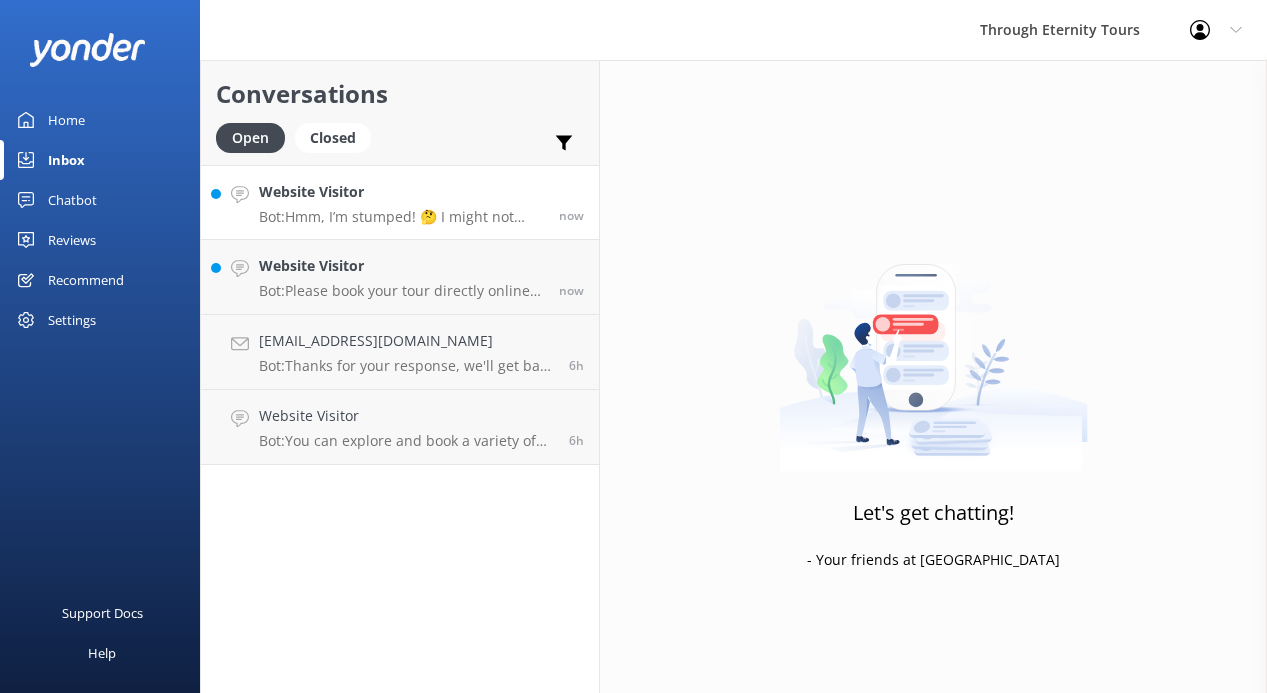 click on "Bot:  Hmm, I’m stumped! 🤔
I might not have the answer to that one, but our amazing team definitely will. Let me connect you — or you can email us directly at [EMAIL_ADDRESS][DOMAIN_NAME]." at bounding box center (401, 217) 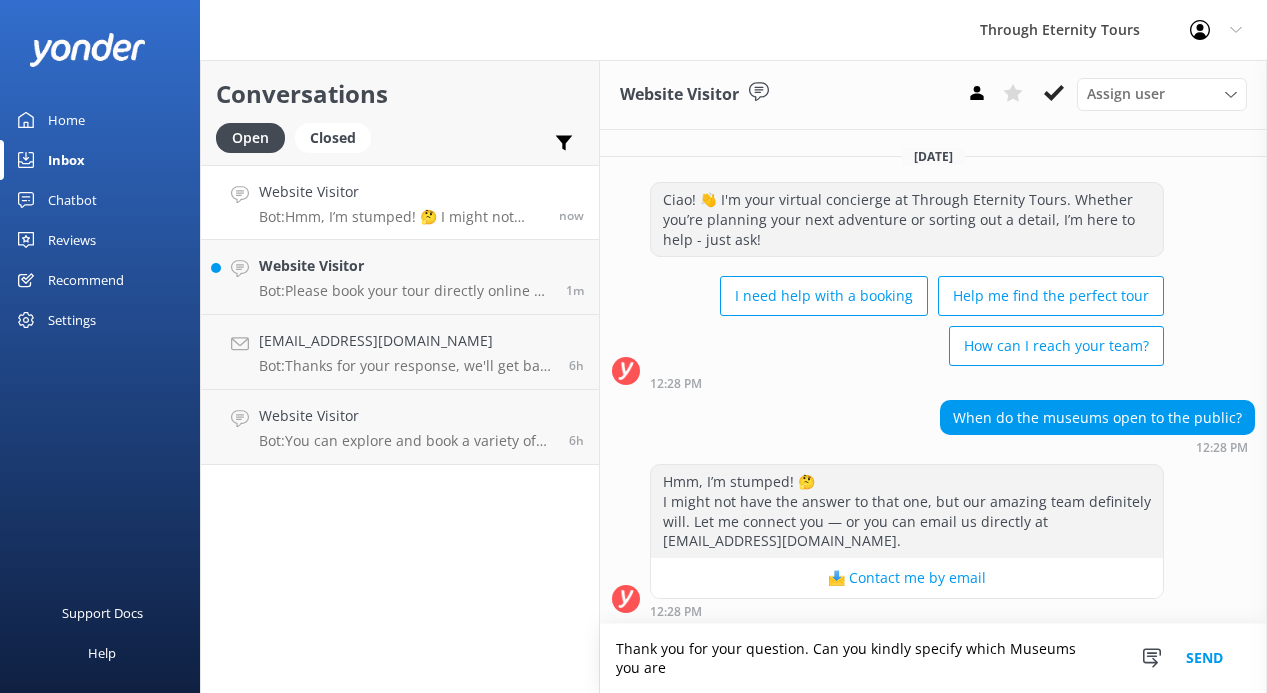 scroll, scrollTop: 3, scrollLeft: 0, axis: vertical 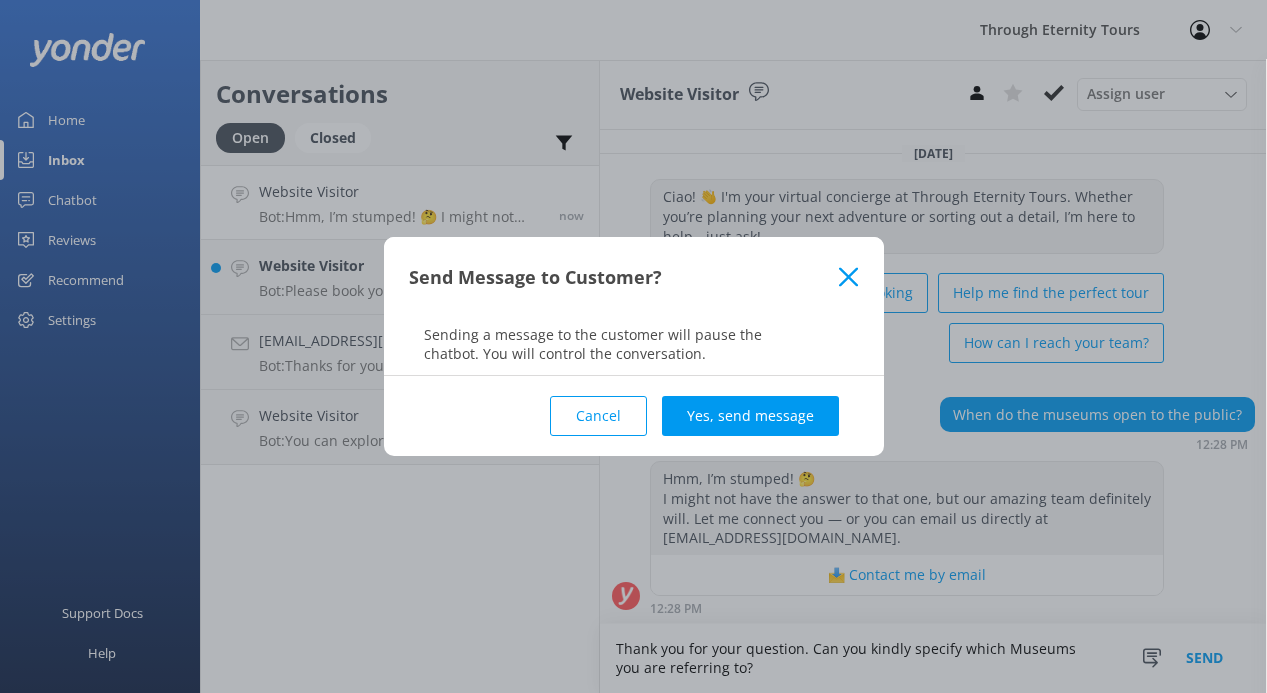 click on "Send Message to Customer?" at bounding box center [634, 277] 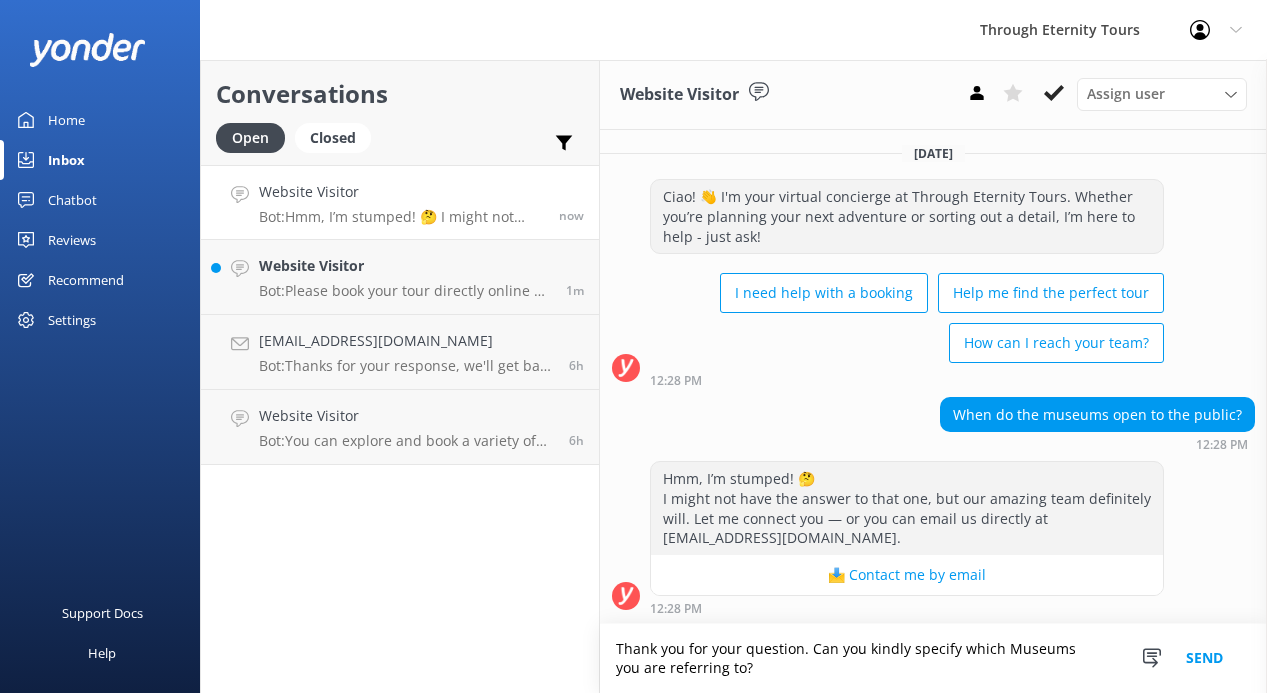 click on "Thank you for your question. Can you kindly specify which Museums you are referring to?" at bounding box center (933, 658) 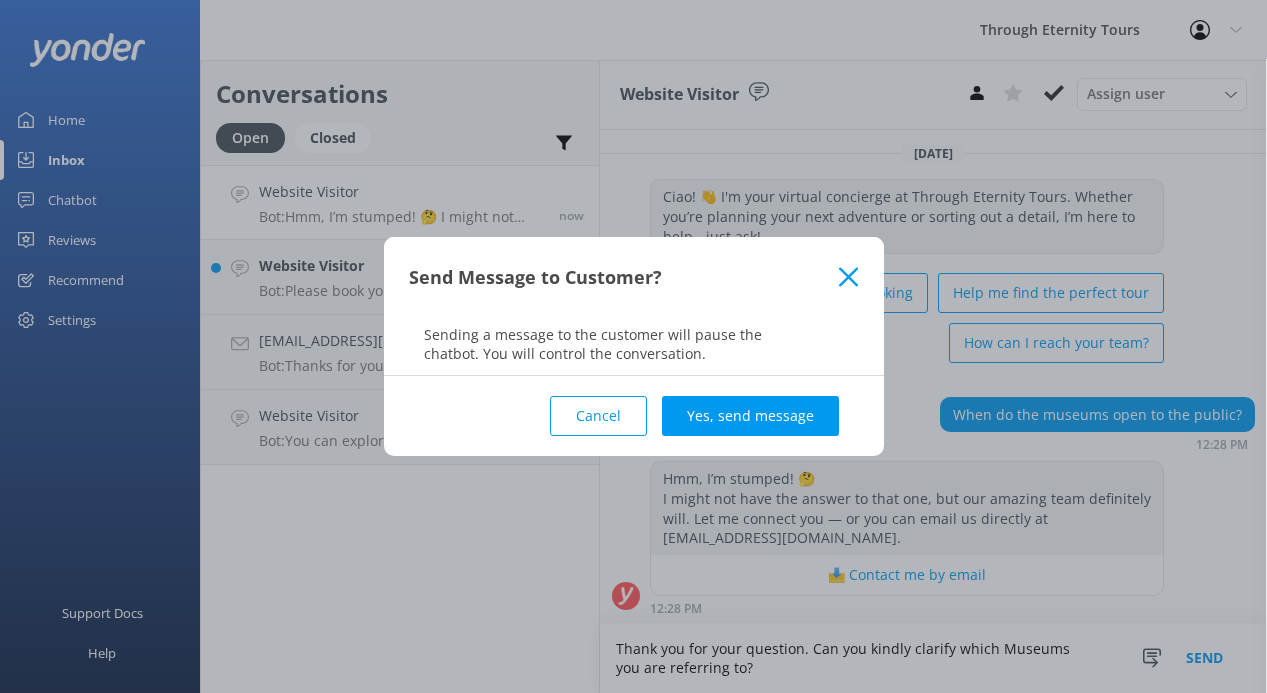 type on "Thank you for your question. Can you kindly clarify which Museums you are referring to?" 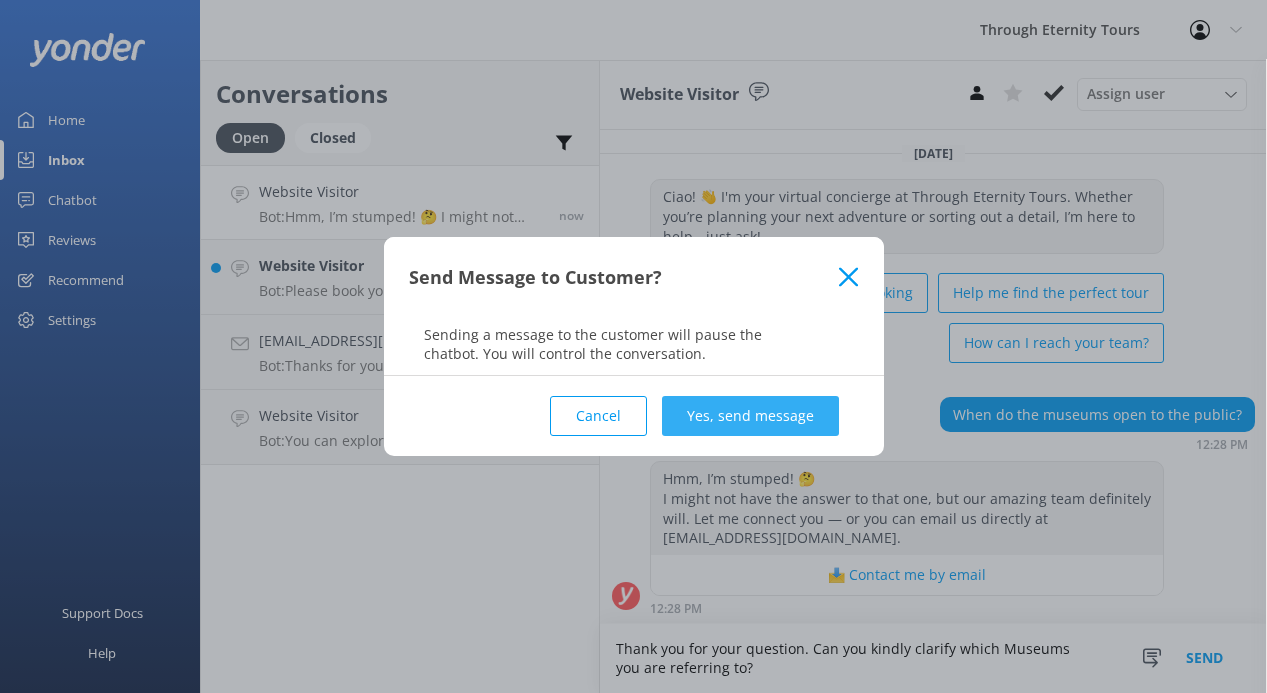 click on "Yes, send message" at bounding box center (750, 416) 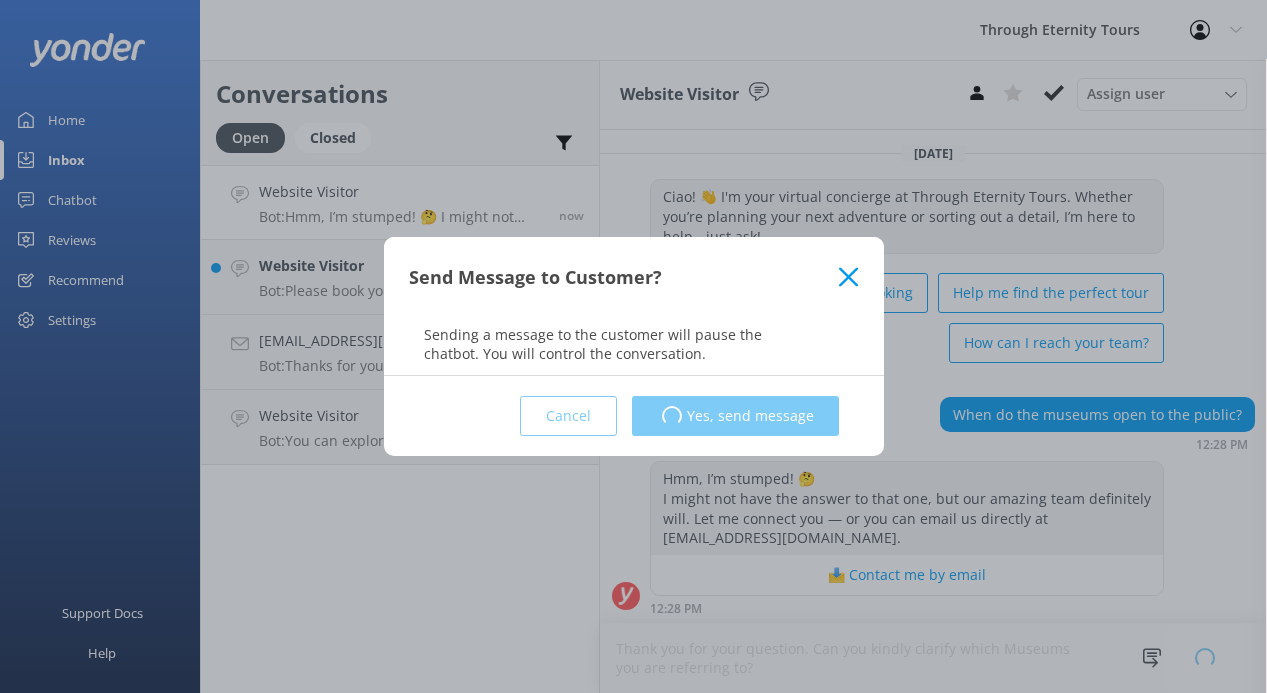 type 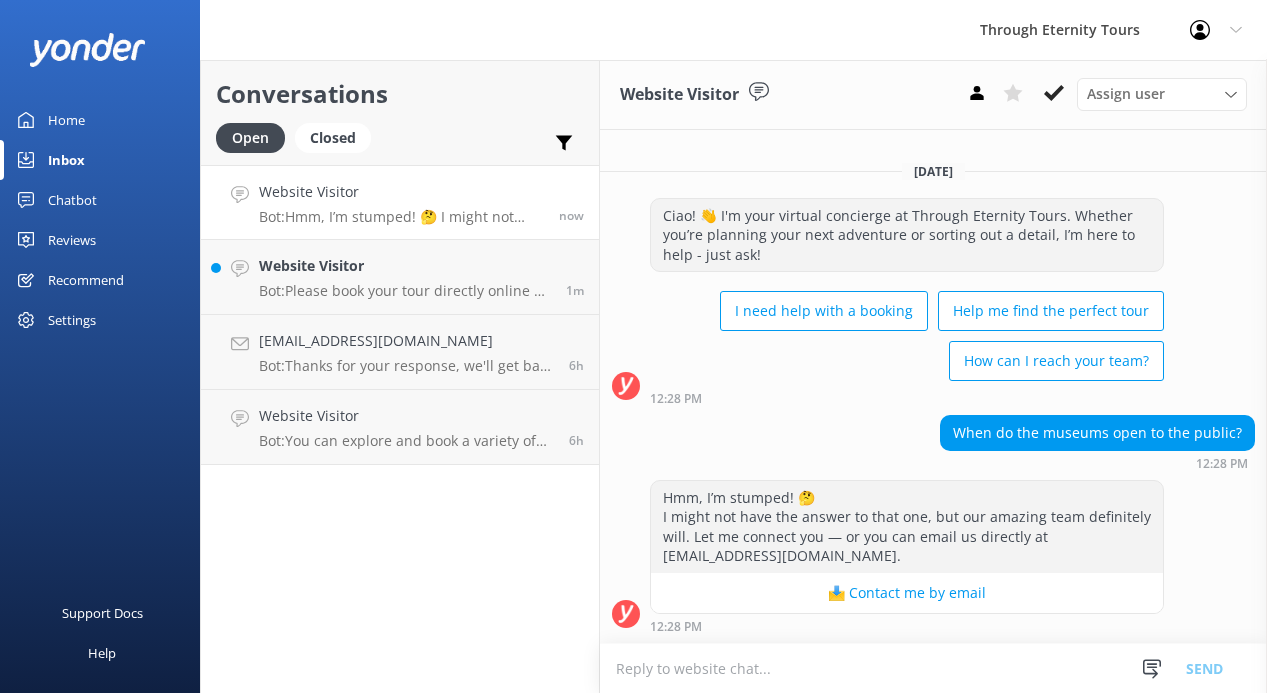 scroll, scrollTop: 0, scrollLeft: 0, axis: both 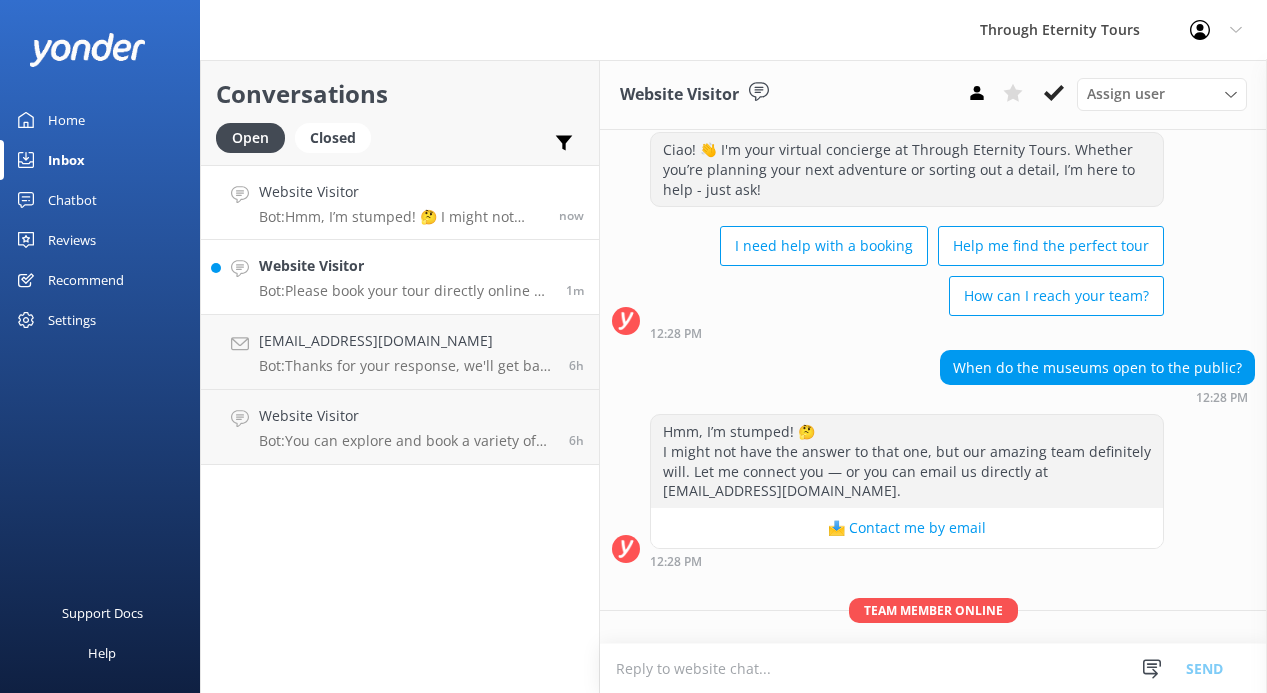 click on "Bot:  Please book your tour directly online at [URL][DOMAIN_NAME]." at bounding box center (405, 291) 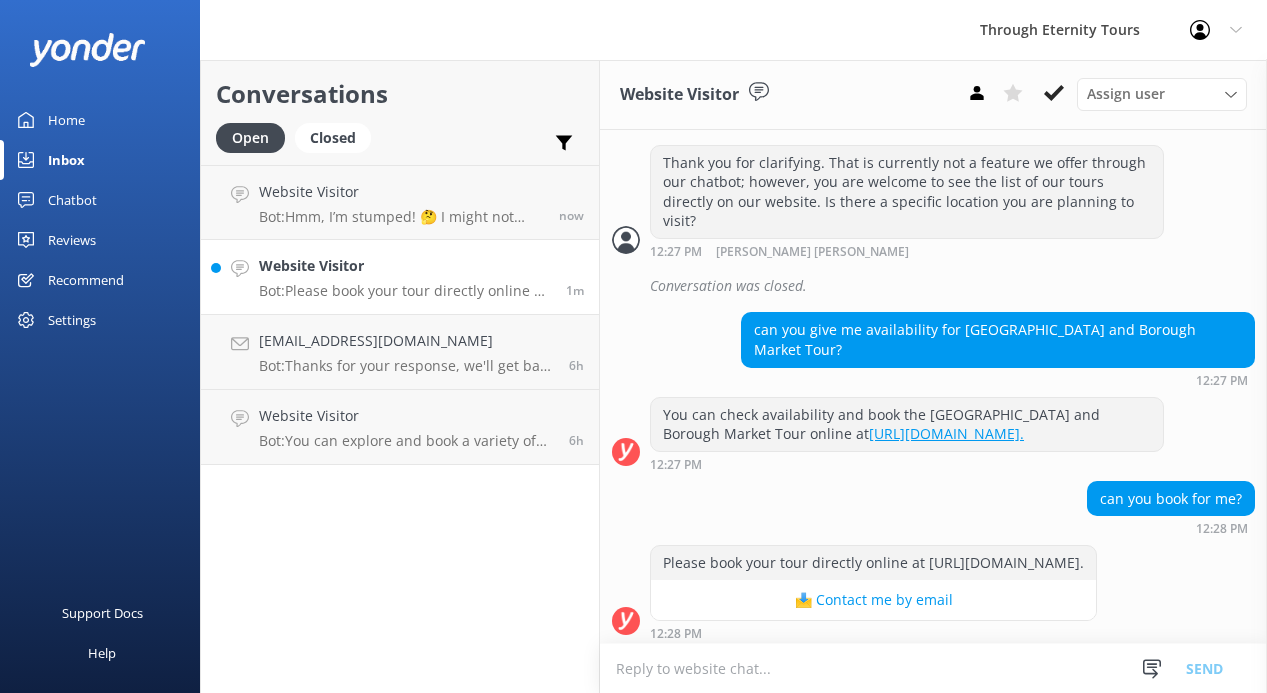 scroll, scrollTop: 1263, scrollLeft: 0, axis: vertical 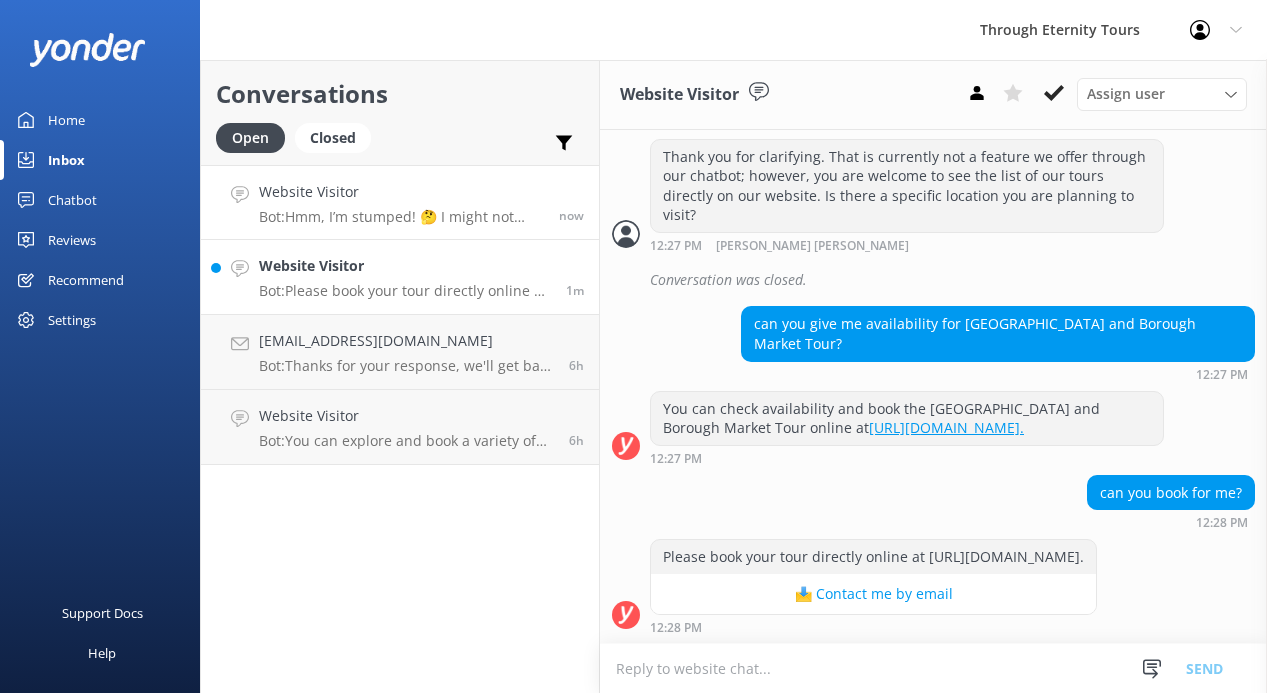 click on "Website Visitor" at bounding box center (401, 192) 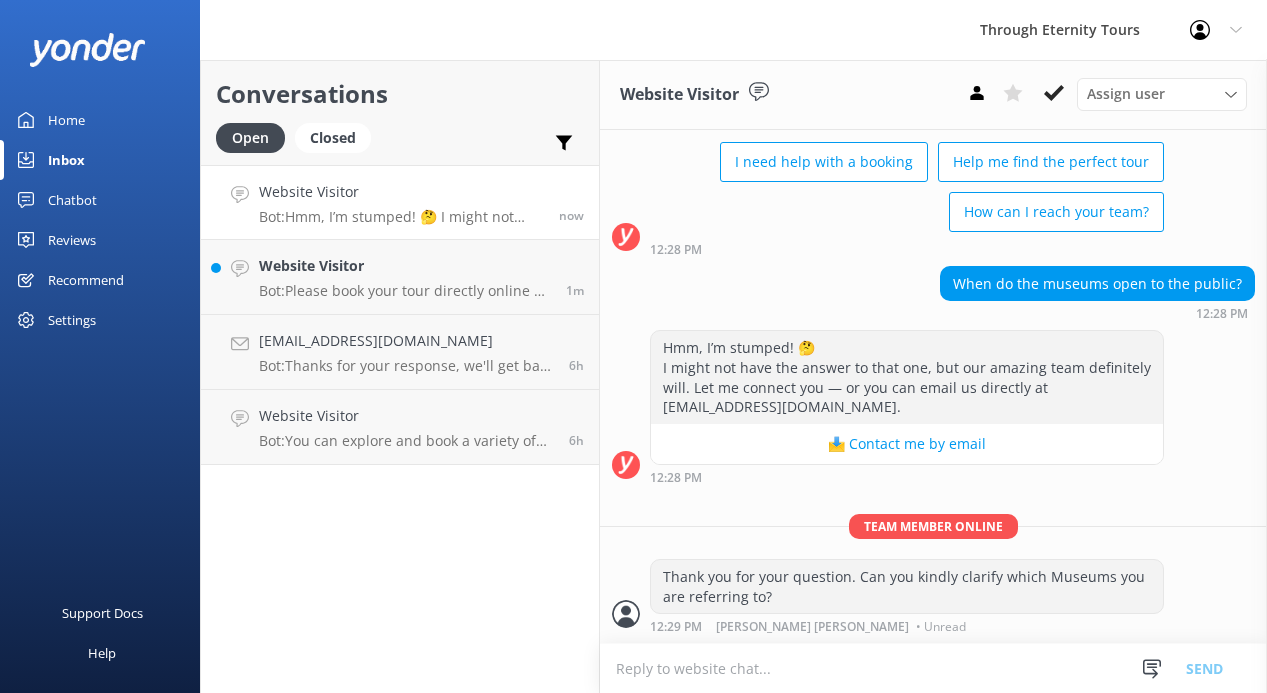 scroll, scrollTop: 133, scrollLeft: 0, axis: vertical 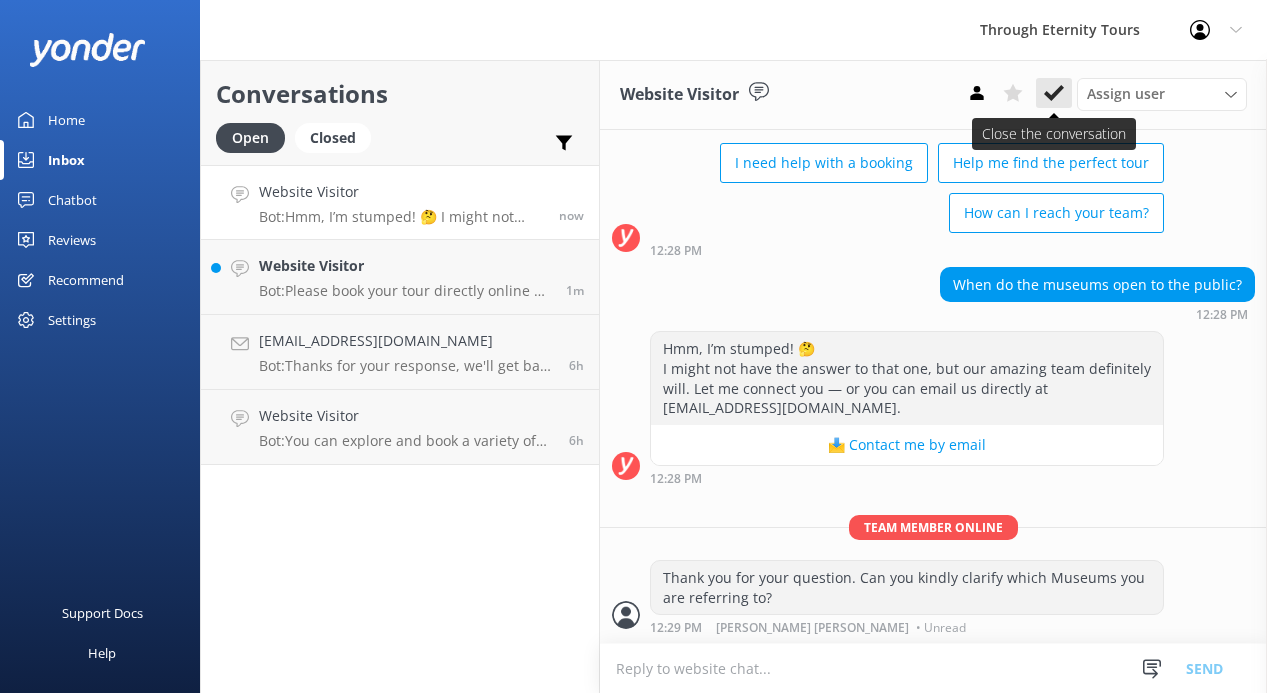 click 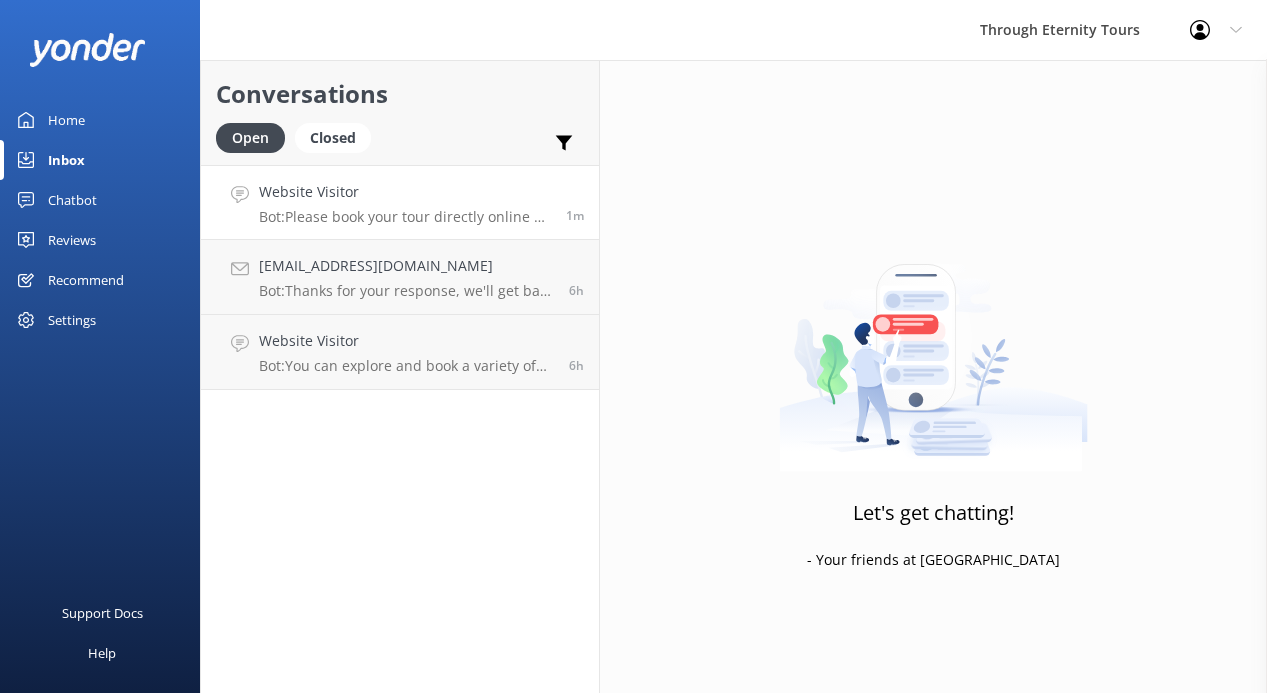 click on "Website Visitor" at bounding box center [405, 192] 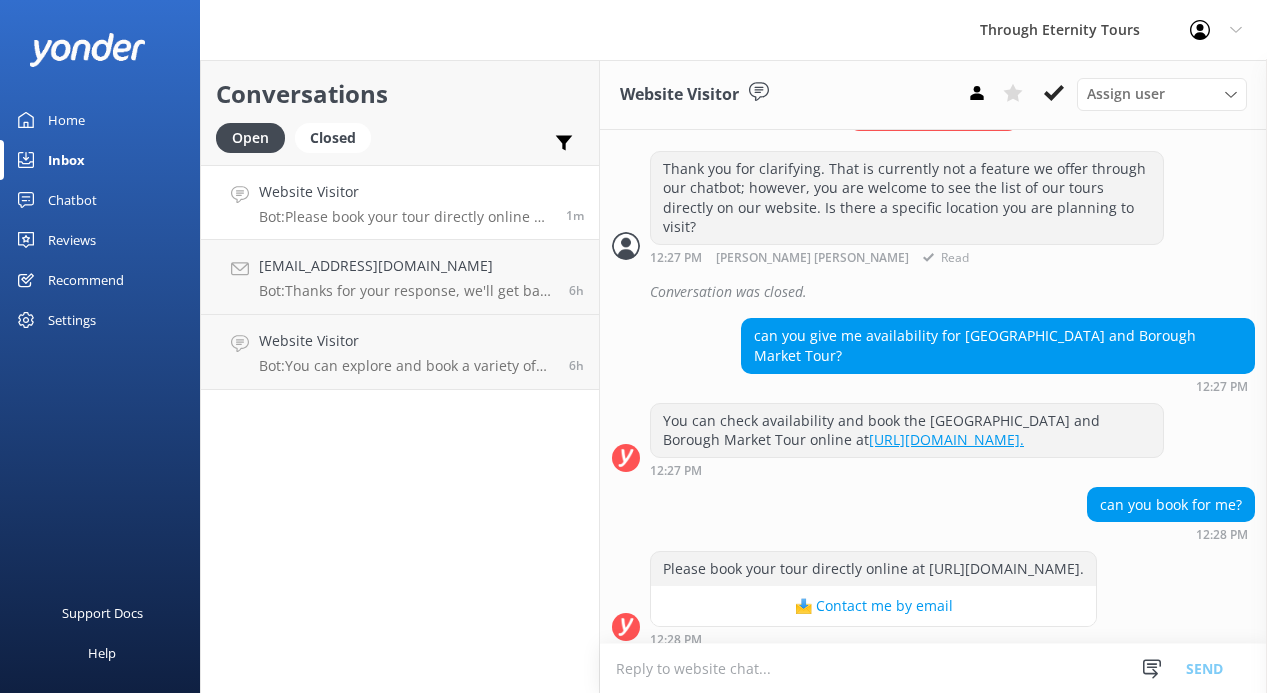 scroll, scrollTop: 1263, scrollLeft: 0, axis: vertical 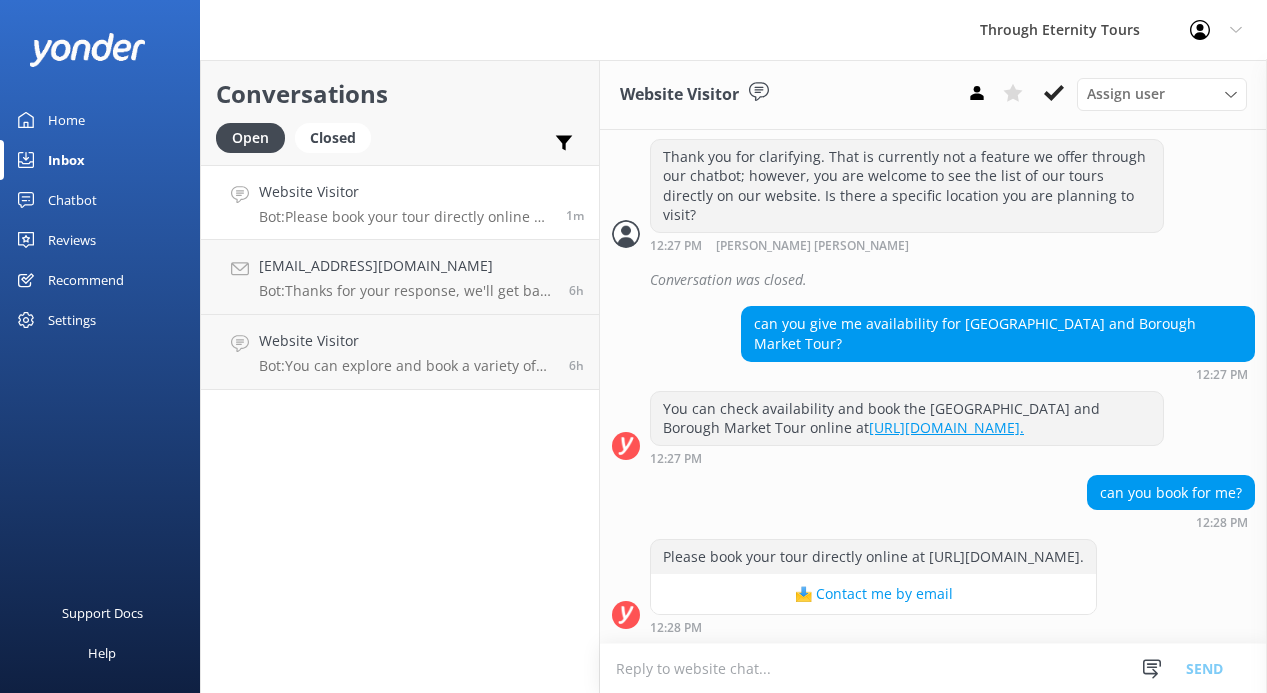 click on "[URL][DOMAIN_NAME]." at bounding box center [946, 427] 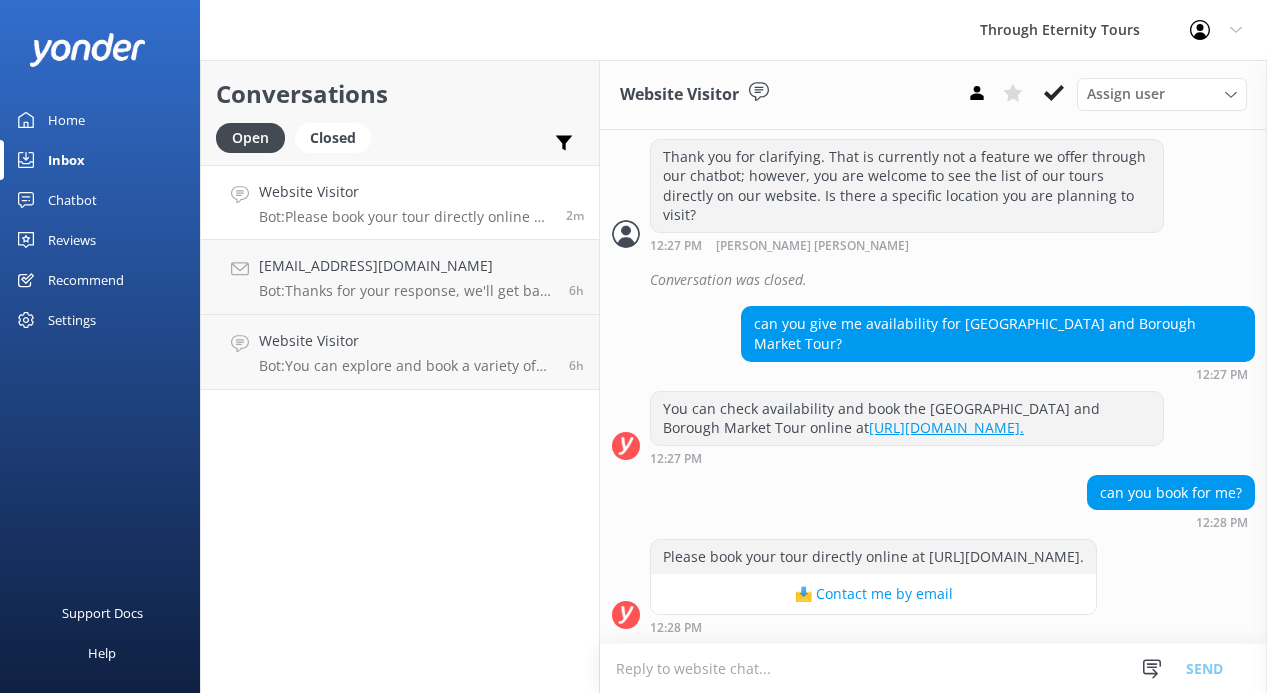 click at bounding box center [933, 668] 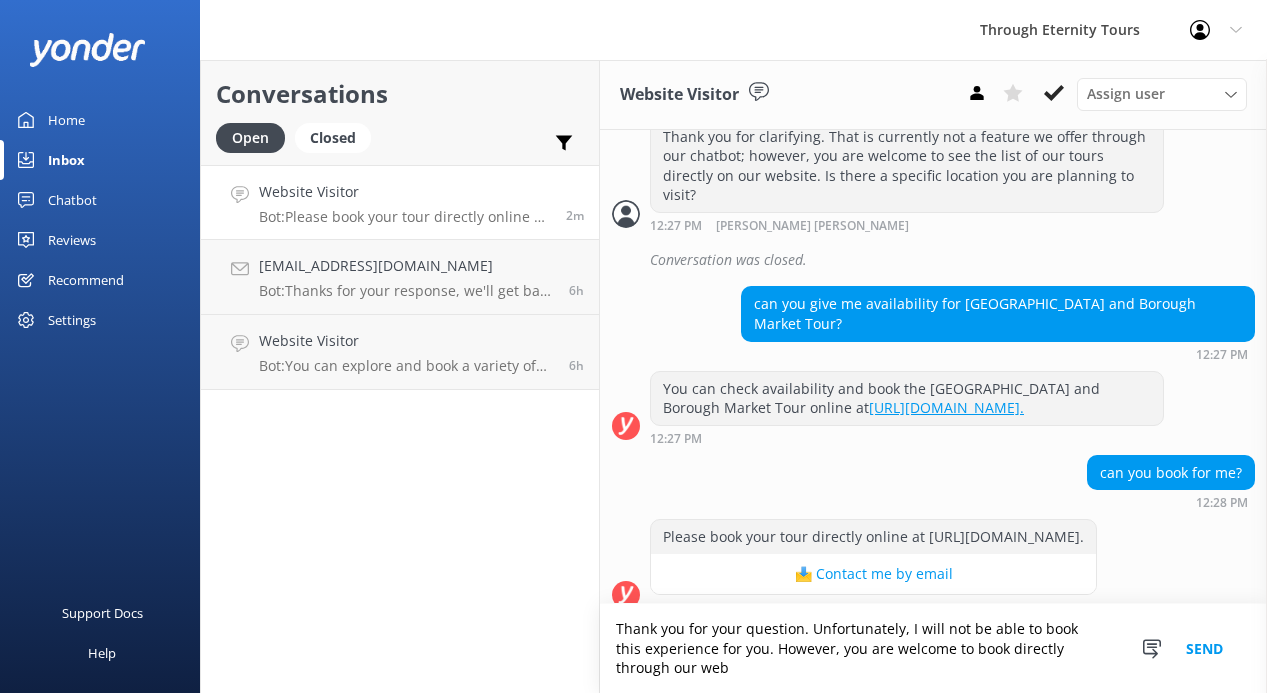 scroll, scrollTop: 1303, scrollLeft: 0, axis: vertical 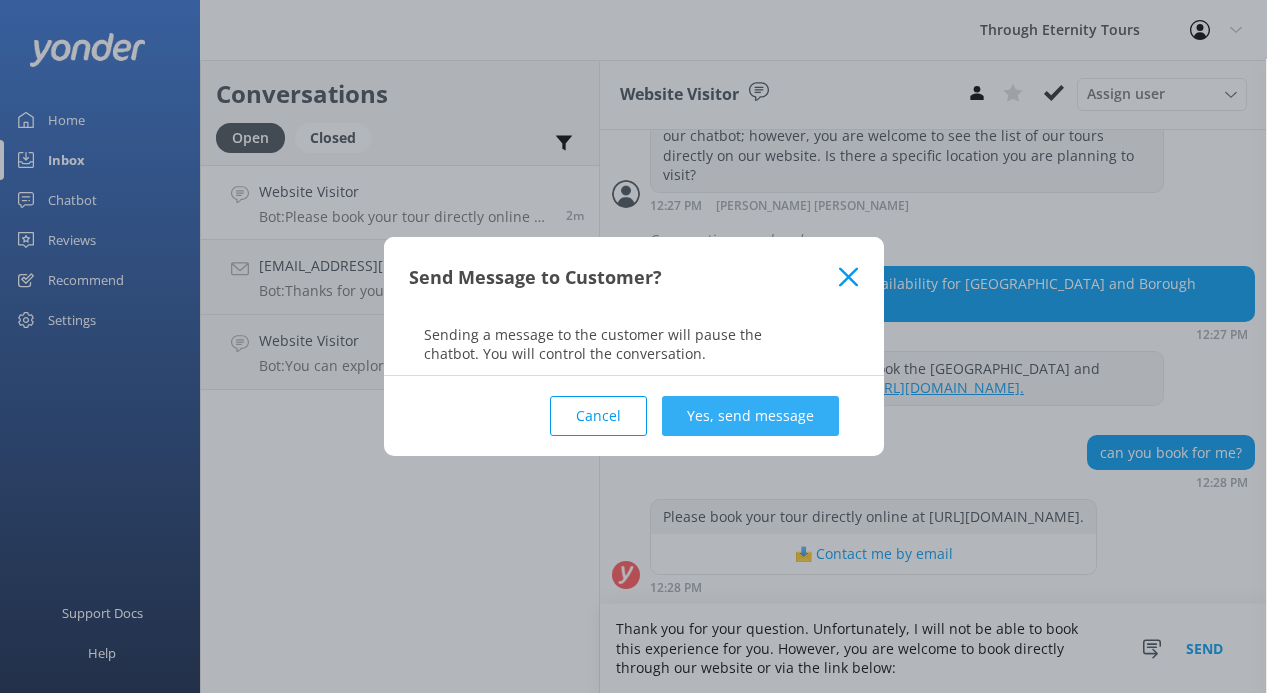 type on "Thank you for your question. Unfortunately, I will not be able to book this experience for you. However, you are welcome to book directly through our website or via the link below:" 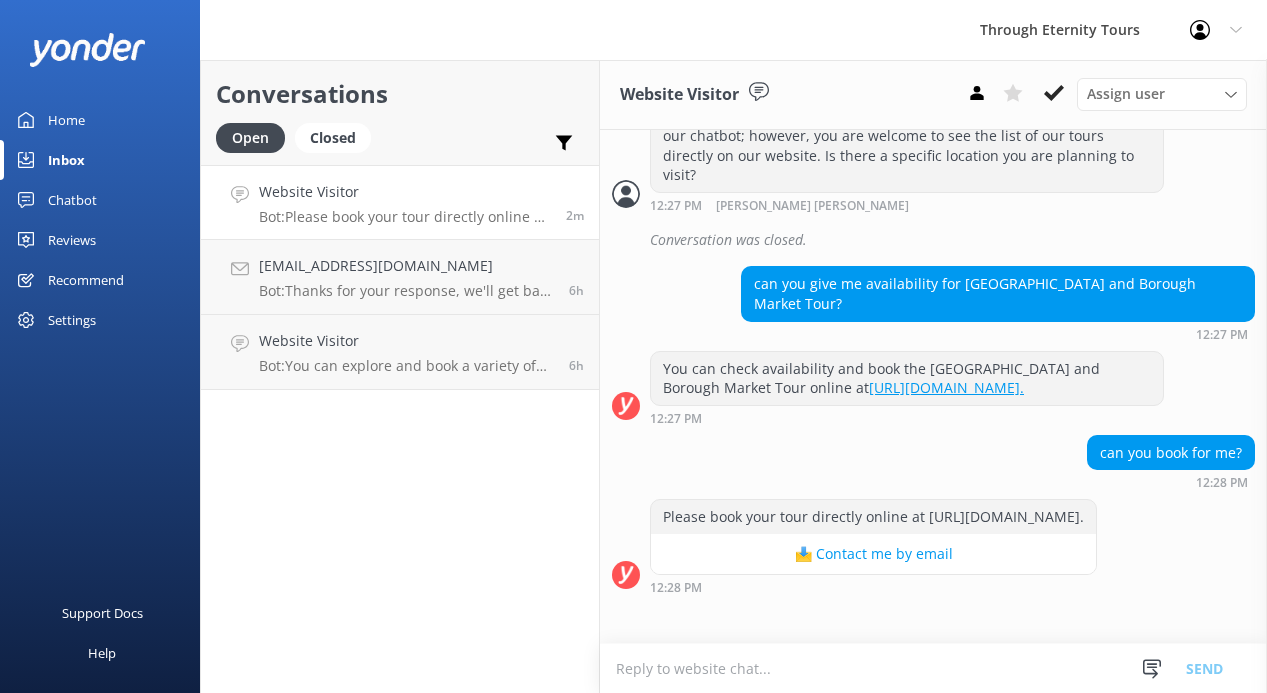 scroll, scrollTop: 1263, scrollLeft: 0, axis: vertical 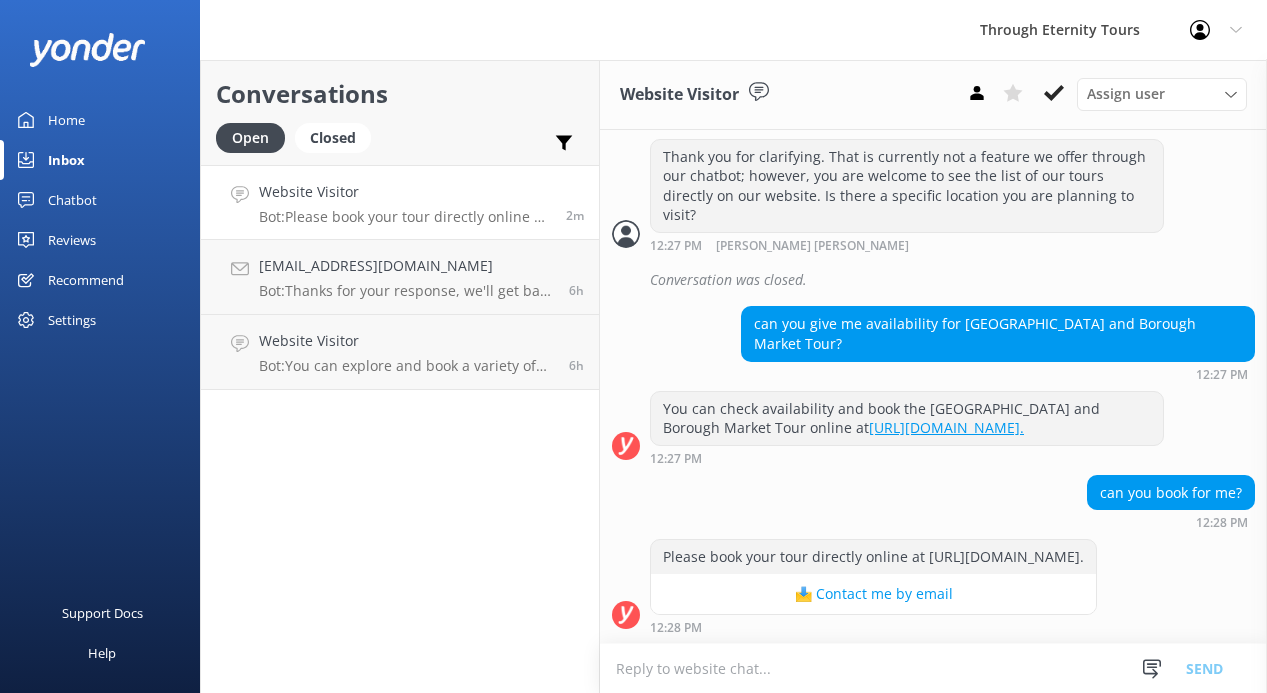 click at bounding box center [933, 668] 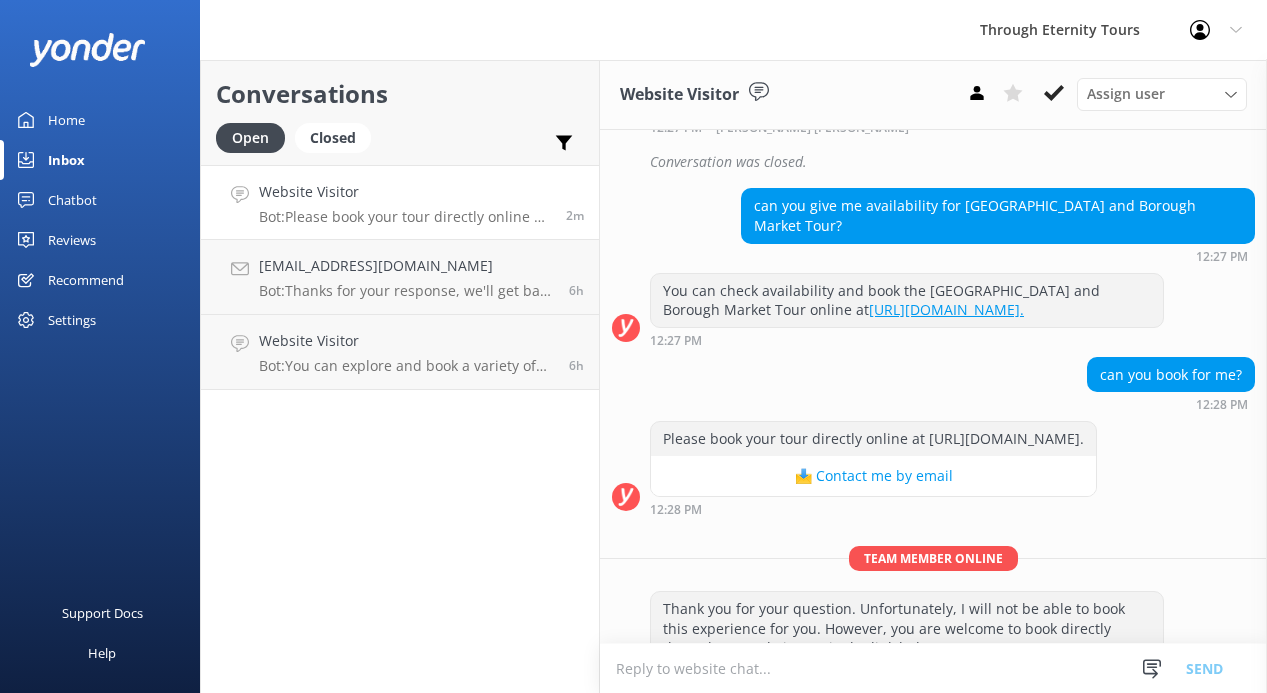 scroll, scrollTop: 1433, scrollLeft: 0, axis: vertical 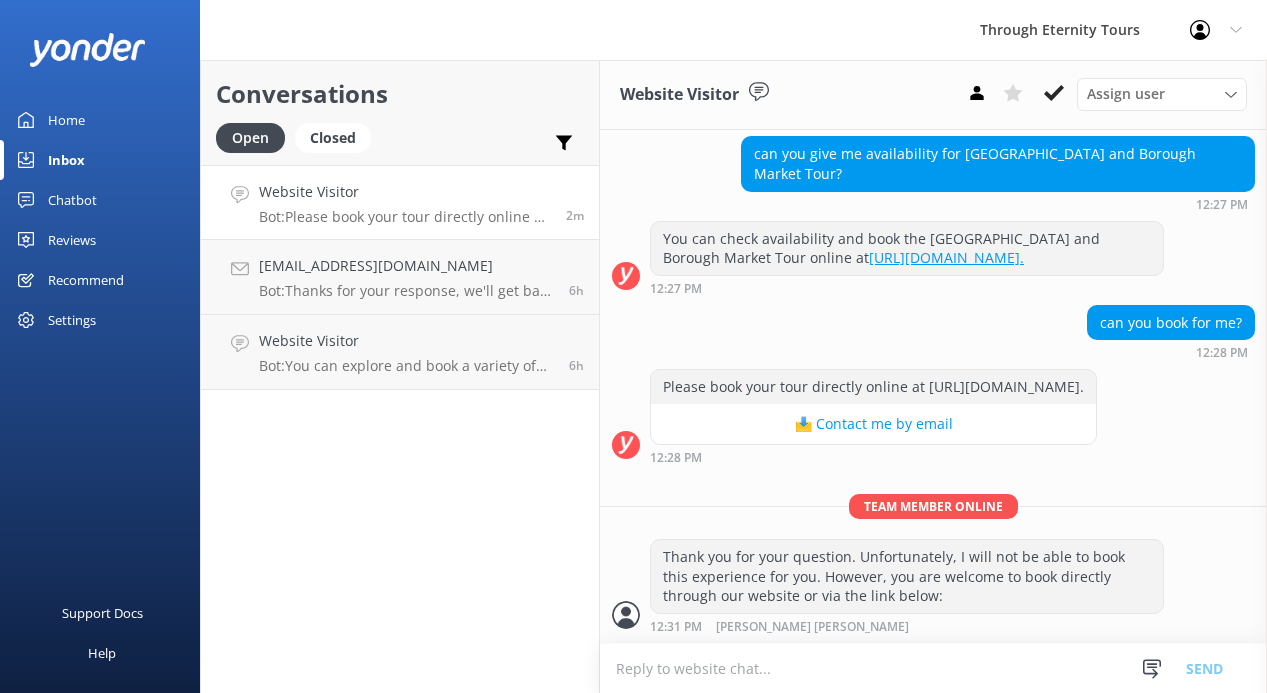 paste on "[URL][DOMAIN_NAME]" 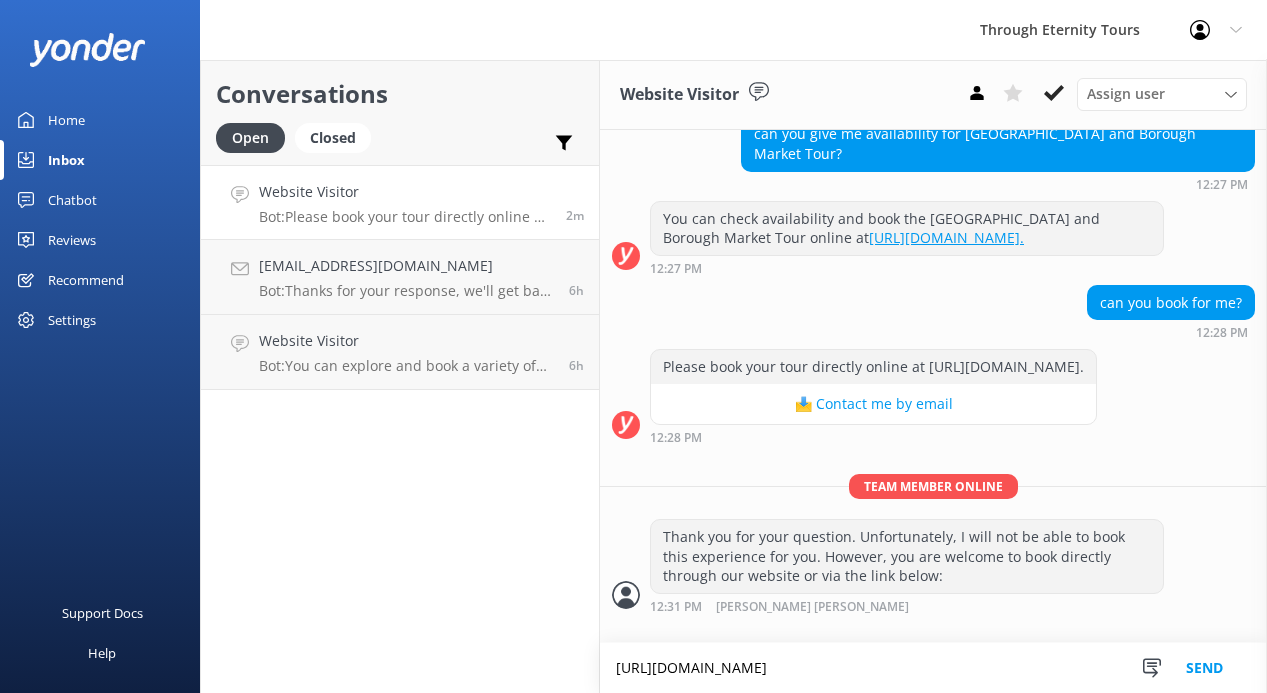 type on "[URL][DOMAIN_NAME]" 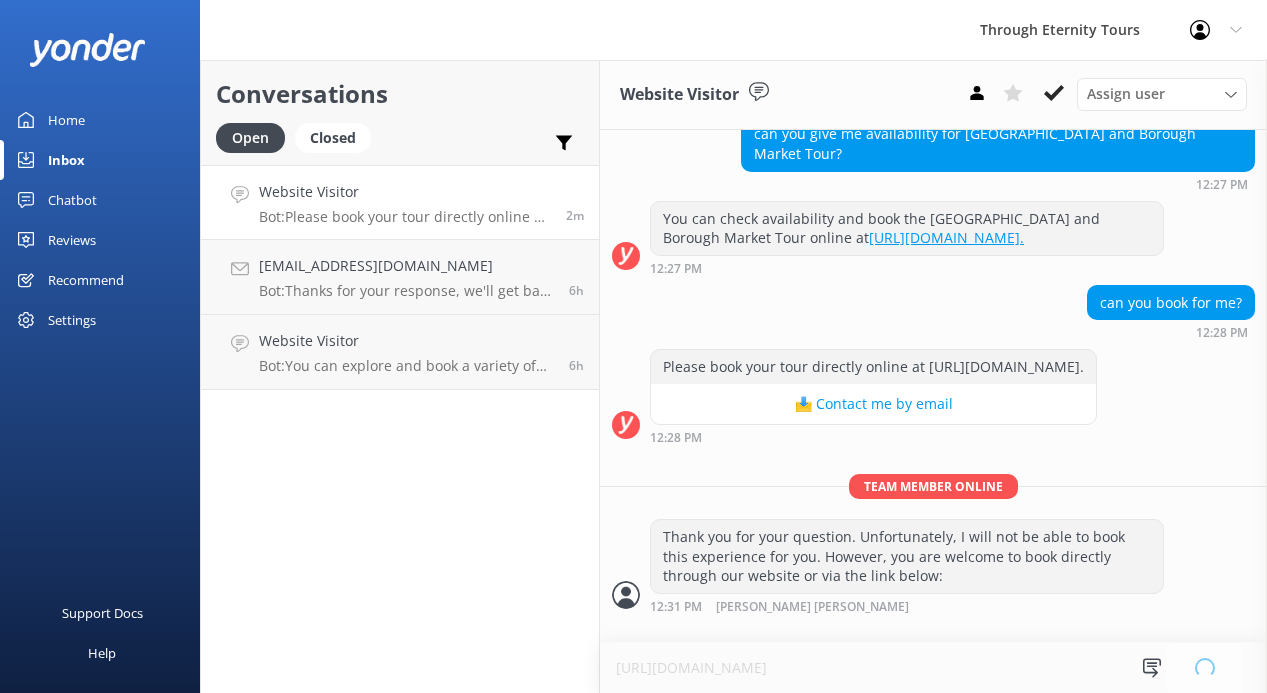 type 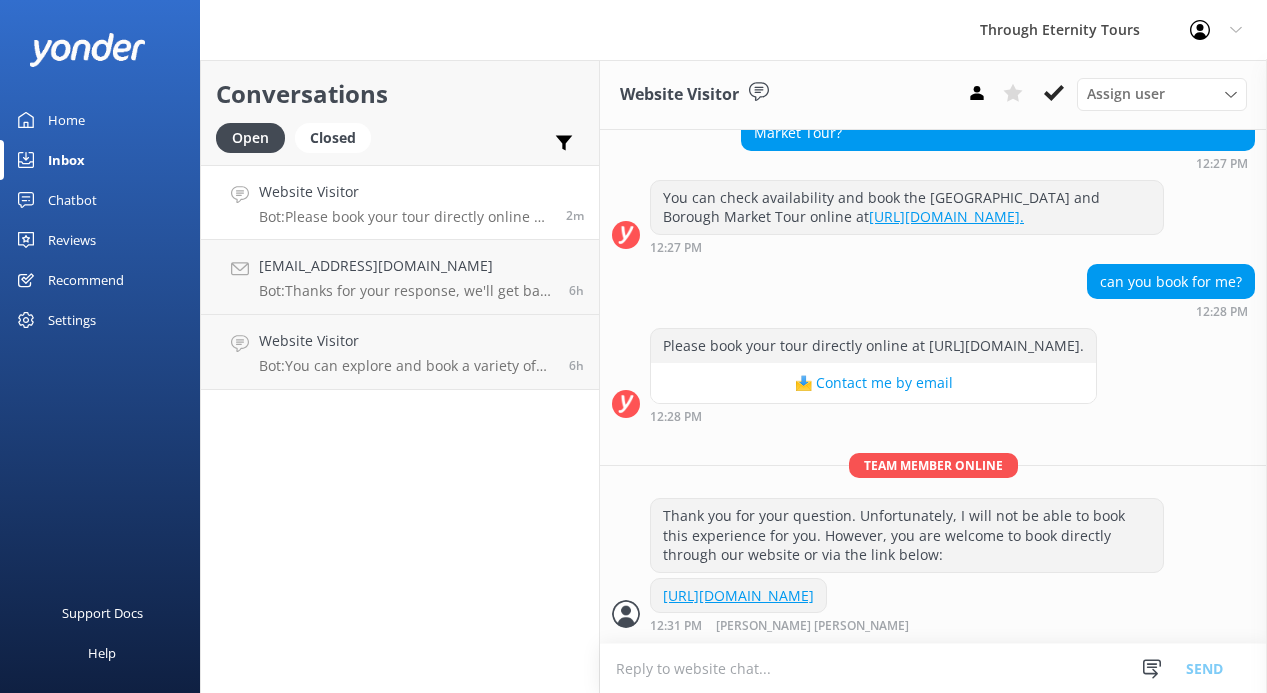 scroll, scrollTop: 1493, scrollLeft: 0, axis: vertical 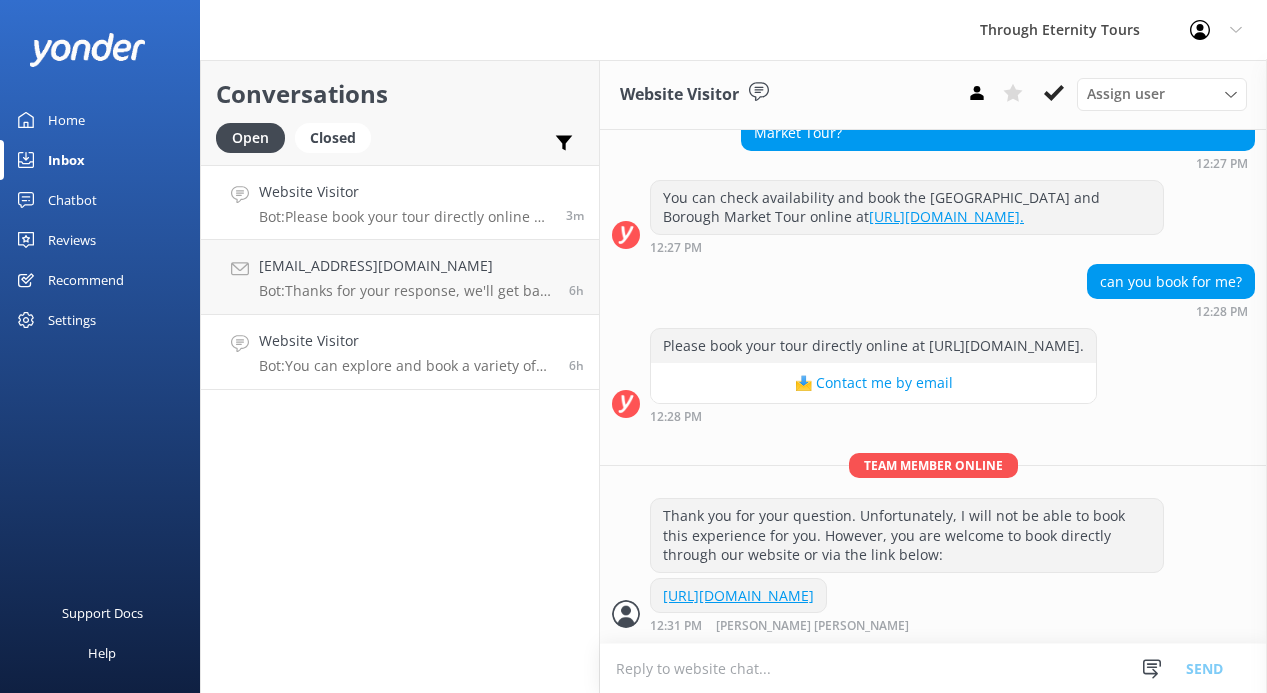 click on "Website Visitor Bot:  You can explore and book a variety of tours in [GEOGRAPHIC_DATA] directly online. We offer tours of iconic landmarks like the [GEOGRAPHIC_DATA], [GEOGRAPHIC_DATA], and [GEOGRAPHIC_DATA], as well as unique experiences such as twilight city walks and underground catacombs. Visit [URL][DOMAIN_NAME] to find the perfect tour for your family. 6h" at bounding box center [400, 352] 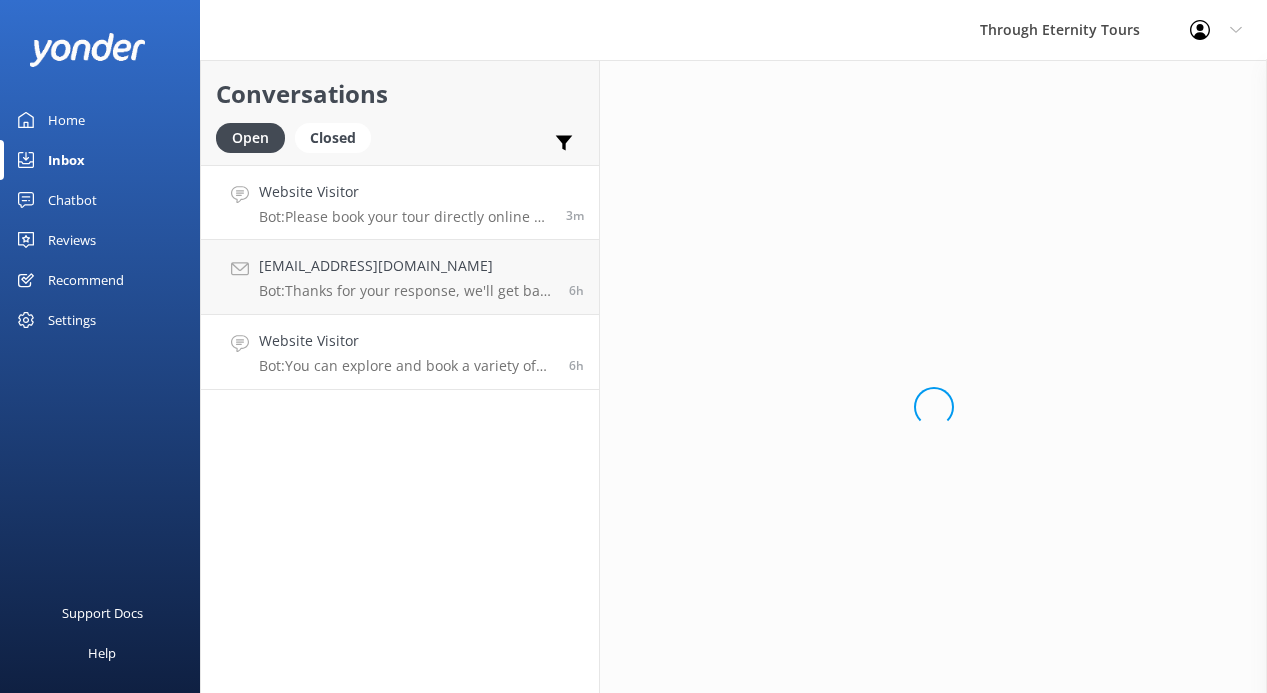 click on "Website Visitor" at bounding box center (405, 192) 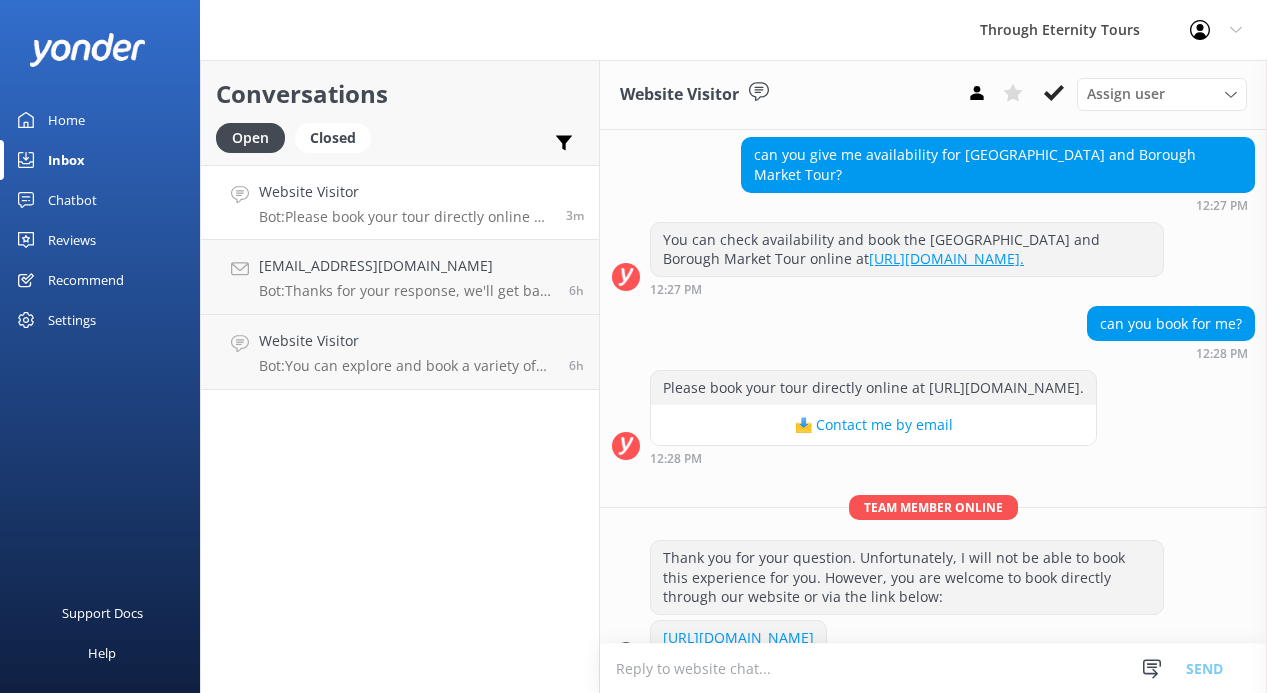 scroll, scrollTop: 1493, scrollLeft: 0, axis: vertical 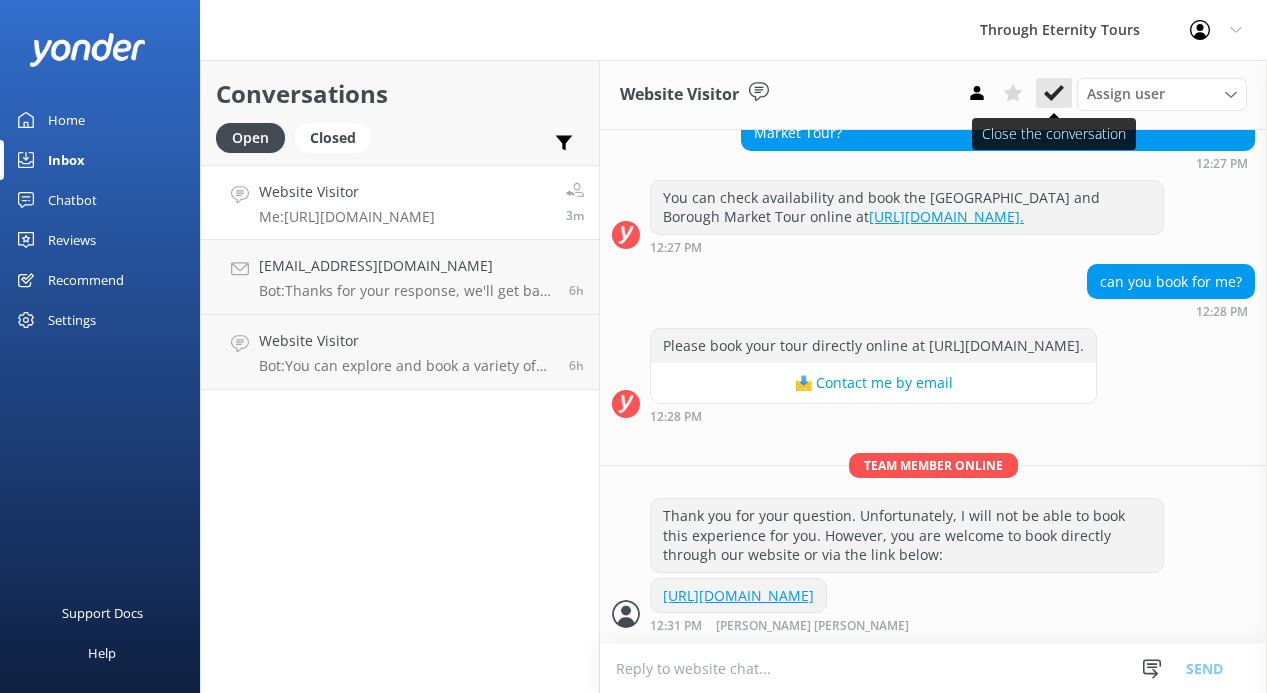 click 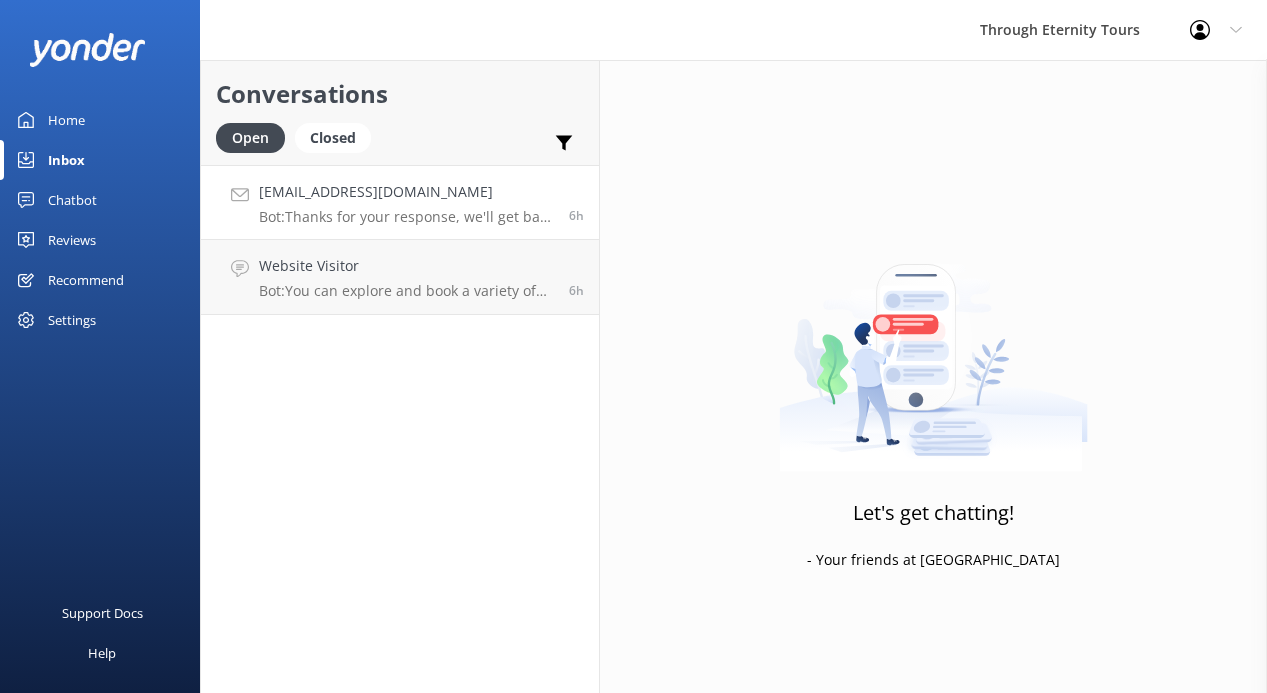 click on "Bot:  Thanks for your response, we'll get back to you as soon as we can during opening hours." at bounding box center [406, 217] 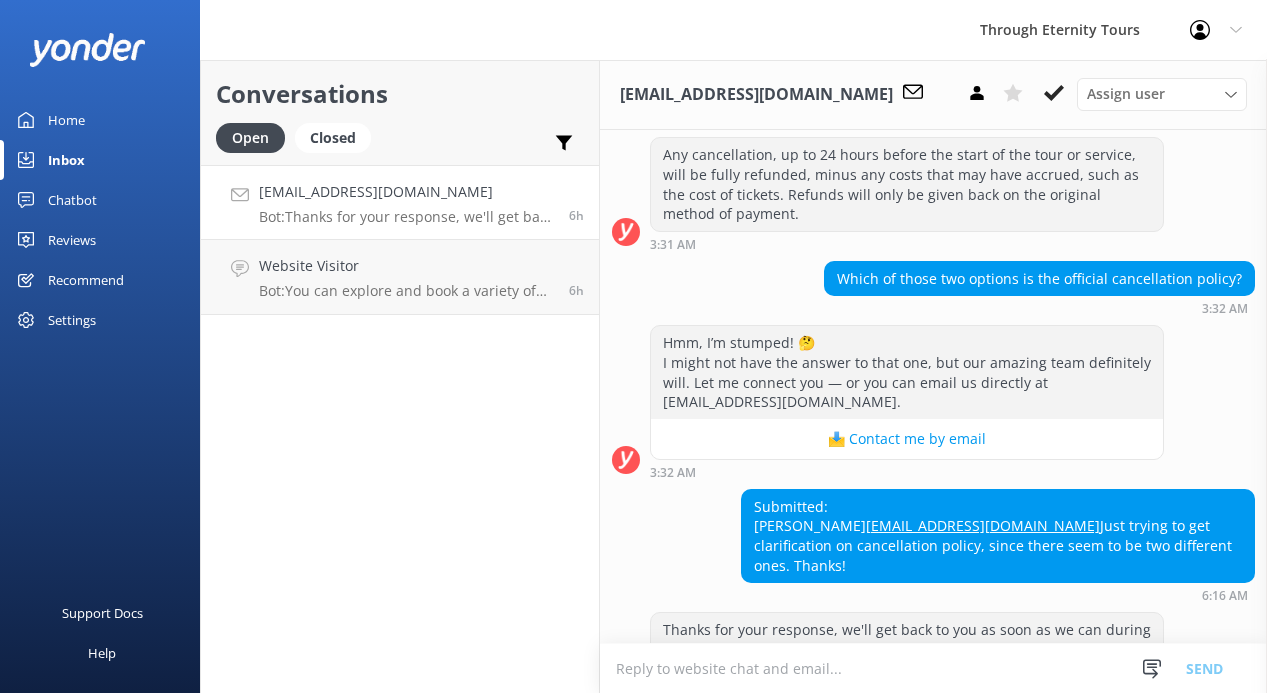 scroll, scrollTop: 771, scrollLeft: 0, axis: vertical 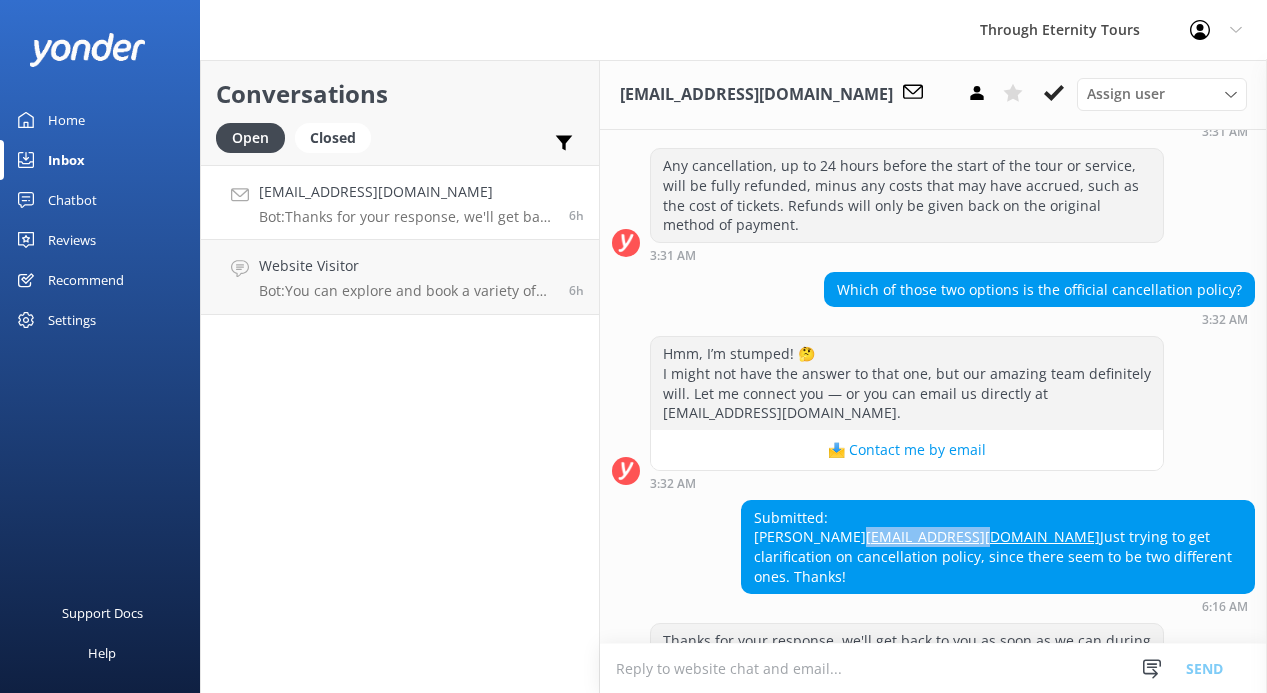 drag, startPoint x: 889, startPoint y: 540, endPoint x: 716, endPoint y: 540, distance: 173 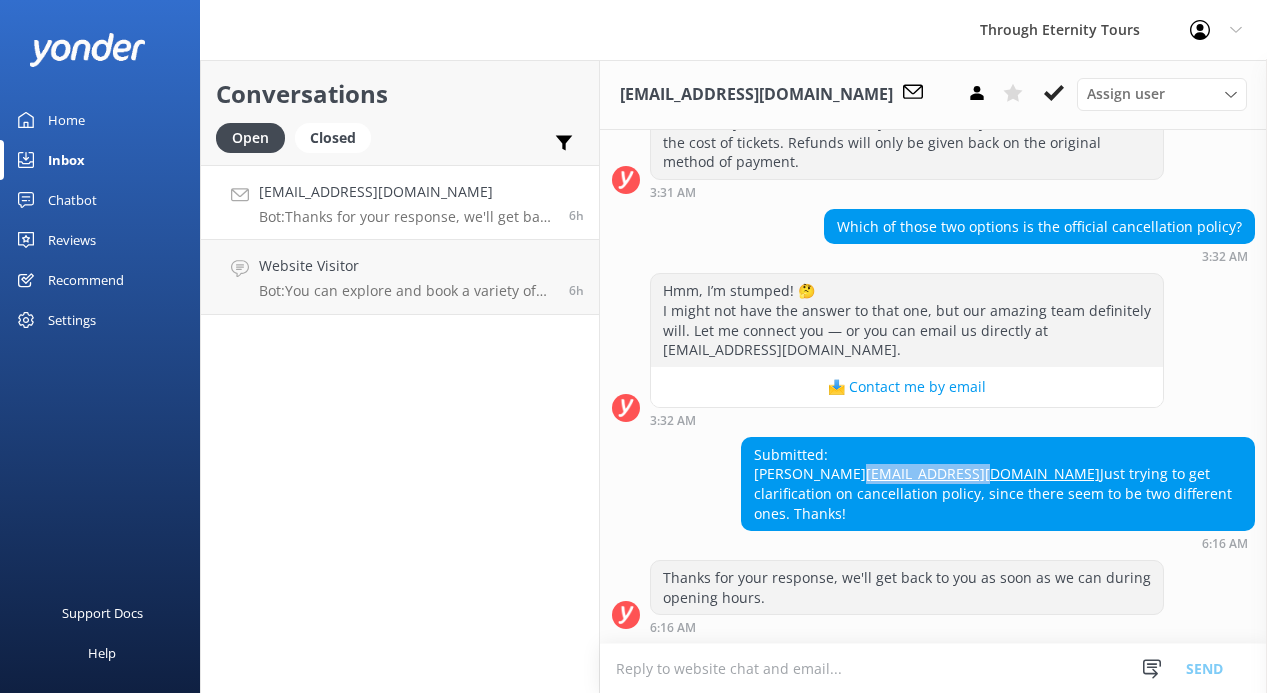 click on "[EMAIL_ADDRESS][DOMAIN_NAME]" at bounding box center (406, 192) 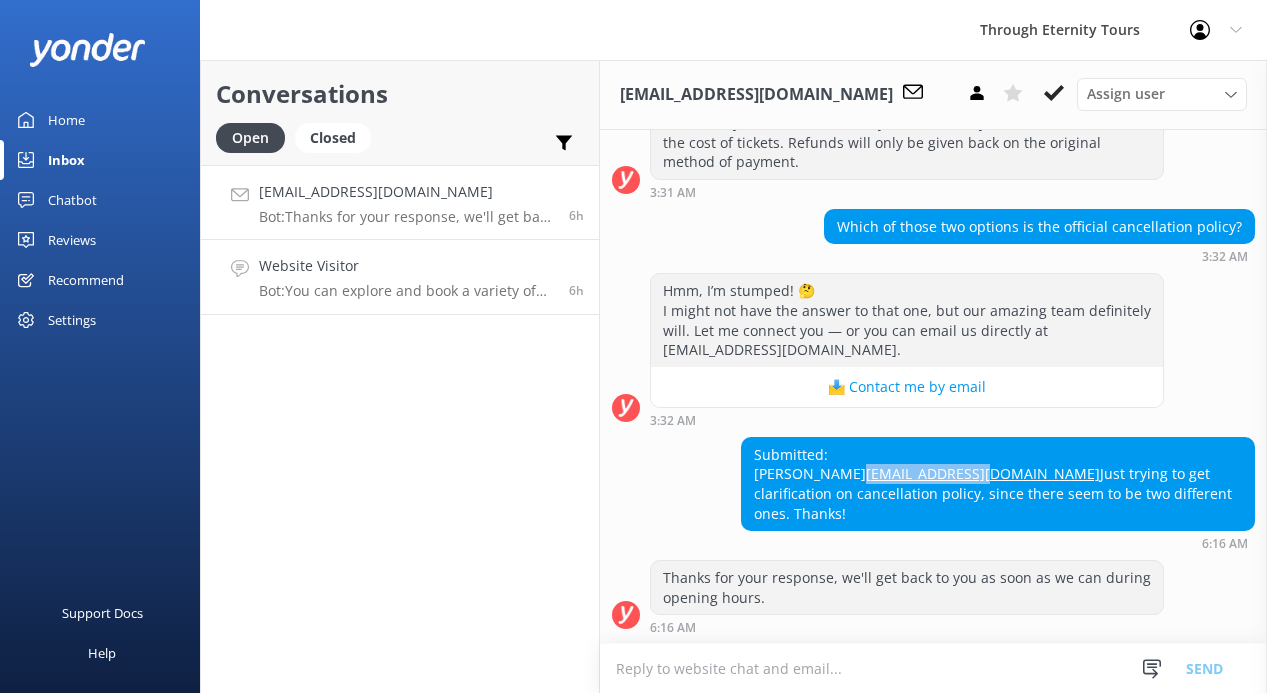click on "Bot:  You can explore and book a variety of tours in [GEOGRAPHIC_DATA] directly online. We offer tours of iconic landmarks like the [GEOGRAPHIC_DATA], [GEOGRAPHIC_DATA], and [GEOGRAPHIC_DATA], as well as unique experiences such as twilight city walks and underground catacombs. Visit [URL][DOMAIN_NAME] to find the perfect tour for your family." at bounding box center (406, 291) 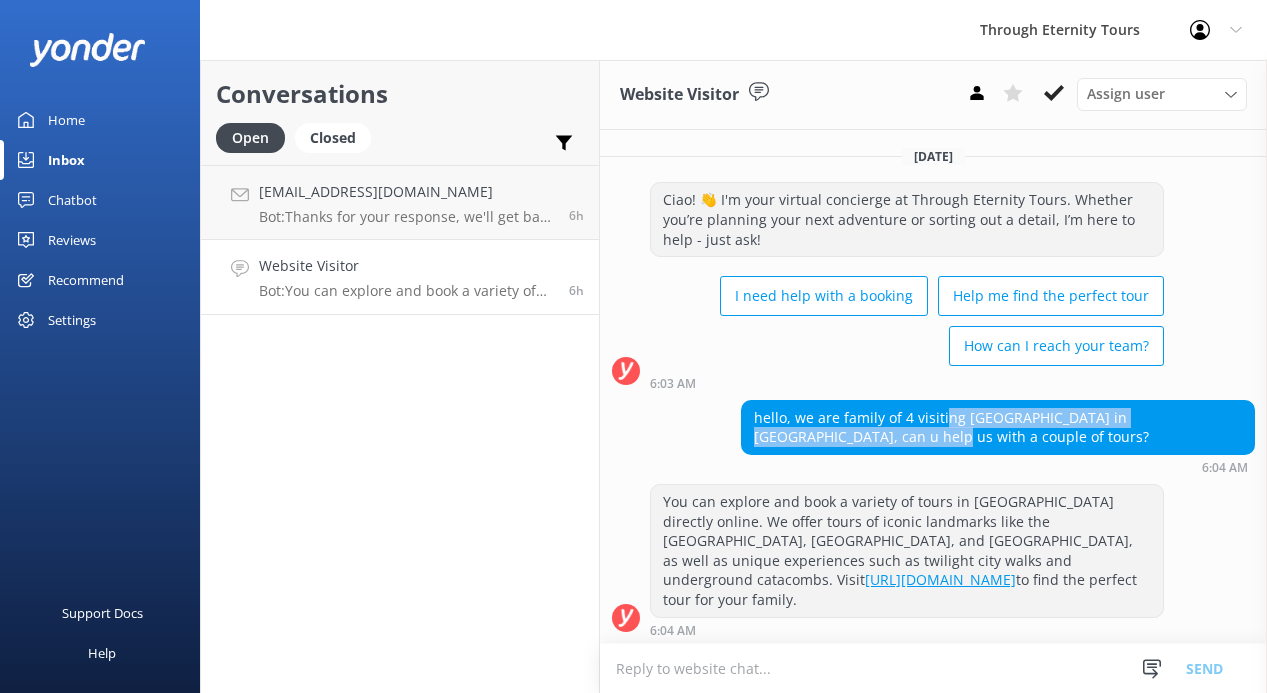 drag, startPoint x: 940, startPoint y: 426, endPoint x: 948, endPoint y: 460, distance: 34.928497 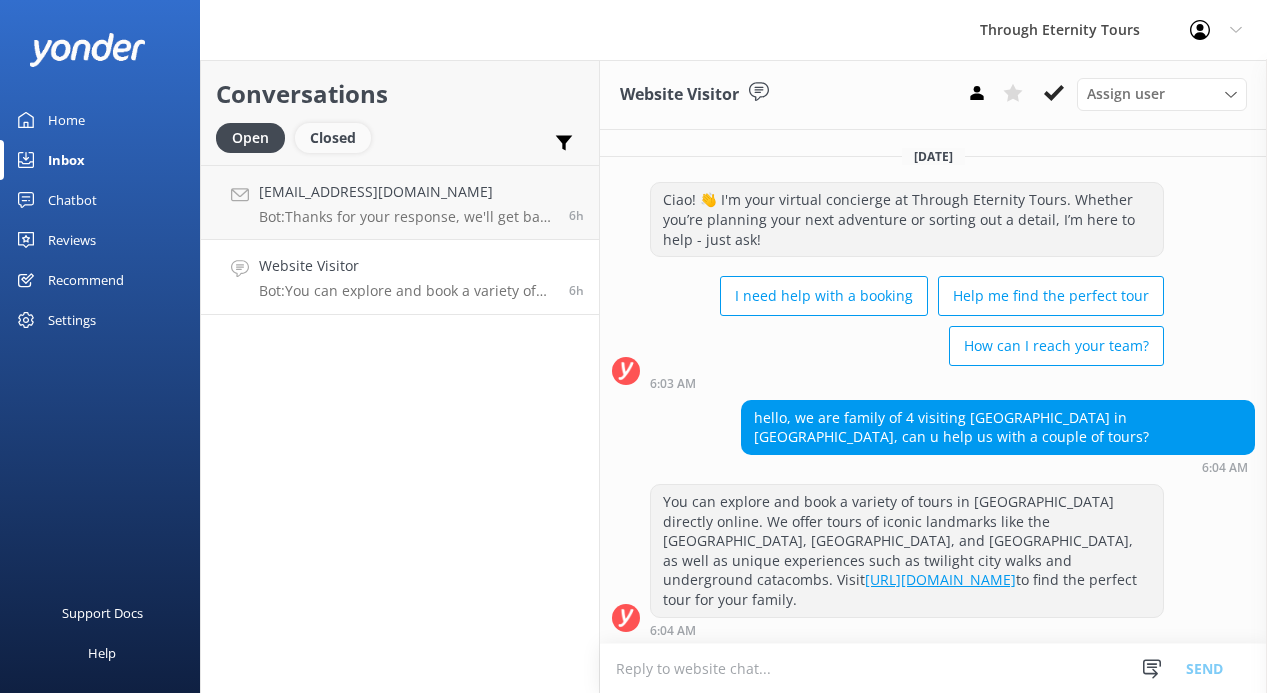 click on "Closed" at bounding box center [333, 138] 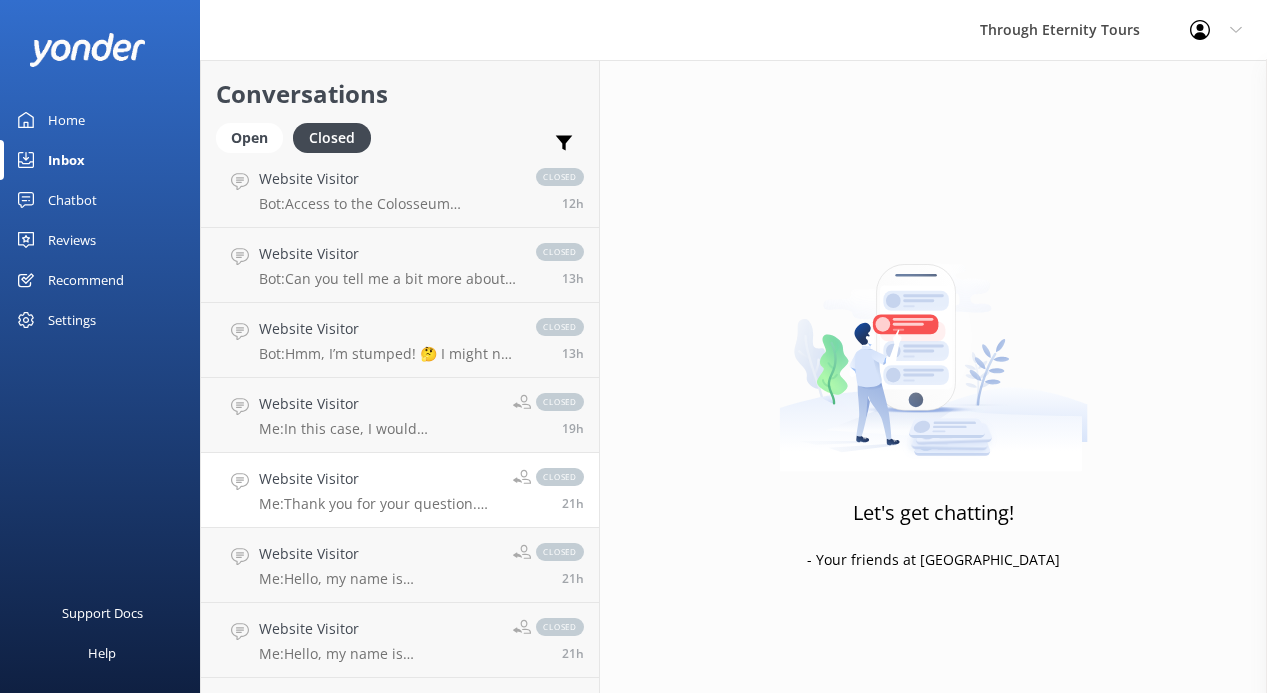 scroll, scrollTop: 349, scrollLeft: 0, axis: vertical 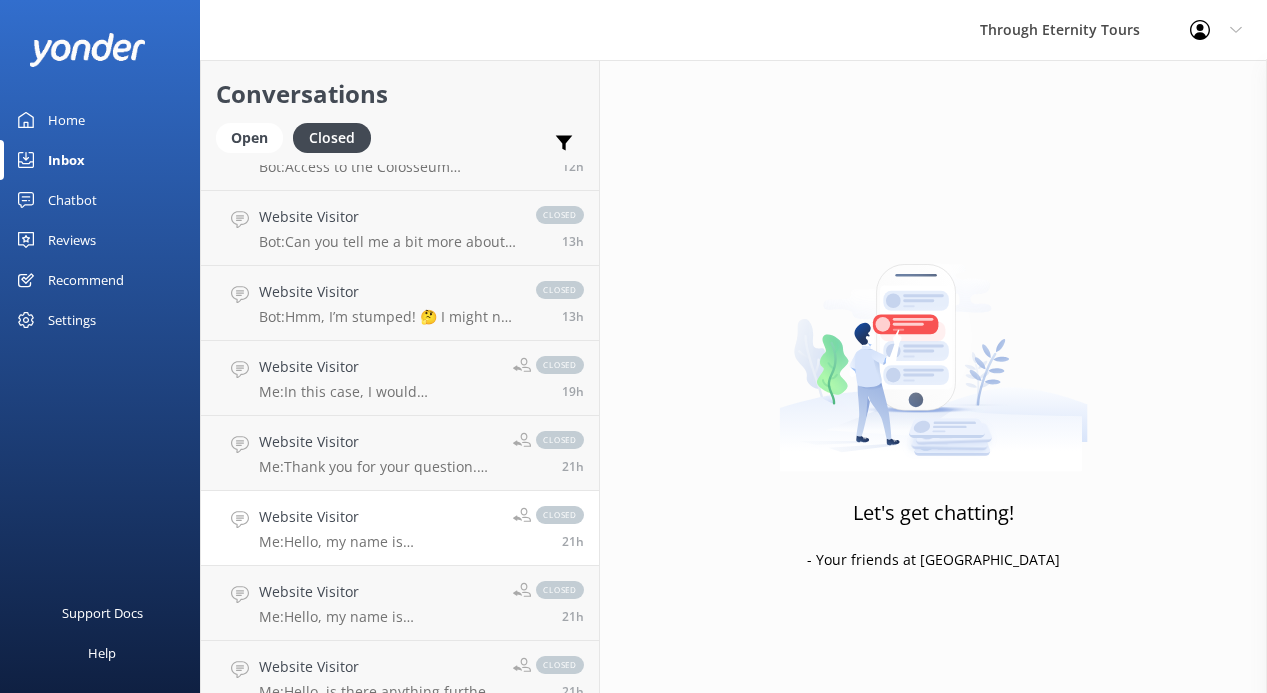 click on "Website Visitor" at bounding box center [378, 517] 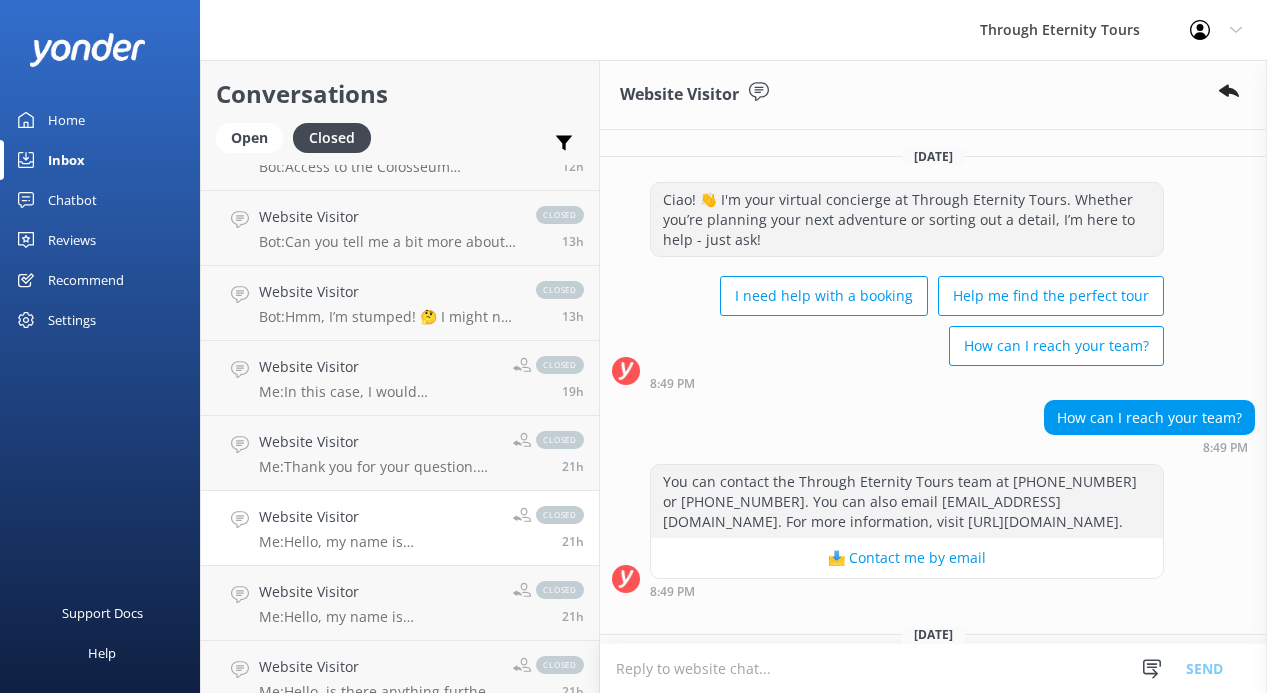 scroll, scrollTop: 175, scrollLeft: 0, axis: vertical 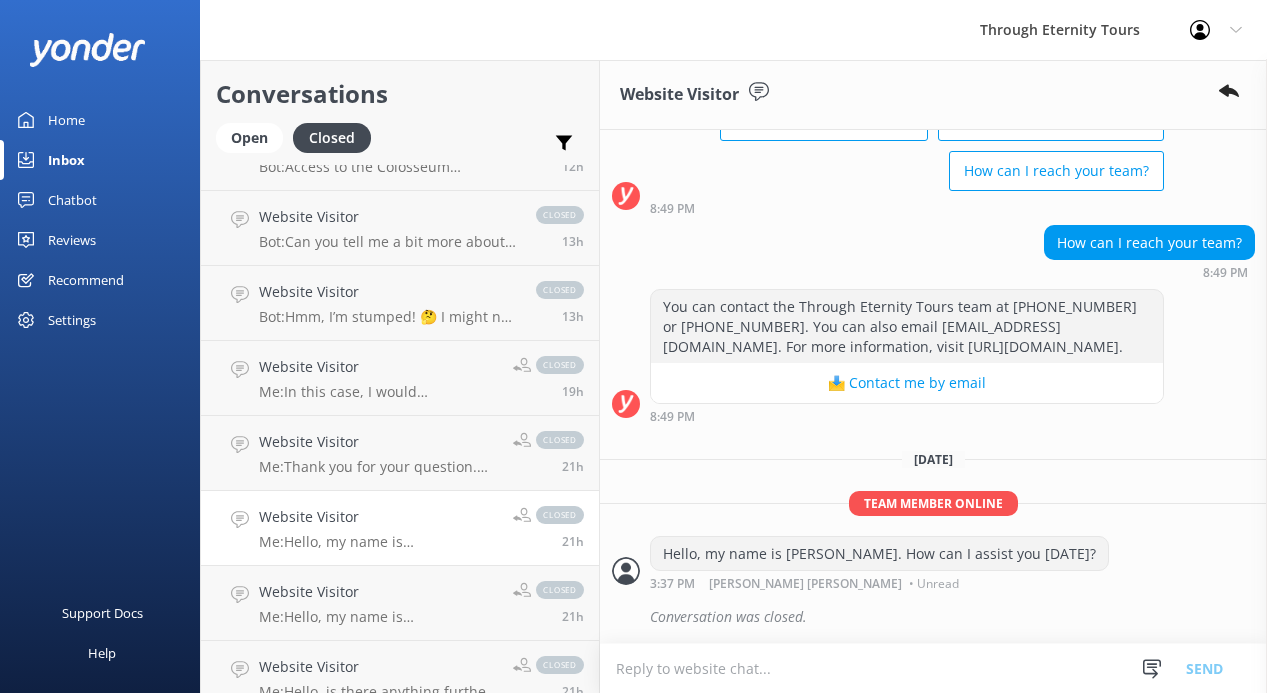 click on "Hello, my name is [PERSON_NAME]. How can I assist you [DATE]?" at bounding box center (879, 554) 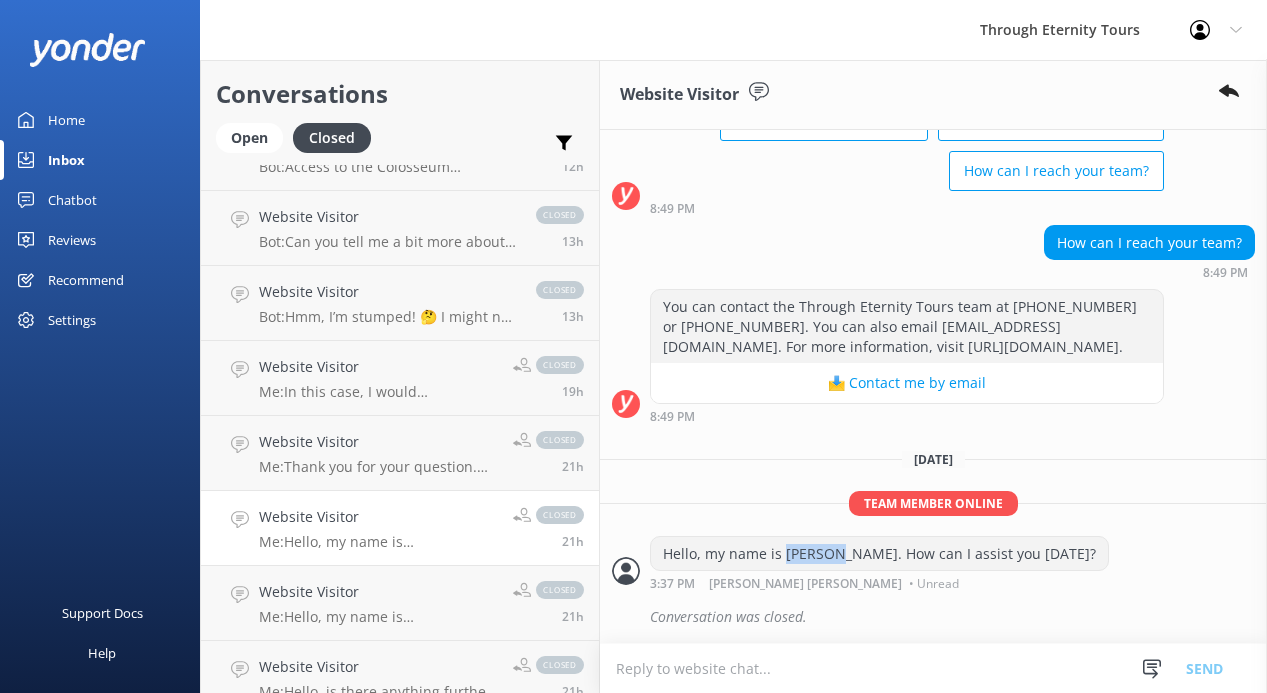 click on "Hello, my name is [PERSON_NAME]. How can I assist you [DATE]?" at bounding box center (879, 554) 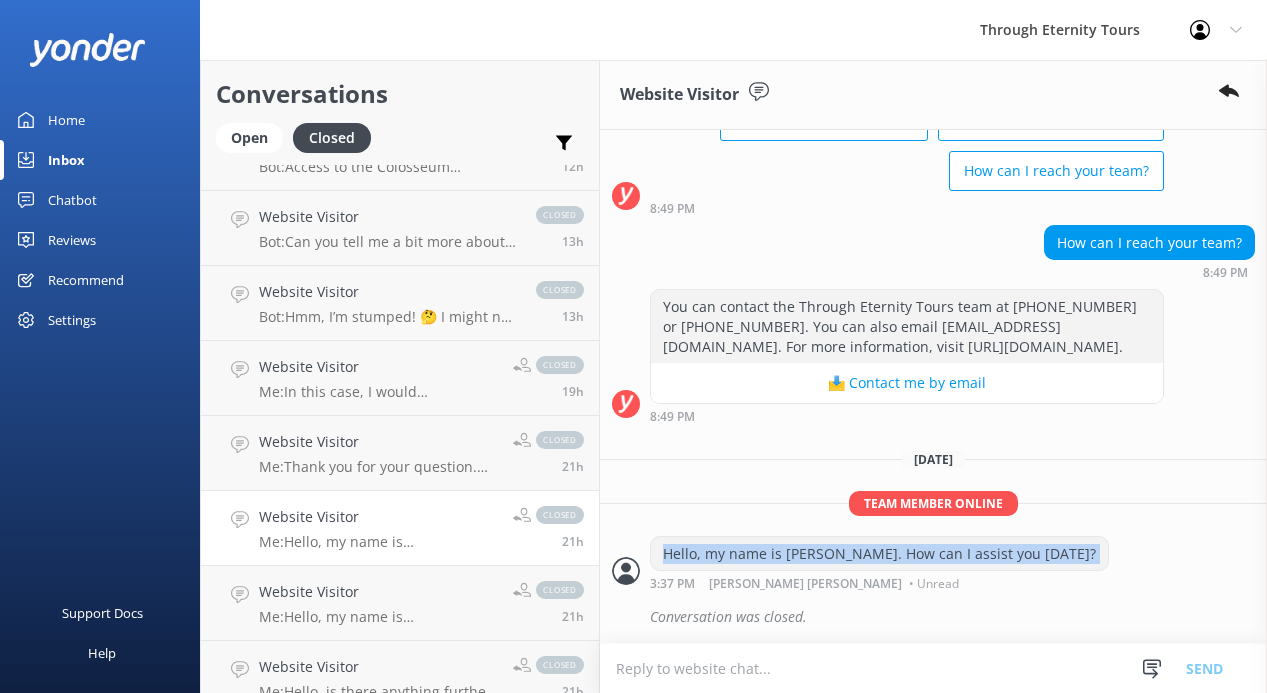 click on "Hello, my name is [PERSON_NAME]. How can I assist you [DATE]?" at bounding box center [879, 554] 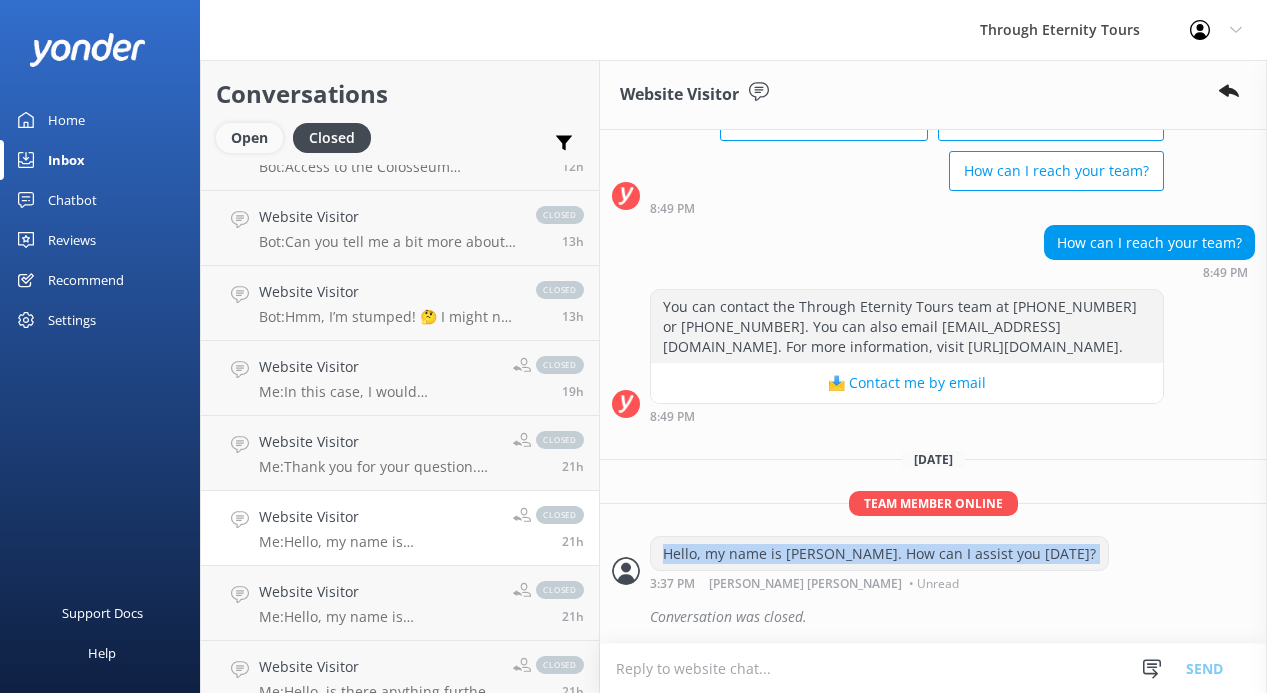 click on "Open" at bounding box center [249, 138] 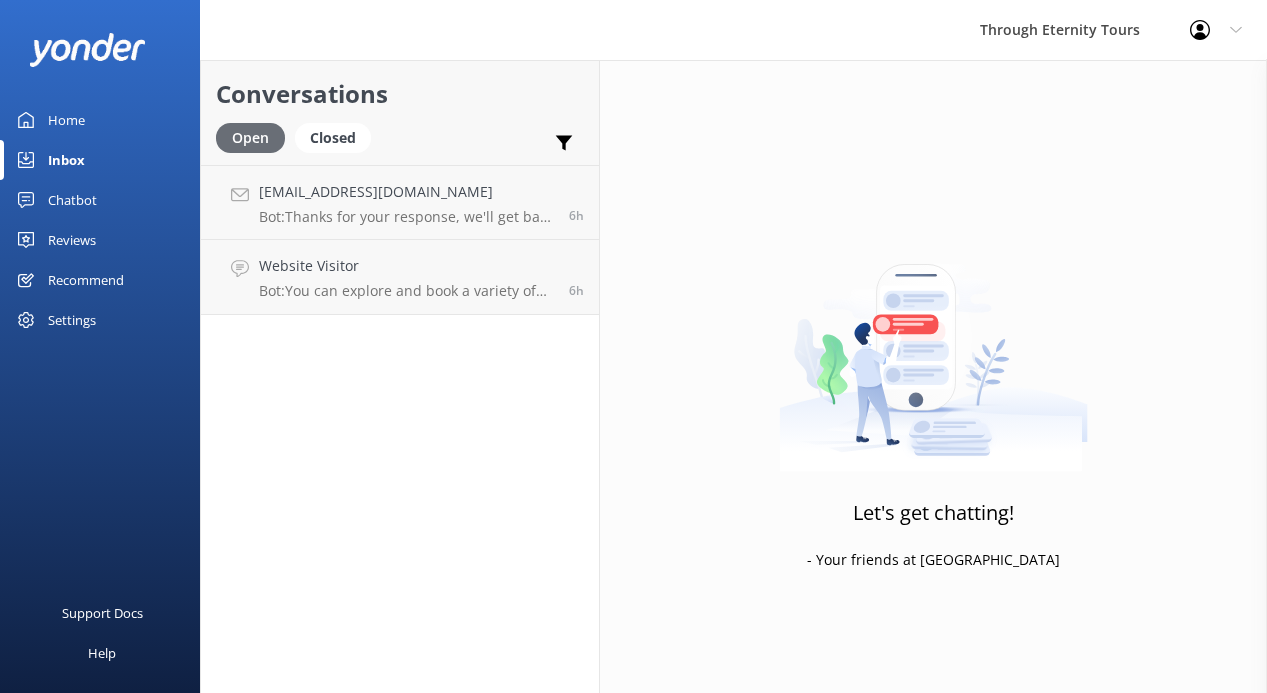 scroll, scrollTop: 0, scrollLeft: 0, axis: both 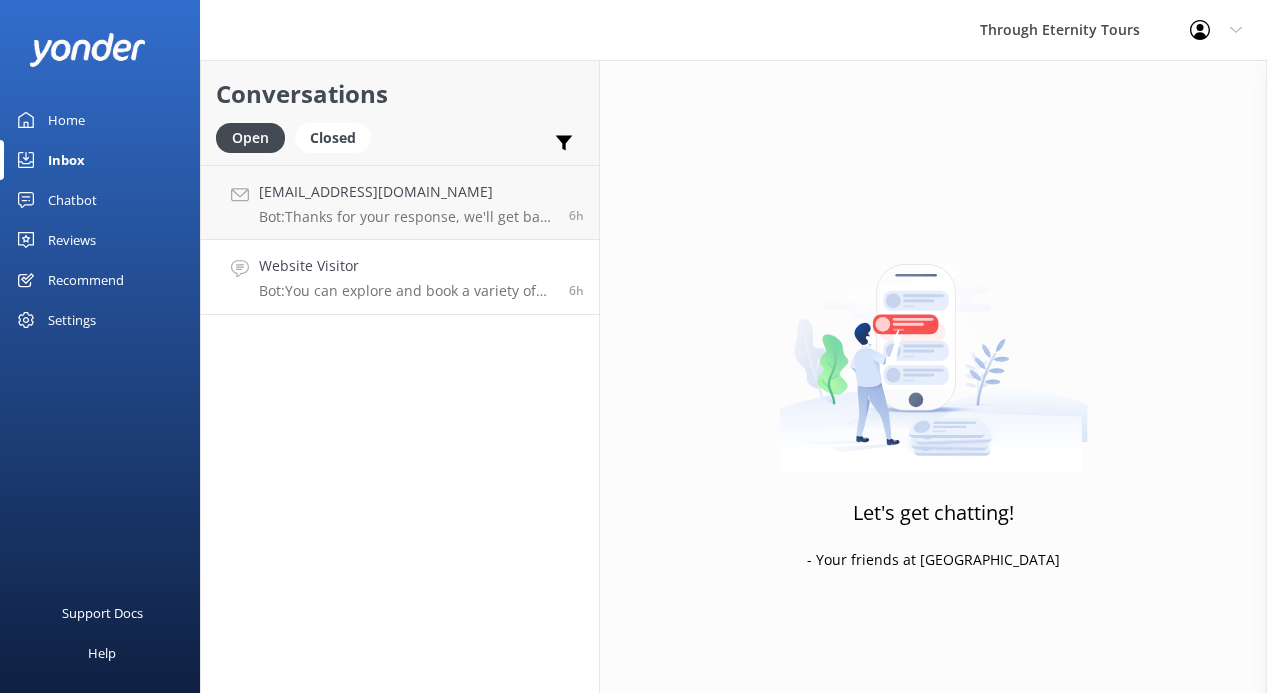 click on "Website Visitor Bot:  You can explore and book a variety of tours in [GEOGRAPHIC_DATA] directly online. We offer tours of iconic landmarks like the [GEOGRAPHIC_DATA], [GEOGRAPHIC_DATA], and [GEOGRAPHIC_DATA], as well as unique experiences such as twilight city walks and underground catacombs. Visit [URL][DOMAIN_NAME] to find the perfect tour for your family." at bounding box center (406, 277) 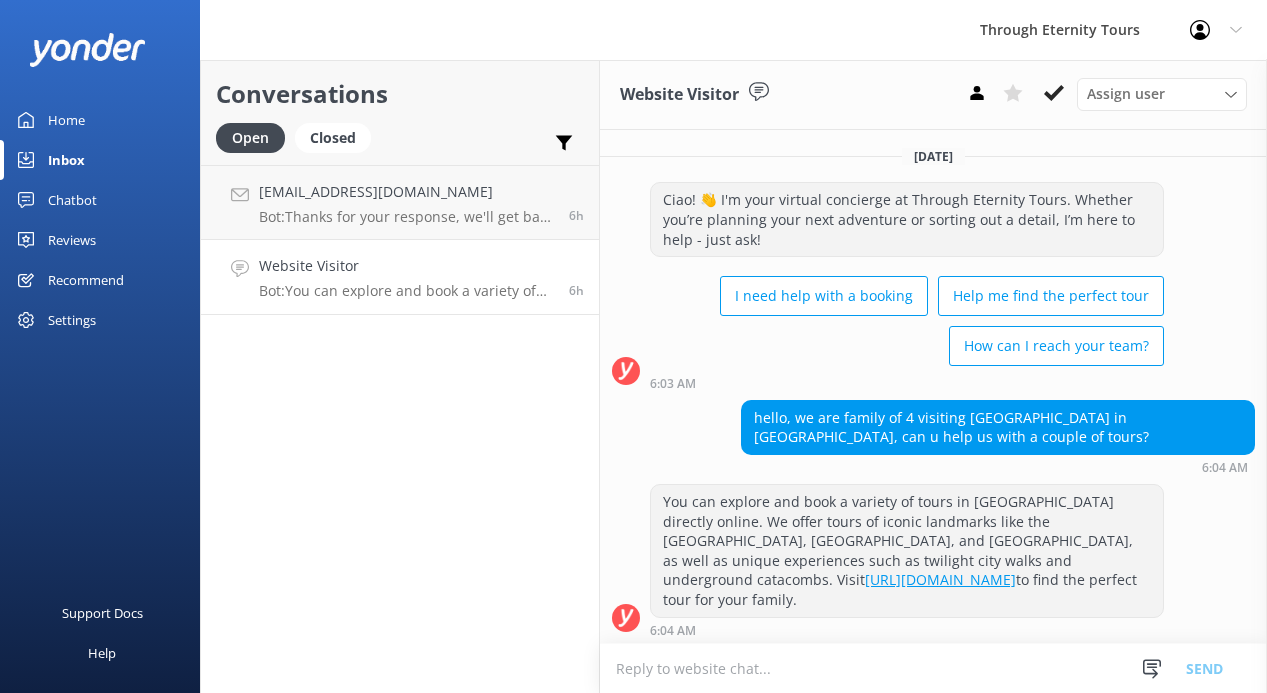 click at bounding box center [933, 668] 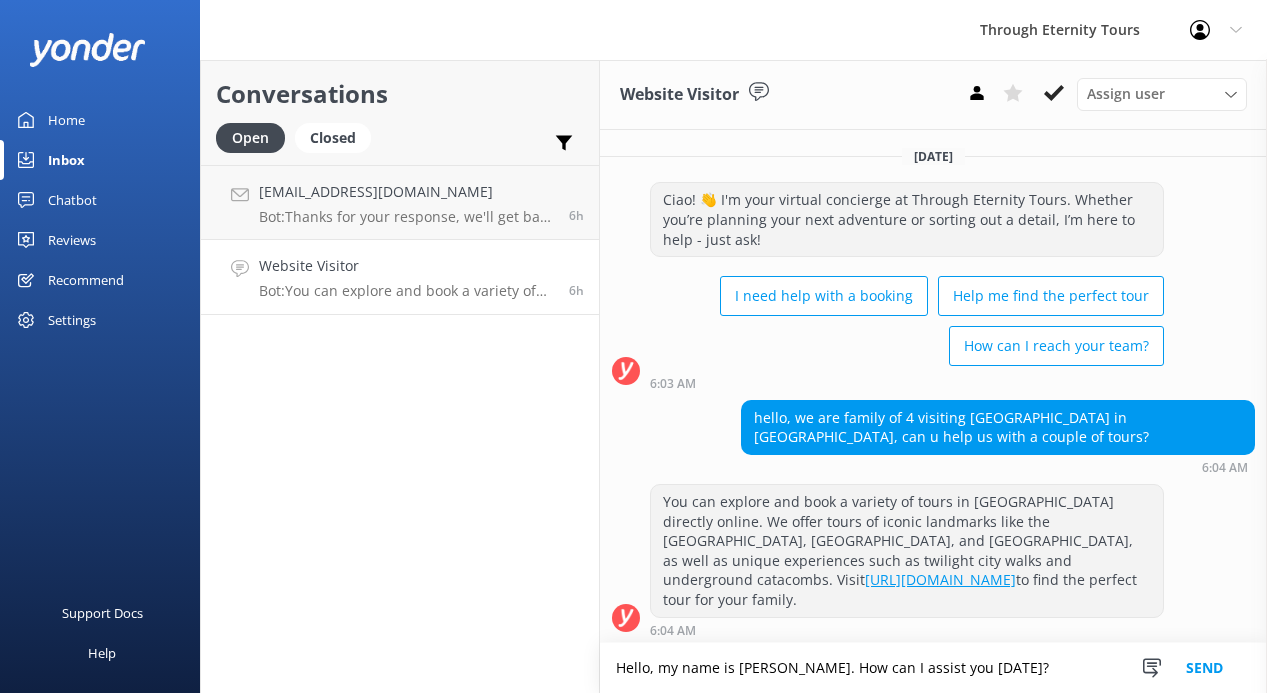 scroll, scrollTop: 4, scrollLeft: 0, axis: vertical 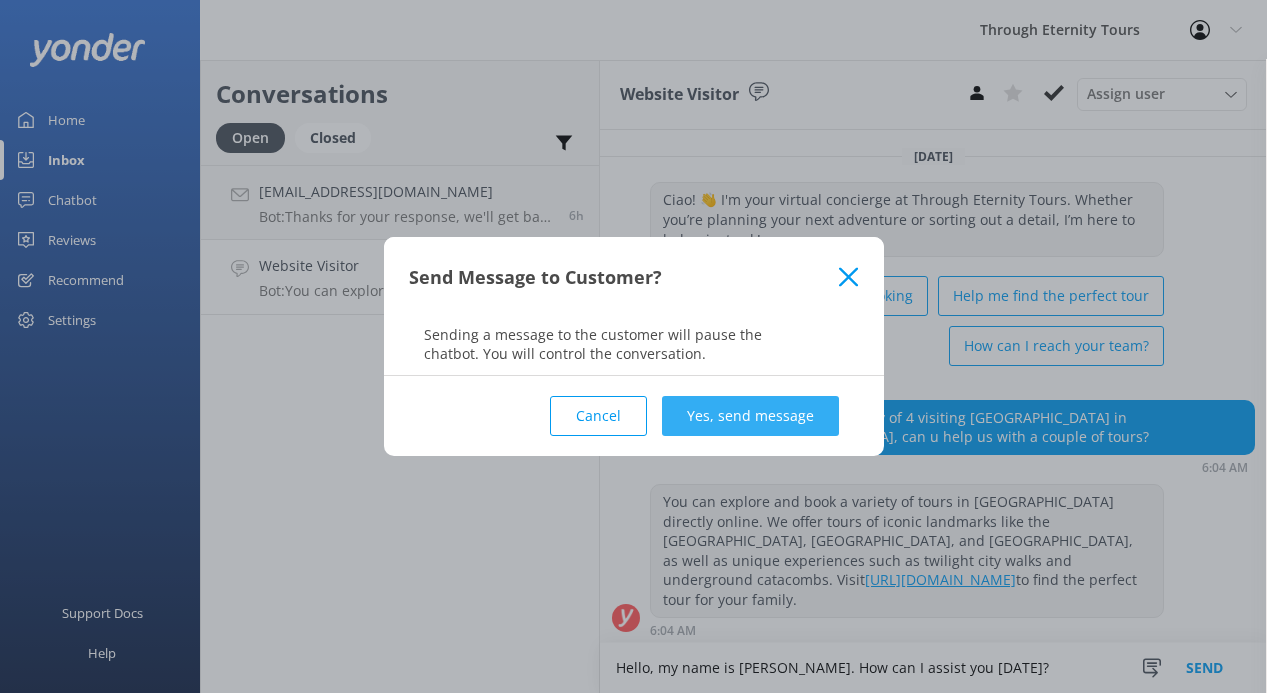 type on "Hello, my name is [PERSON_NAME]. How can I assist you [DATE]?" 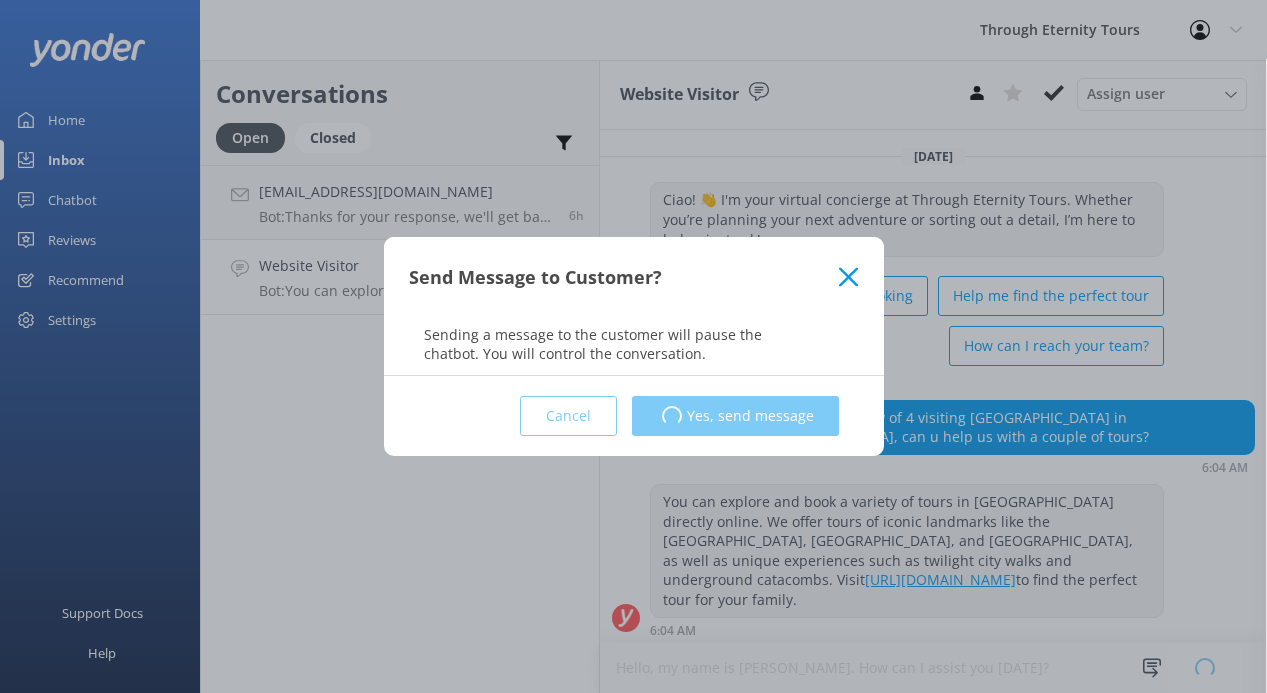 type 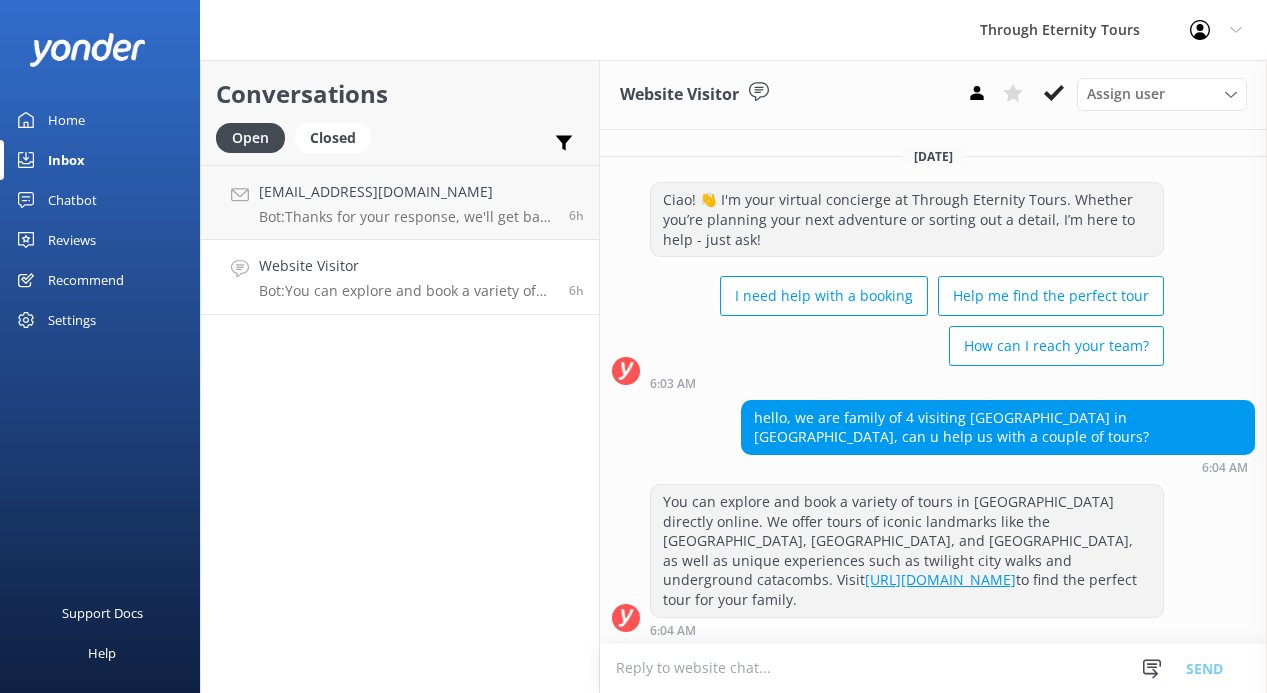 scroll, scrollTop: 0, scrollLeft: 0, axis: both 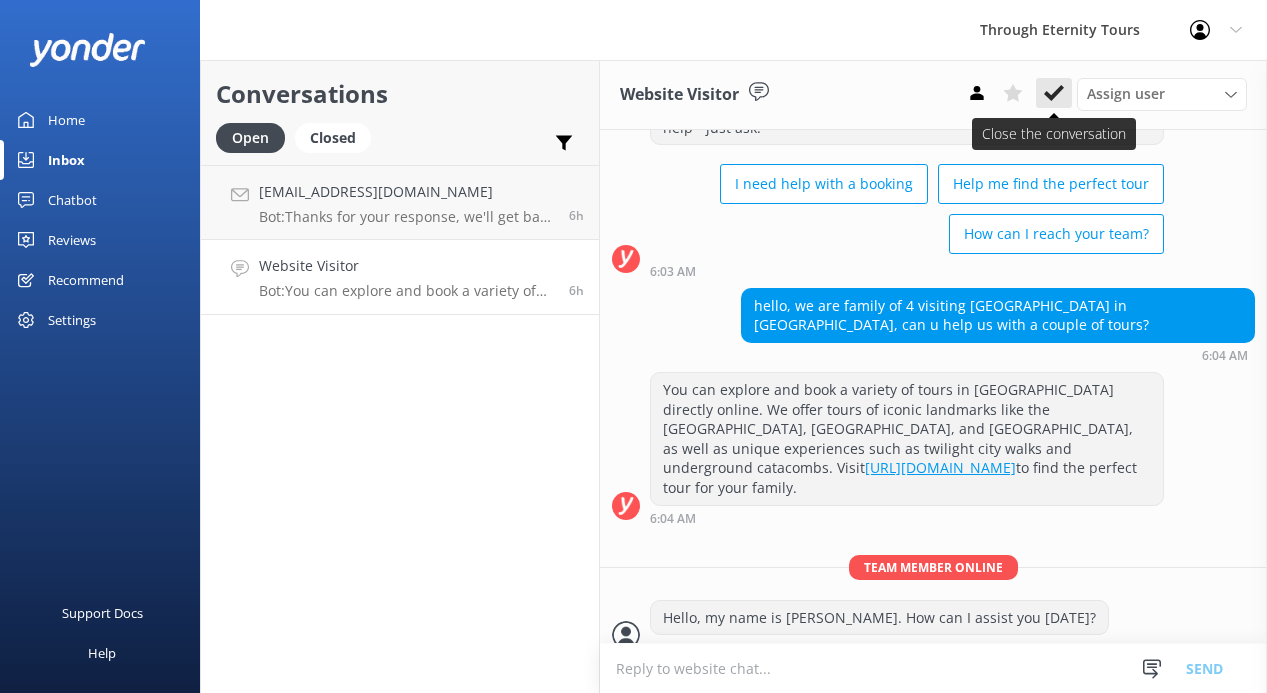 click 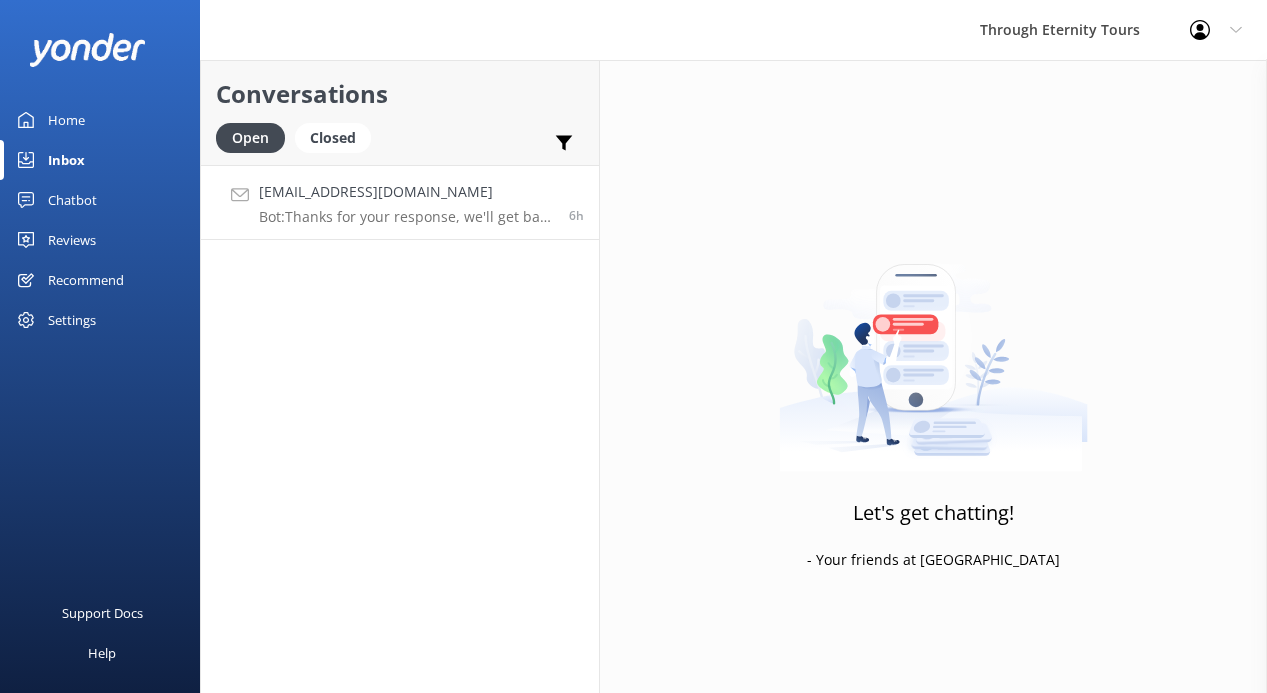 click on "[EMAIL_ADDRESS][DOMAIN_NAME]" at bounding box center (406, 192) 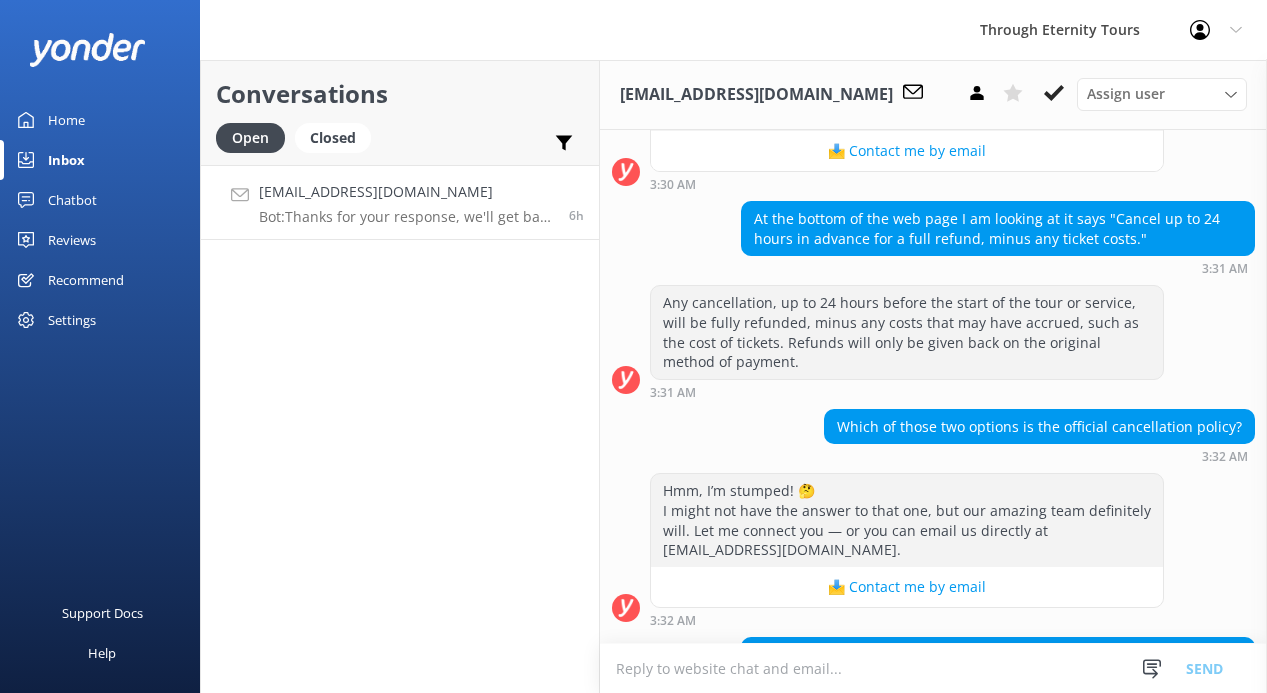 scroll, scrollTop: 834, scrollLeft: 0, axis: vertical 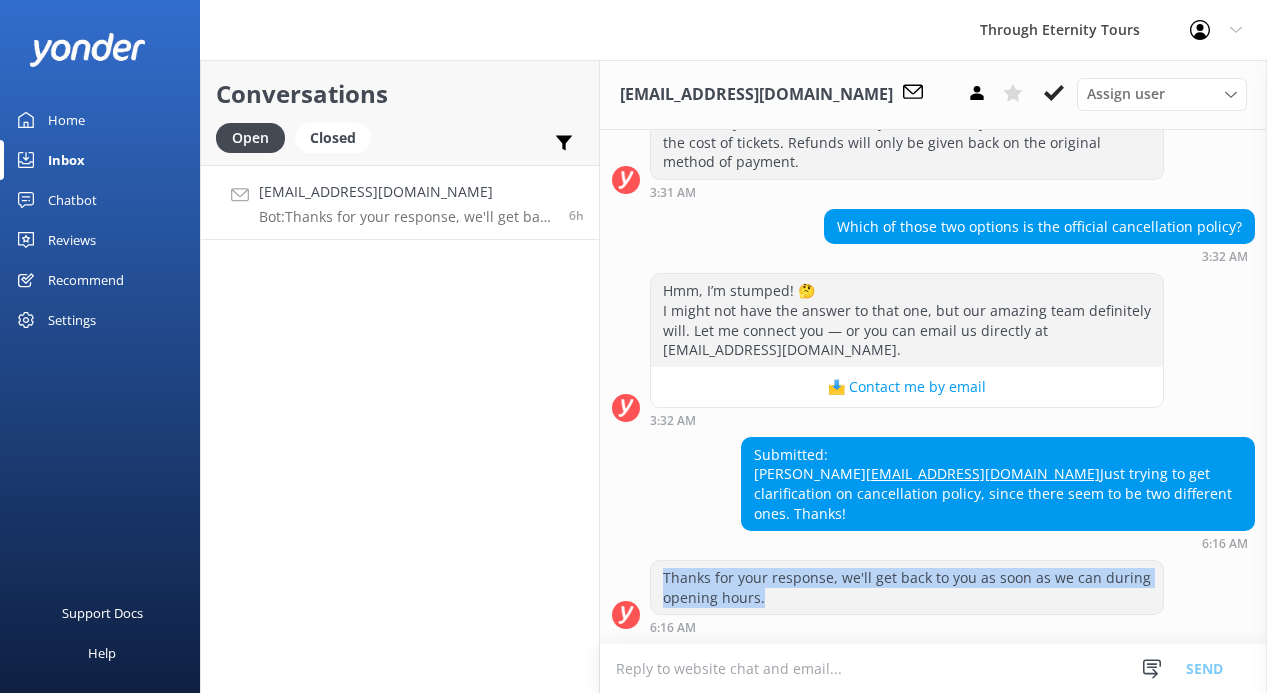 drag, startPoint x: 854, startPoint y: 554, endPoint x: 866, endPoint y: 588, distance: 36.05551 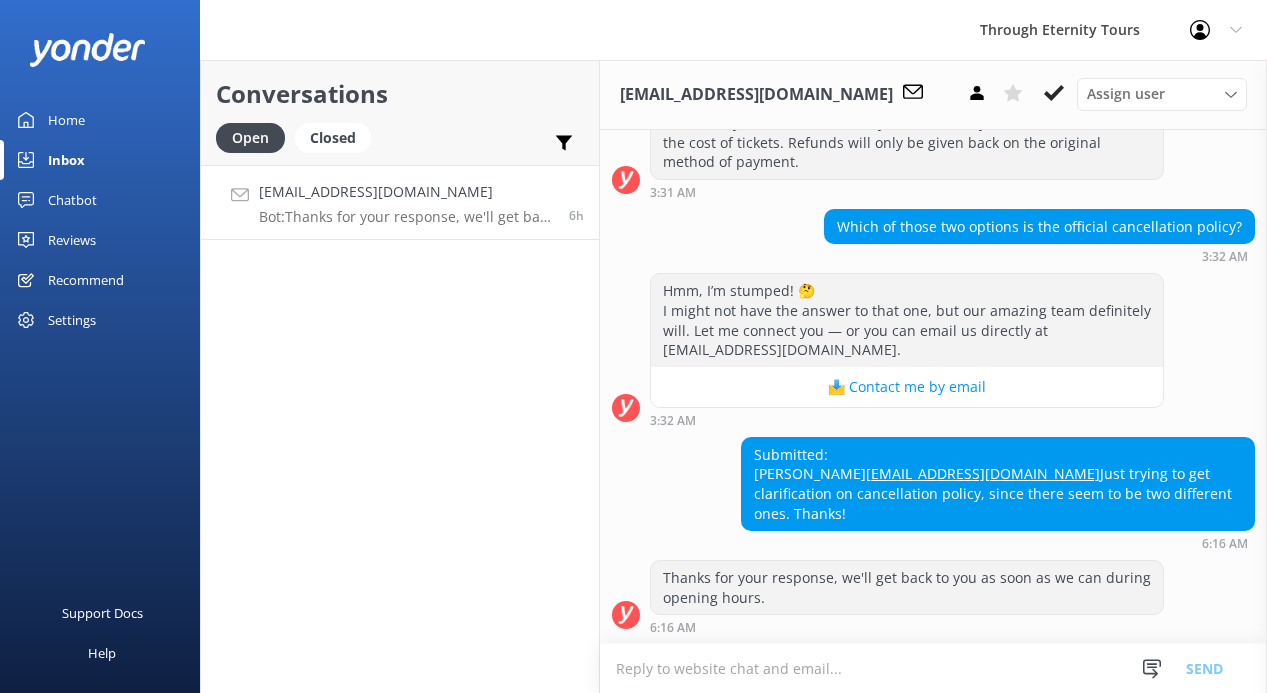 click on "Thanks for your response, we'll get back to you as soon as we can during opening hours." at bounding box center (907, 587) 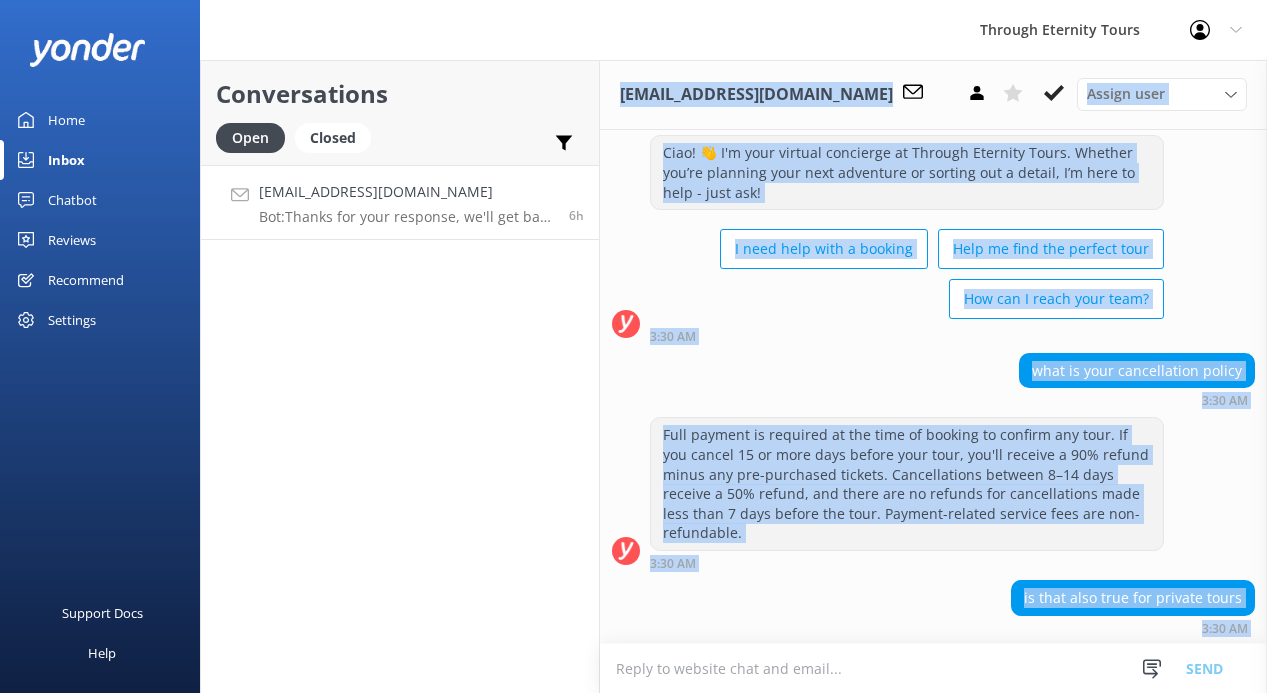 scroll, scrollTop: 0, scrollLeft: 0, axis: both 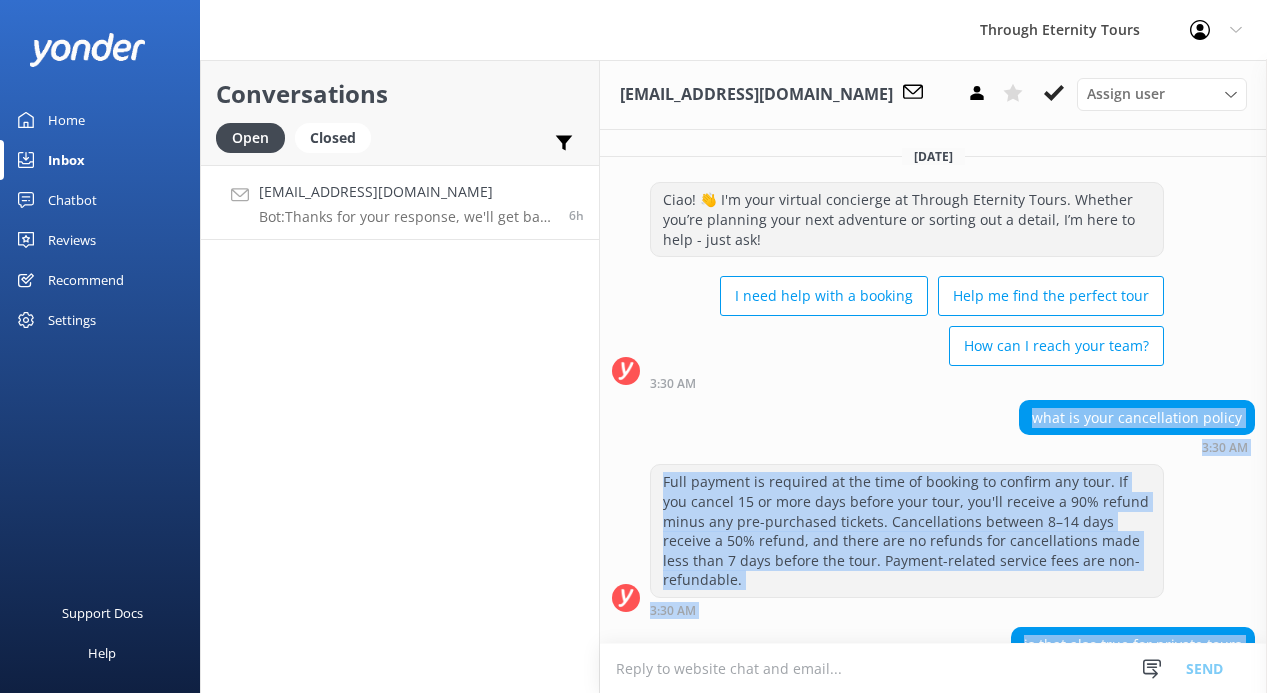 drag, startPoint x: 774, startPoint y: 600, endPoint x: 839, endPoint y: 411, distance: 199.86496 